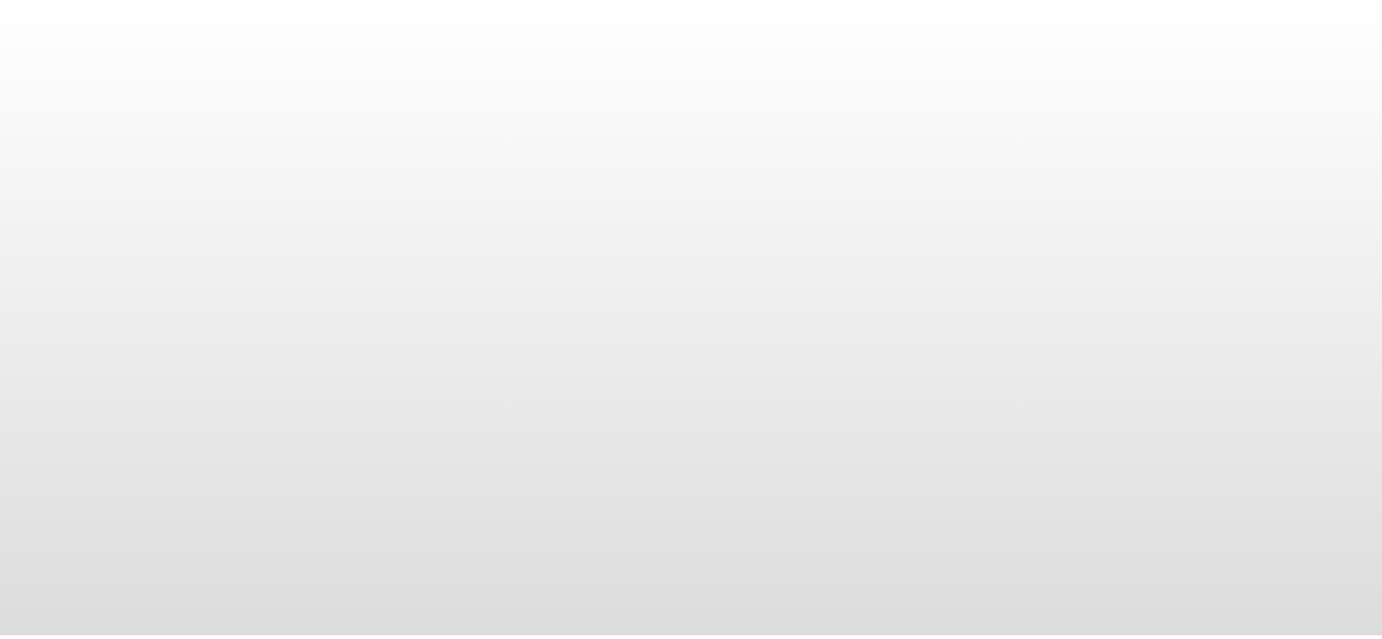 scroll, scrollTop: 0, scrollLeft: 0, axis: both 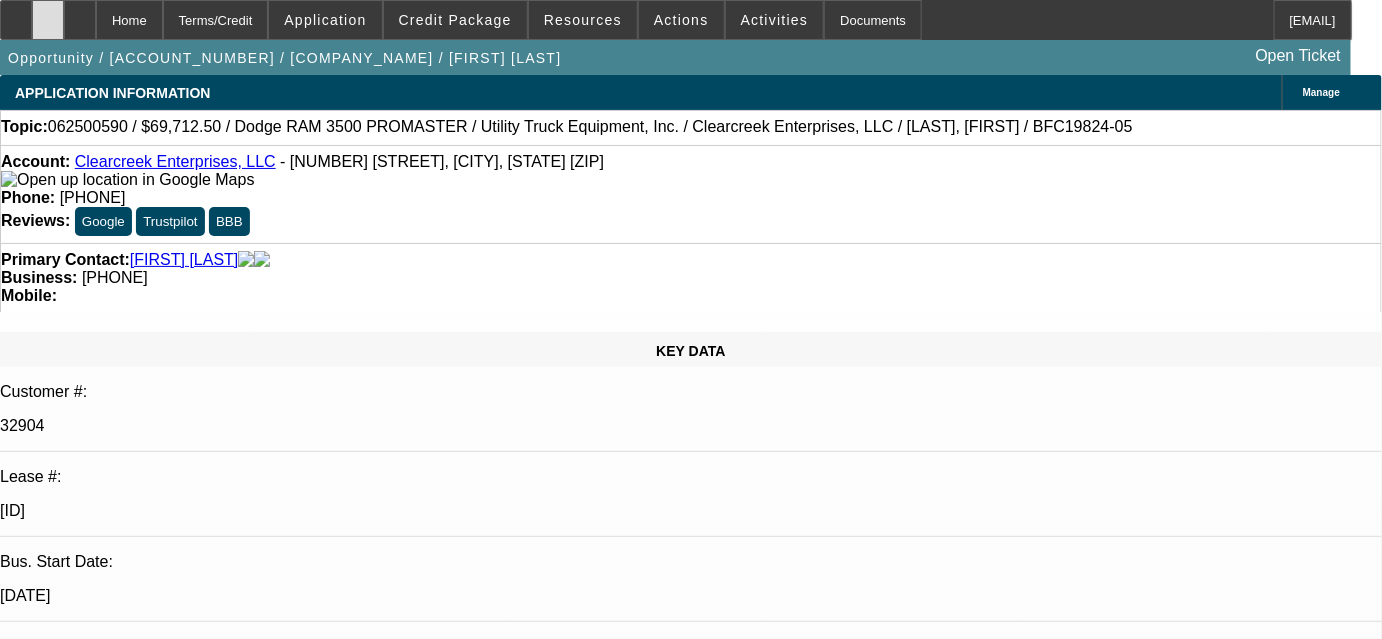 click at bounding box center (48, 20) 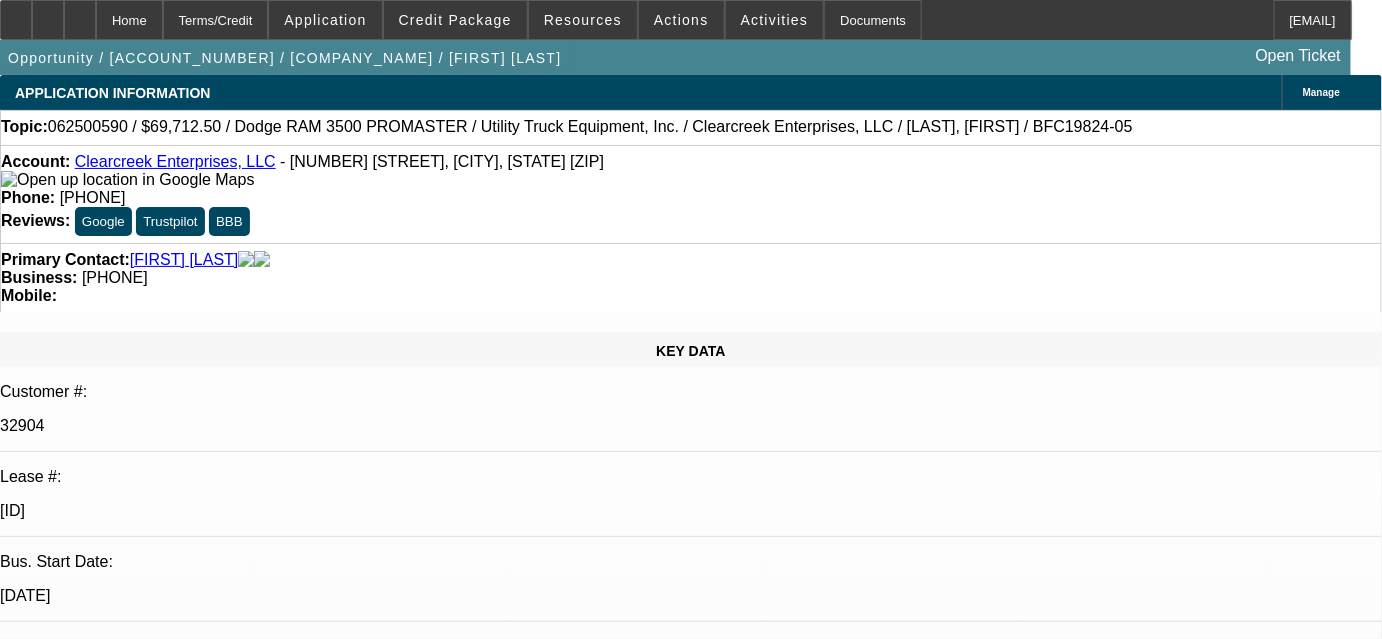 click on "RE:Credit Approval - 062500590 / $69,712.50 / Dodge RAM 3500 PROMASTER / Utility Truck Equipment, Inc. / Clearcreek Enterprises, LLC / Wilcox, David V1
George Arida - 7/1/25, 8:34 AM" at bounding box center (472, 7699) 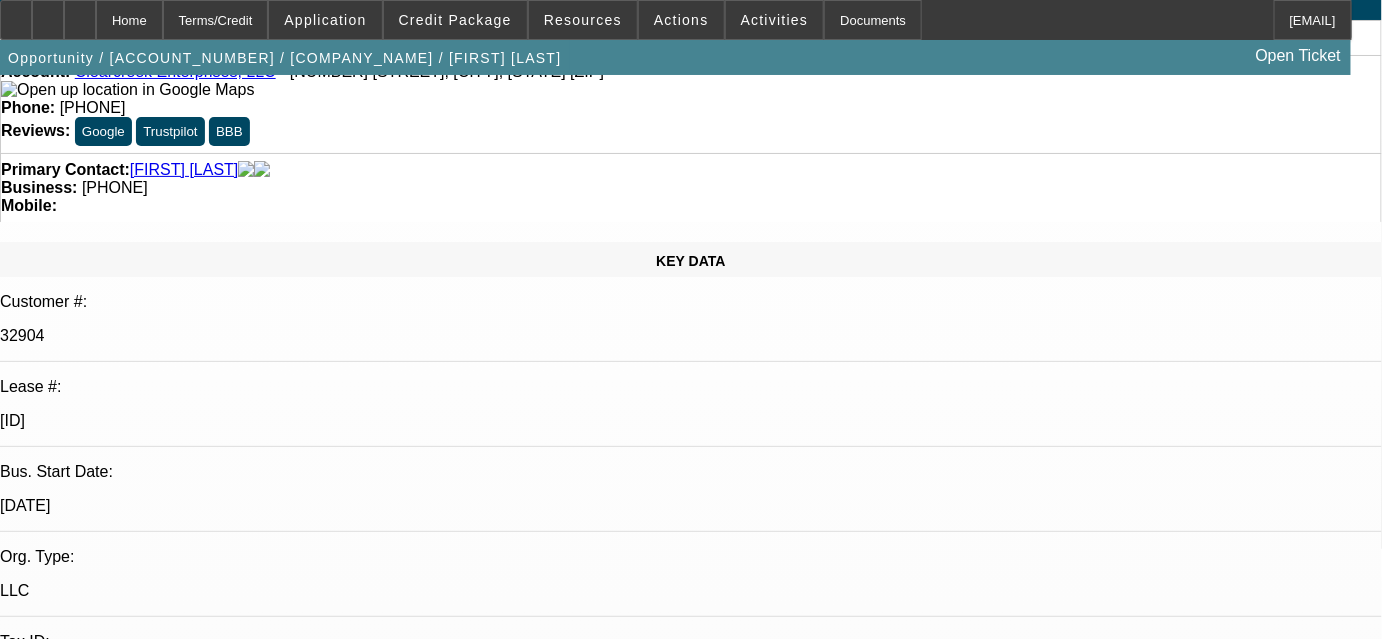 scroll, scrollTop: 0, scrollLeft: 0, axis: both 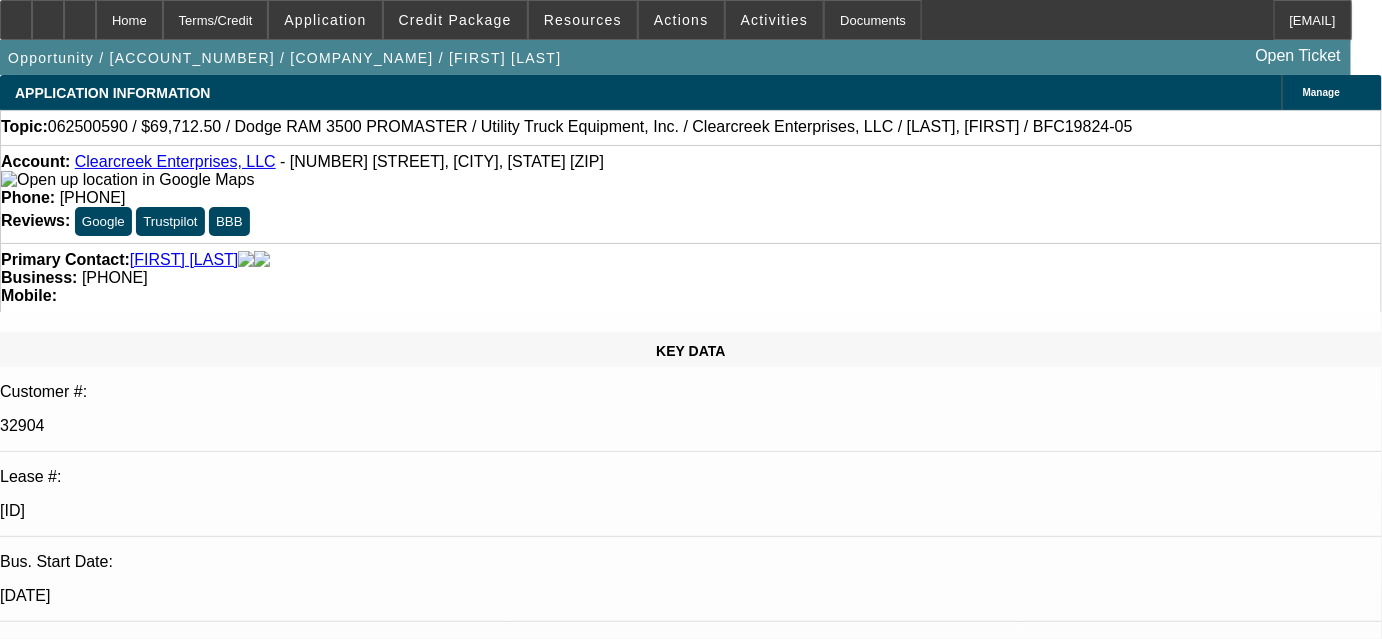 click on "George Arida - 7/1/25, 8:34 AM" at bounding box center [472, 7708] 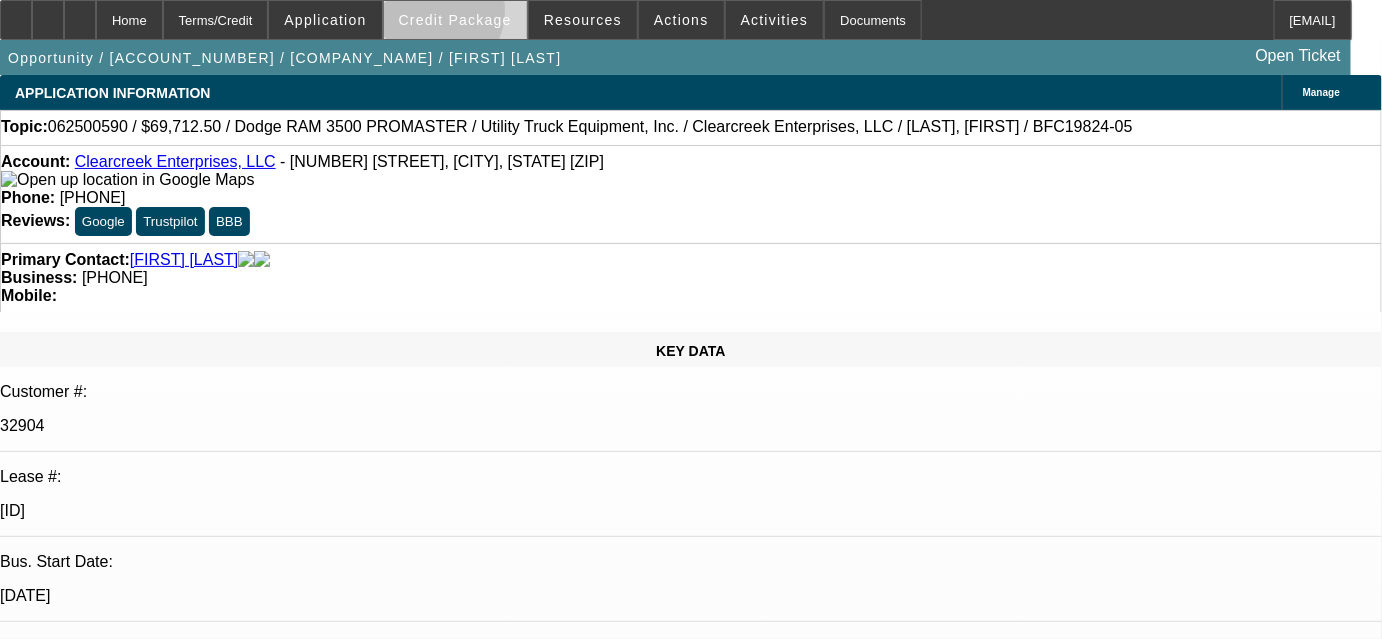 click on "Credit Package" at bounding box center (455, 20) 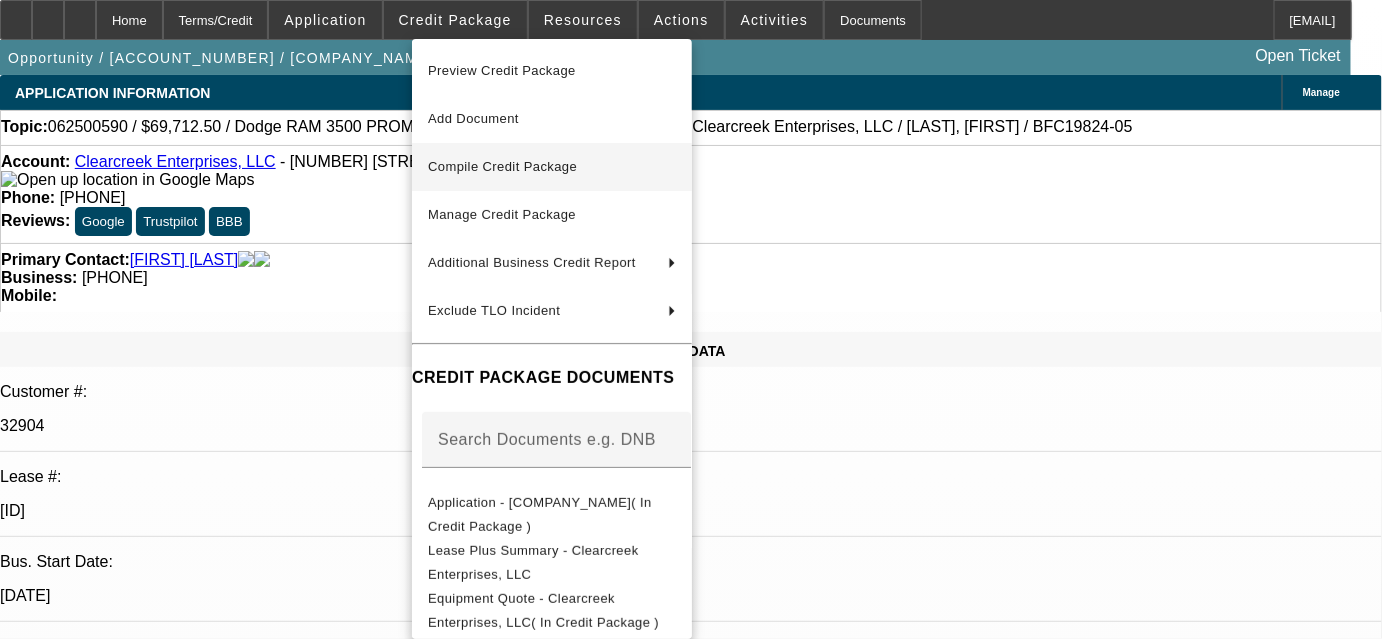 click on "Compile Credit Package" at bounding box center (502, 166) 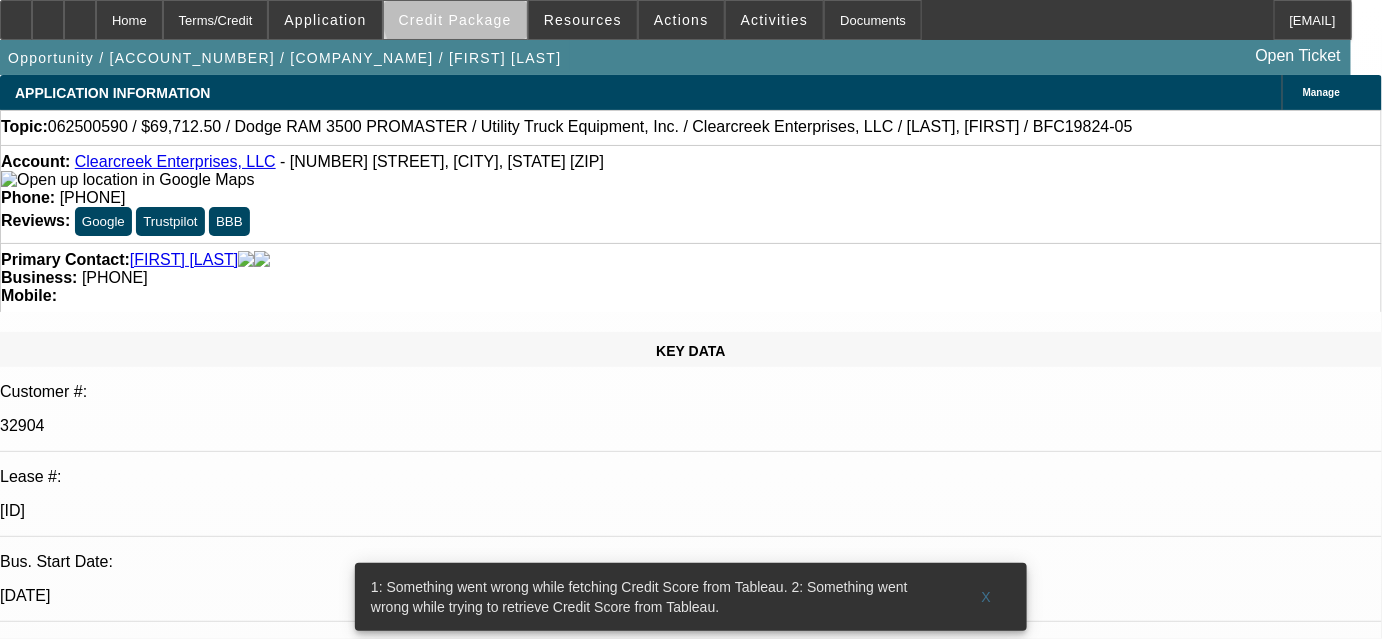 click on "Credit Package" at bounding box center (455, 20) 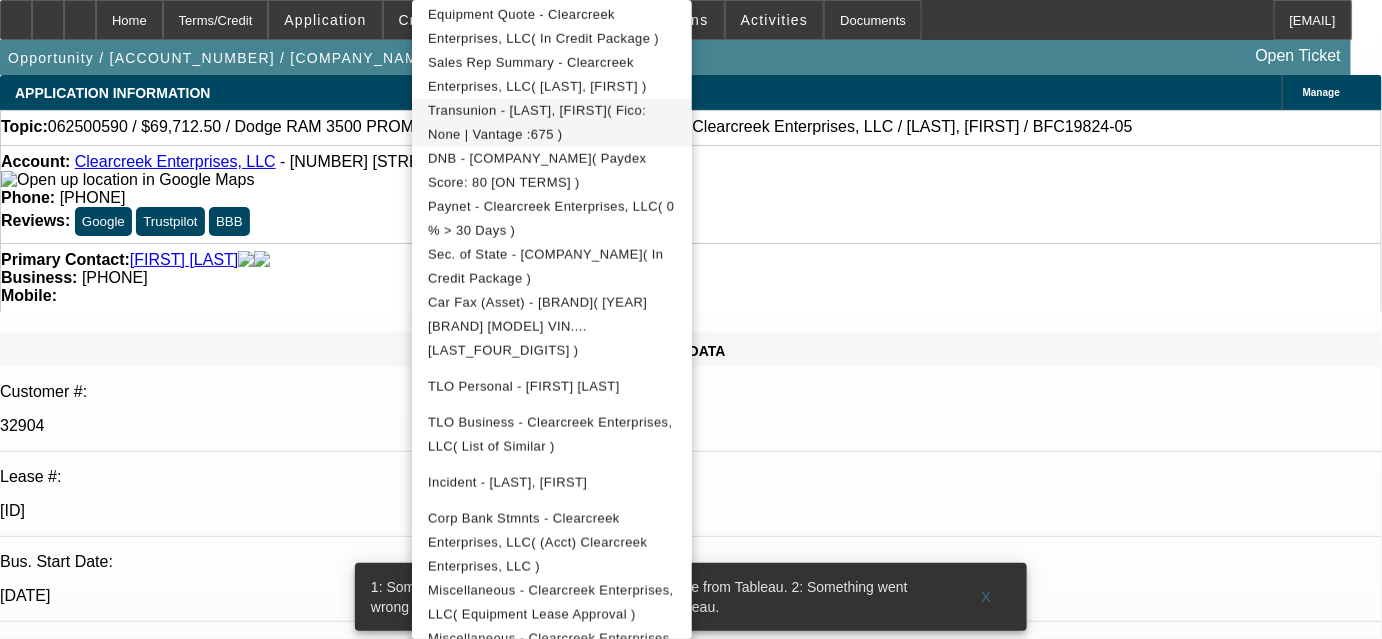 scroll, scrollTop: 638, scrollLeft: 0, axis: vertical 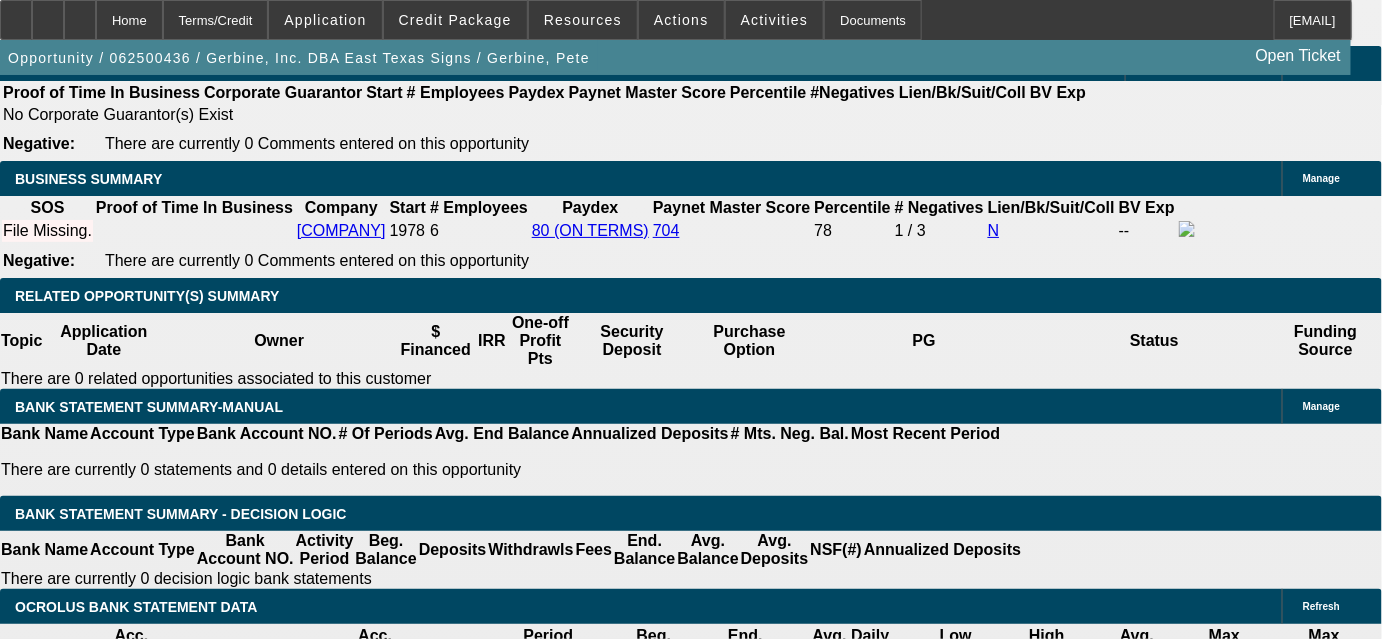 click on "Select Appropriate Vendor" at bounding box center [387, 1711] 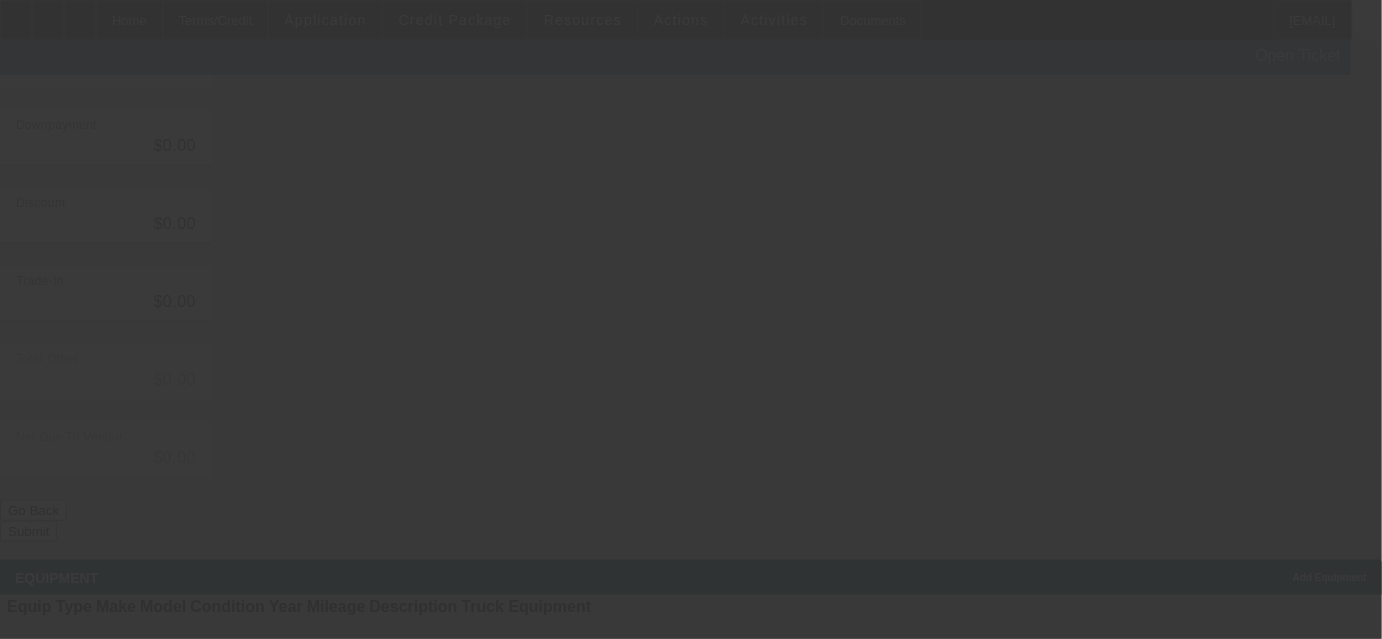 scroll, scrollTop: 0, scrollLeft: 0, axis: both 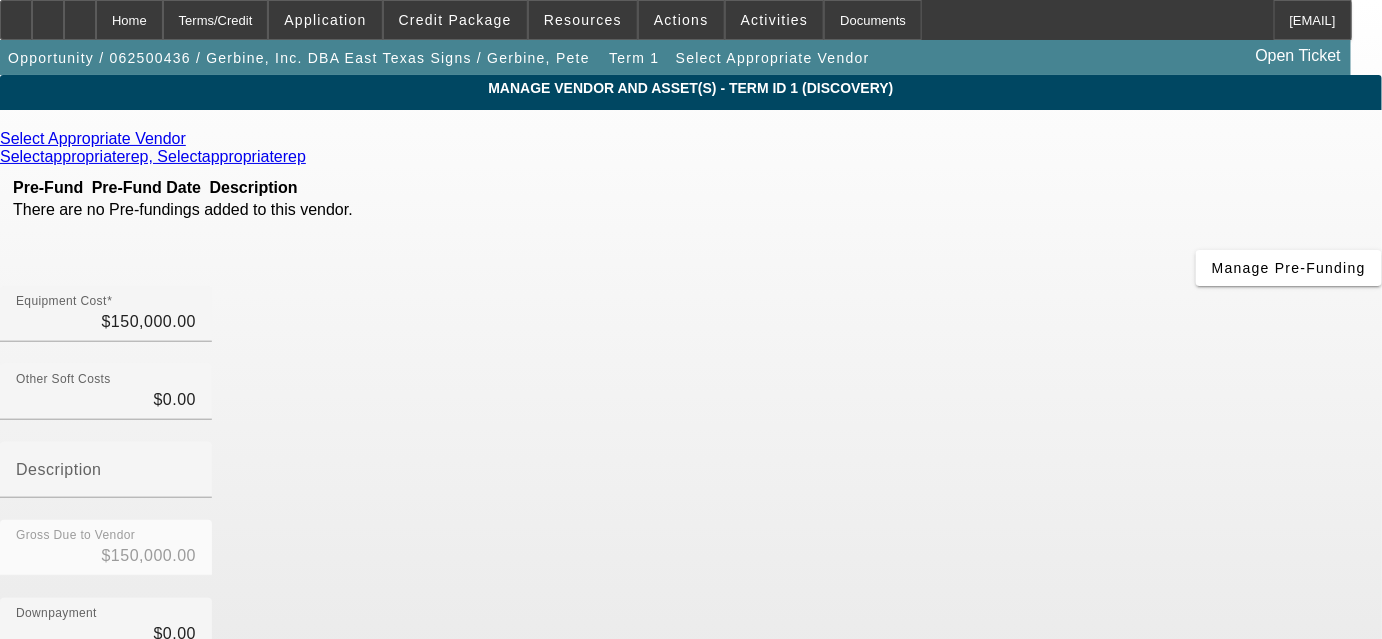 click at bounding box center (191, 138) 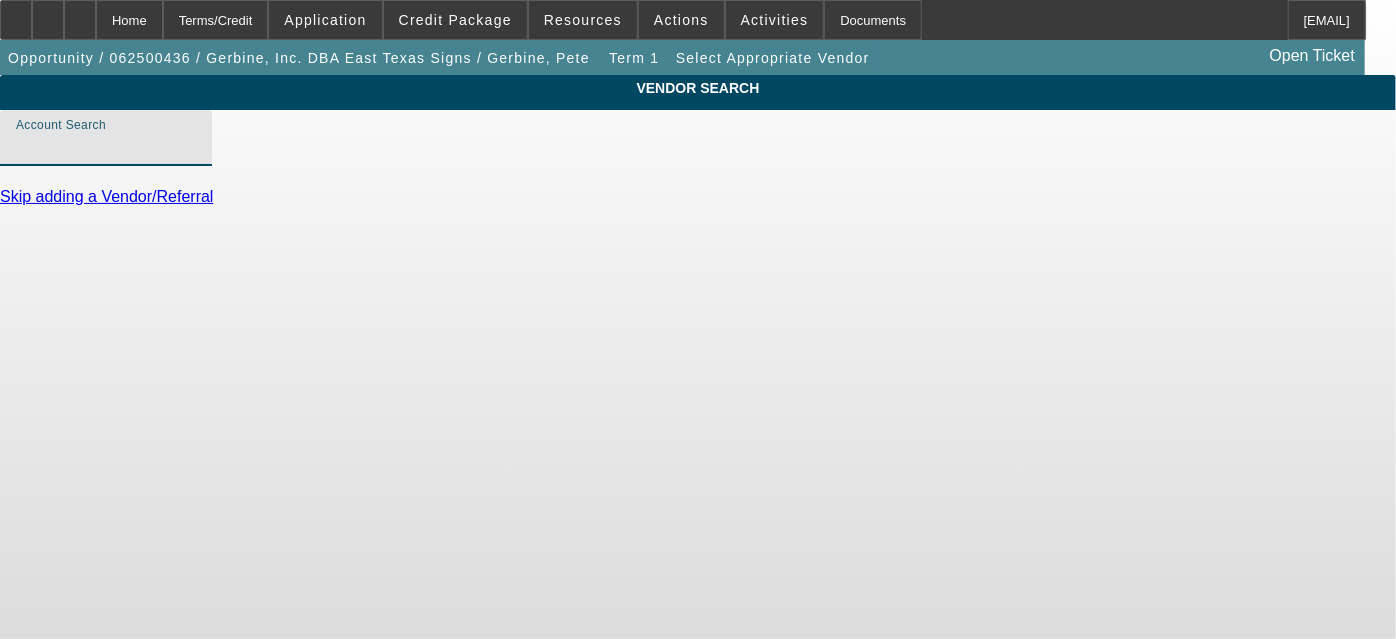 click on "Account Search" at bounding box center [106, 146] 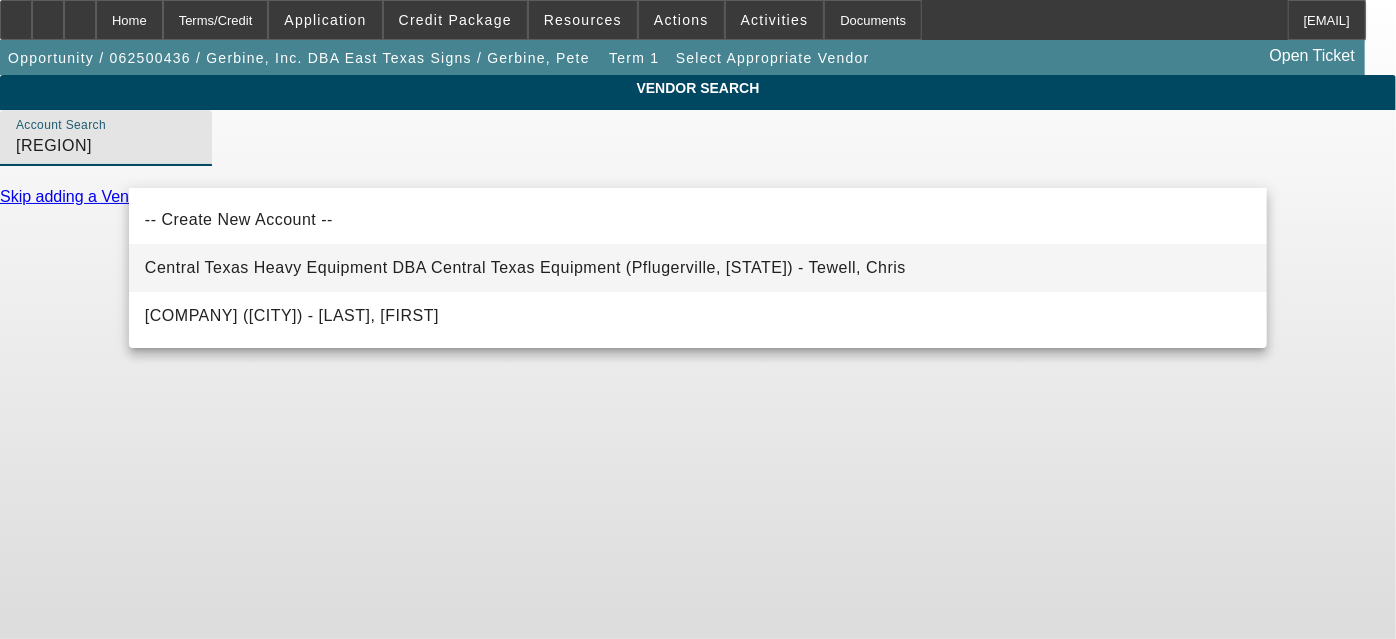 type on "Central Texas" 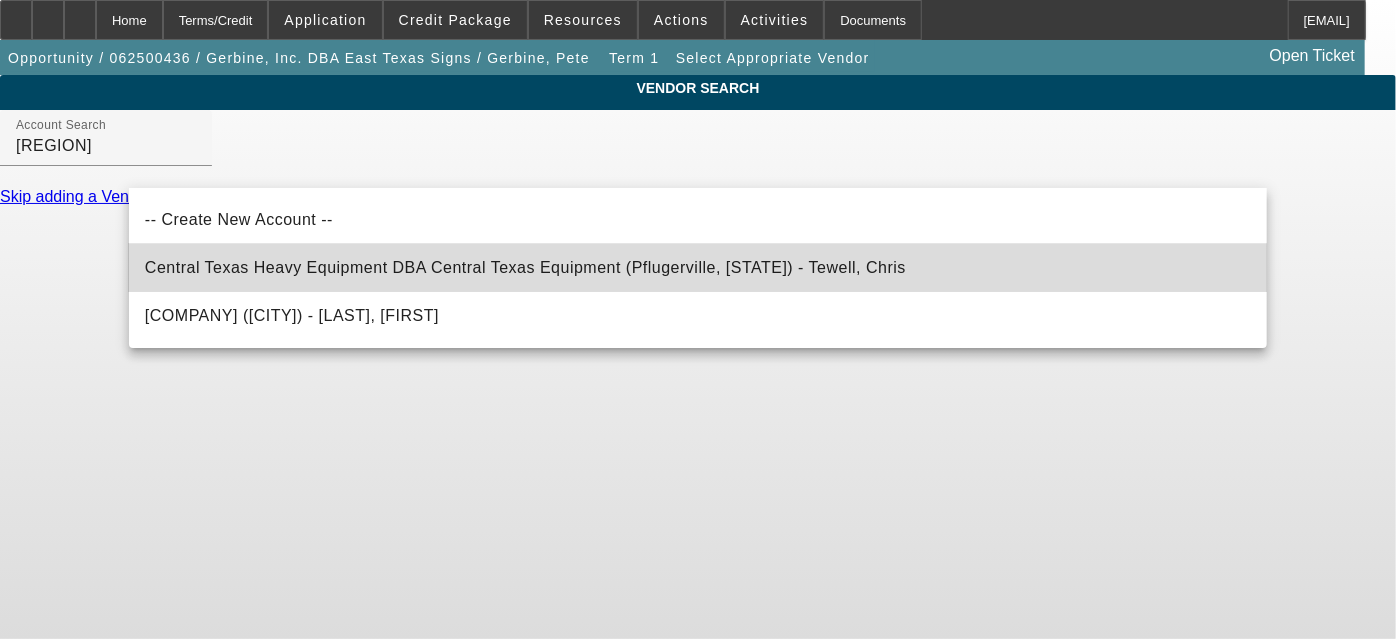 click on "Central Texas Heavy Equipment DBA Central Texas Equipment (Pflugerville, TX) - Tewell, Chris" at bounding box center (525, 267) 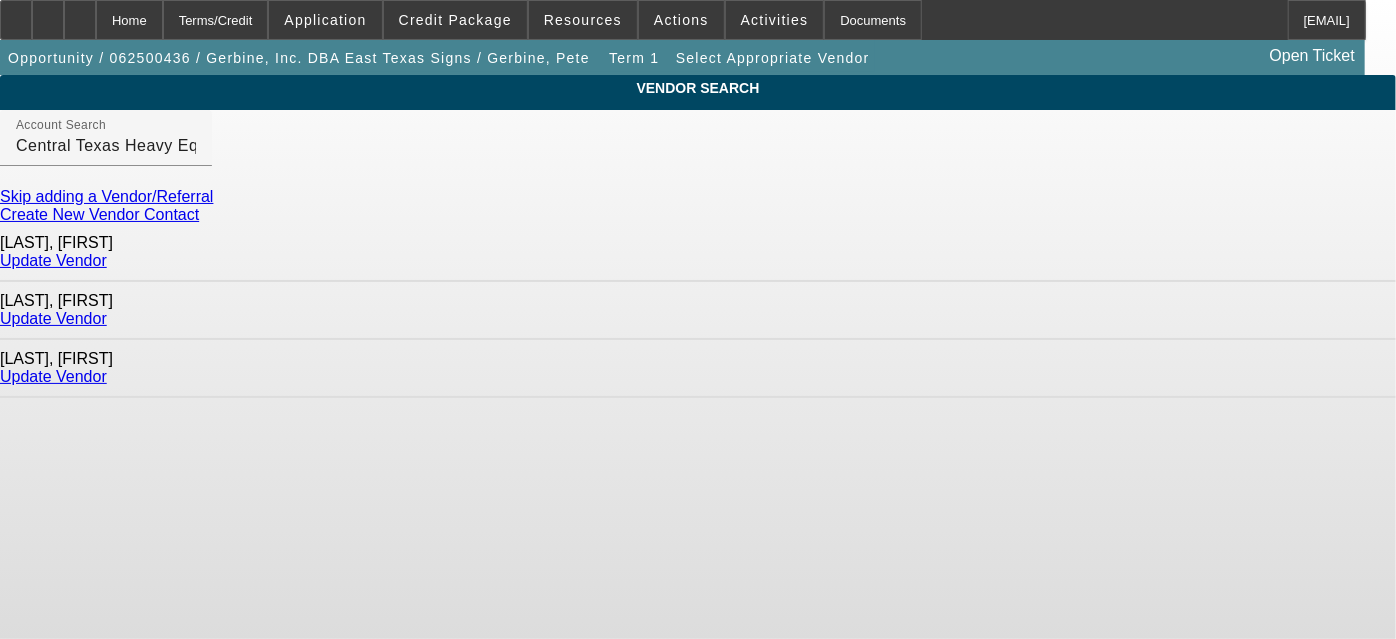 click on "Update Vendor" at bounding box center (53, 260) 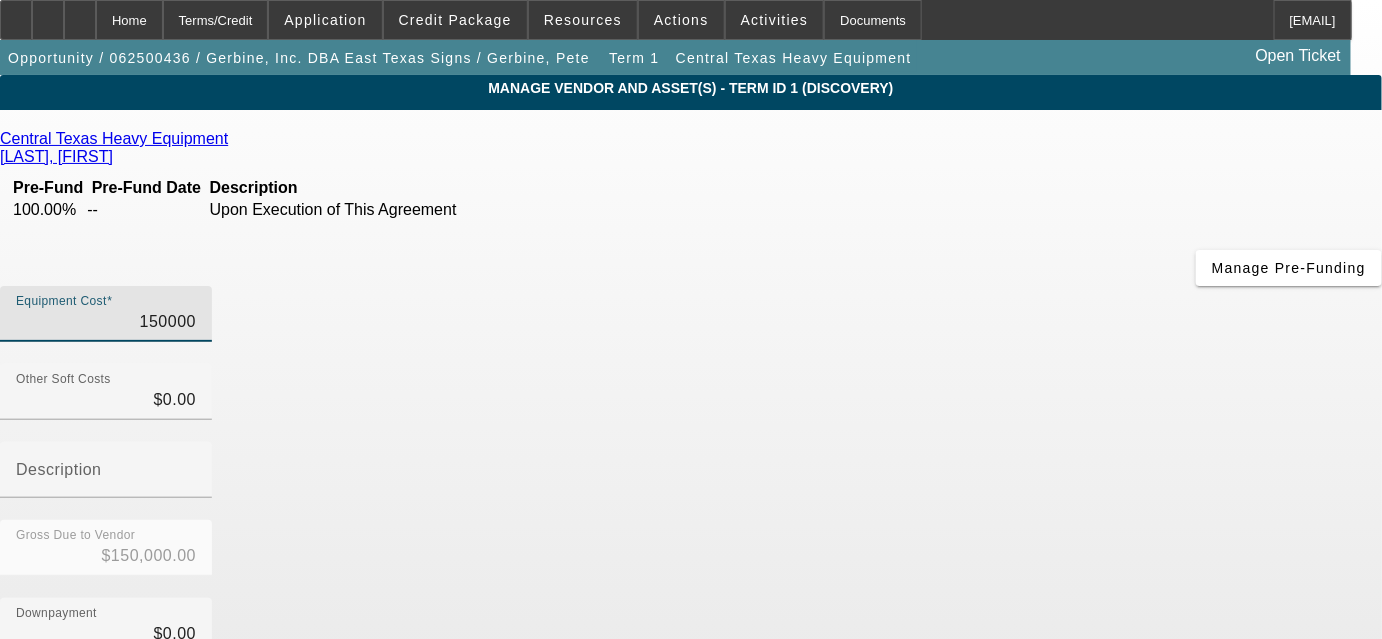 drag, startPoint x: 825, startPoint y: 174, endPoint x: 1015, endPoint y: 164, distance: 190.26297 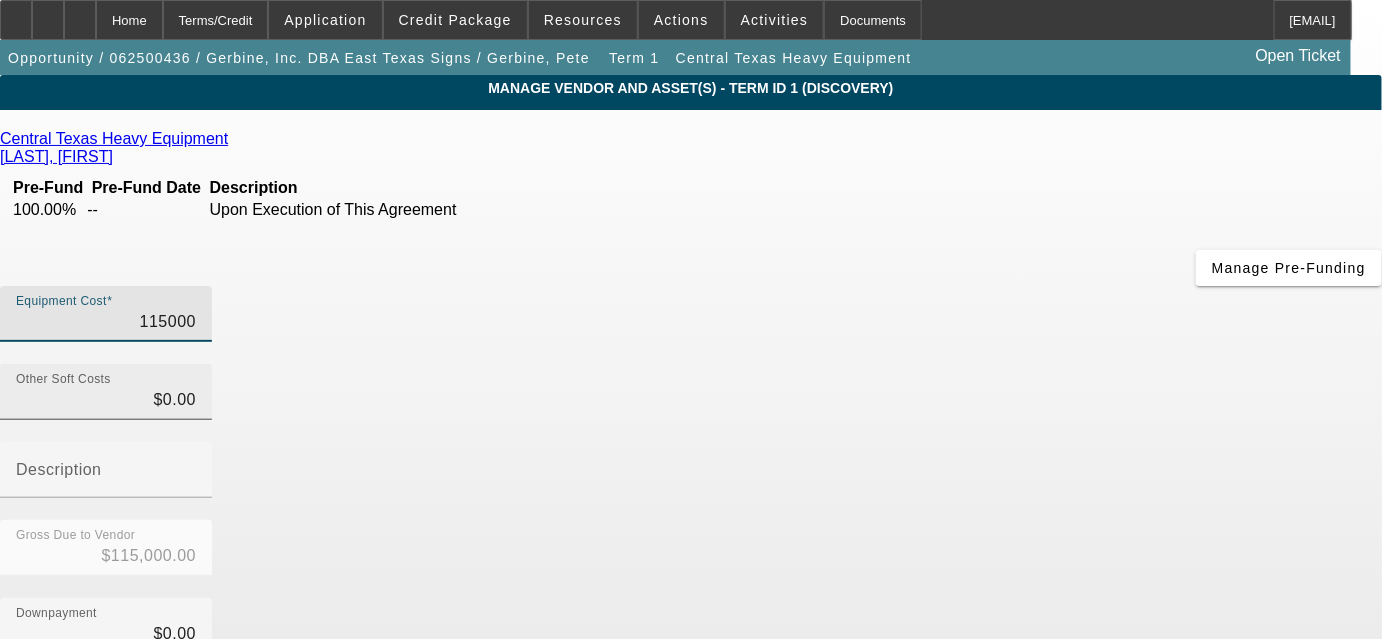 type on "115000" 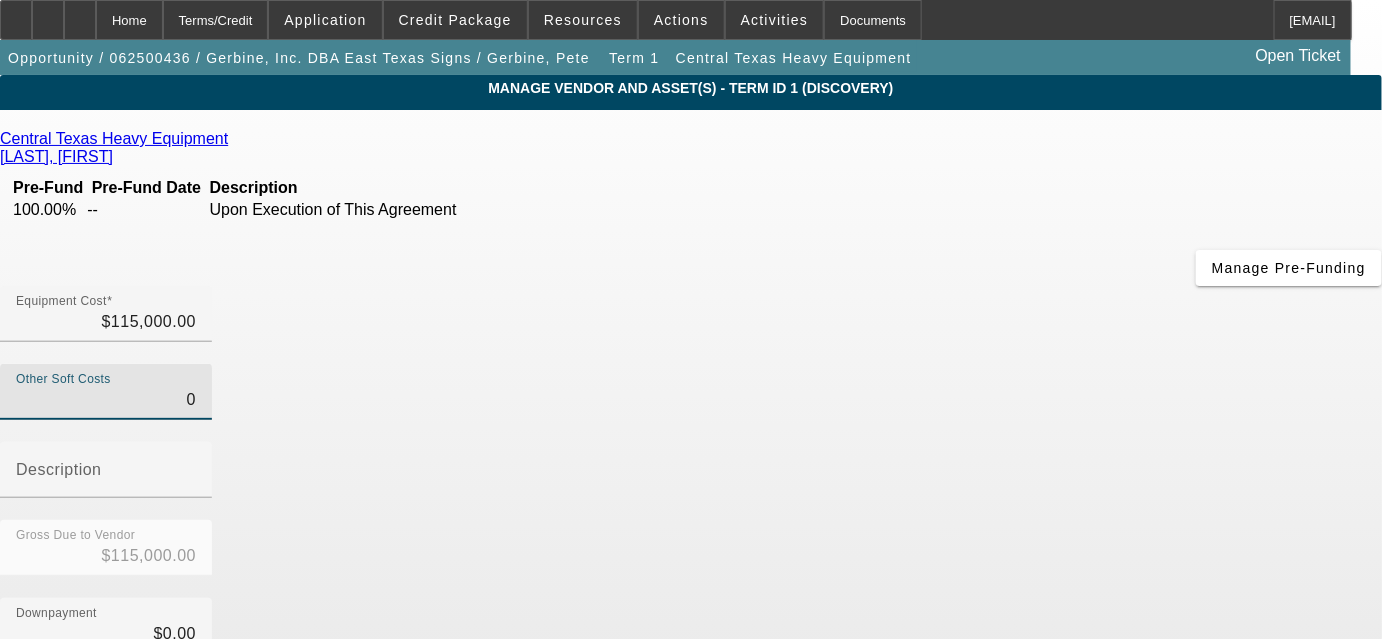 drag, startPoint x: 898, startPoint y: 252, endPoint x: 968, endPoint y: 257, distance: 70.178345 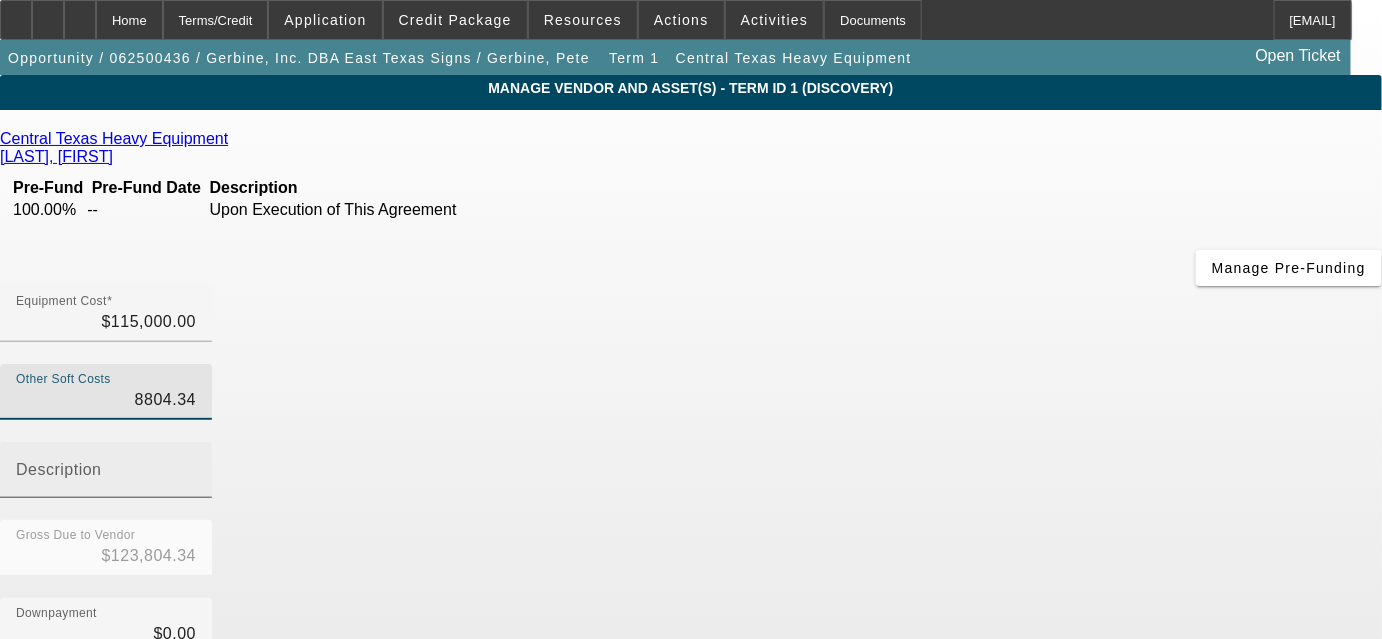 type on "8804.34" 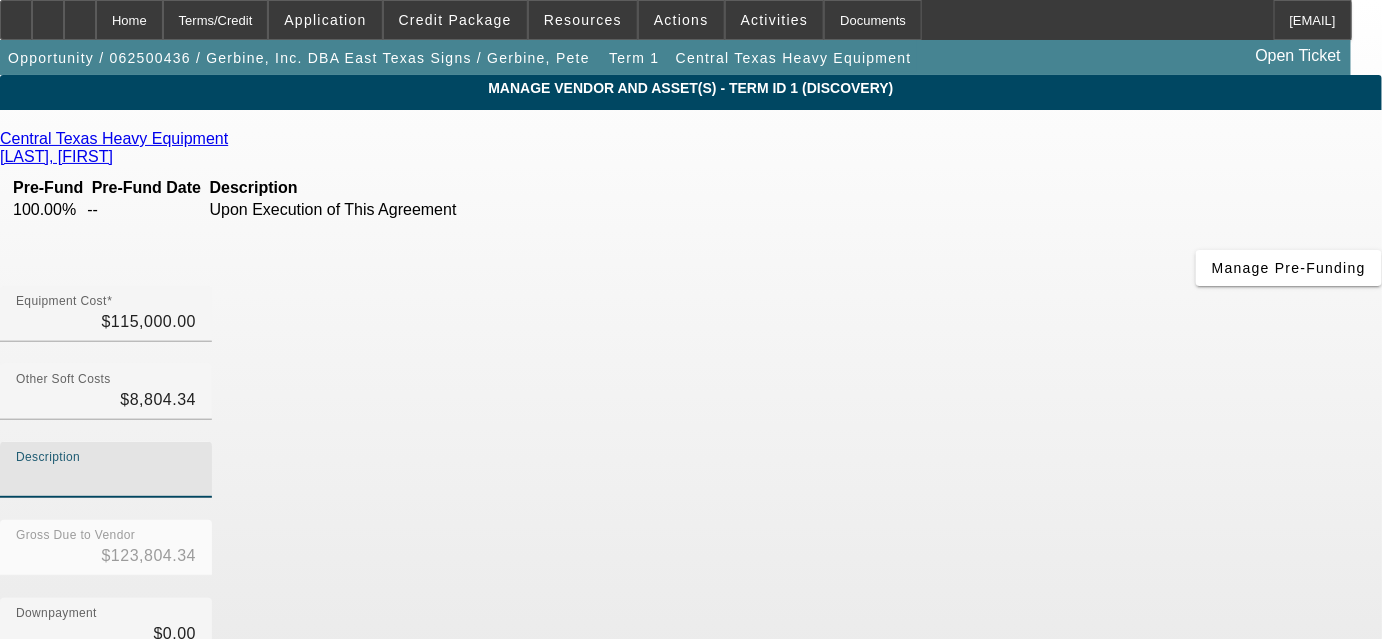 click on "Description" at bounding box center (106, 478) 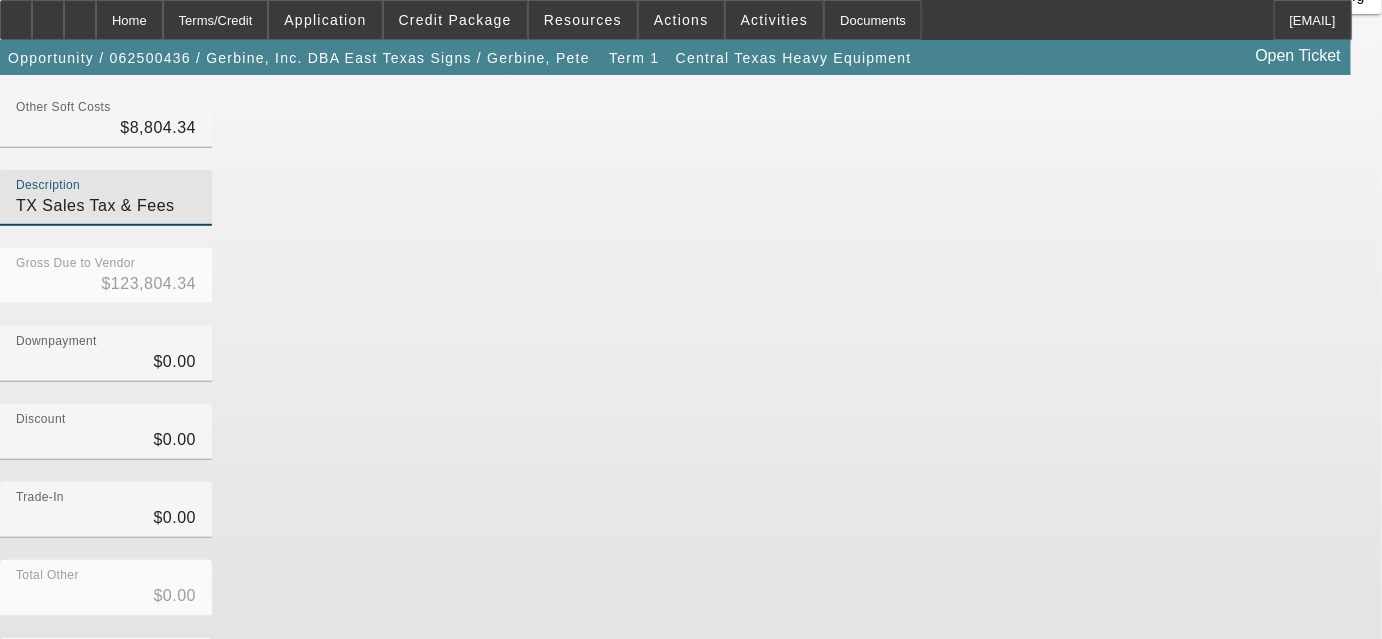 scroll, scrollTop: 272, scrollLeft: 0, axis: vertical 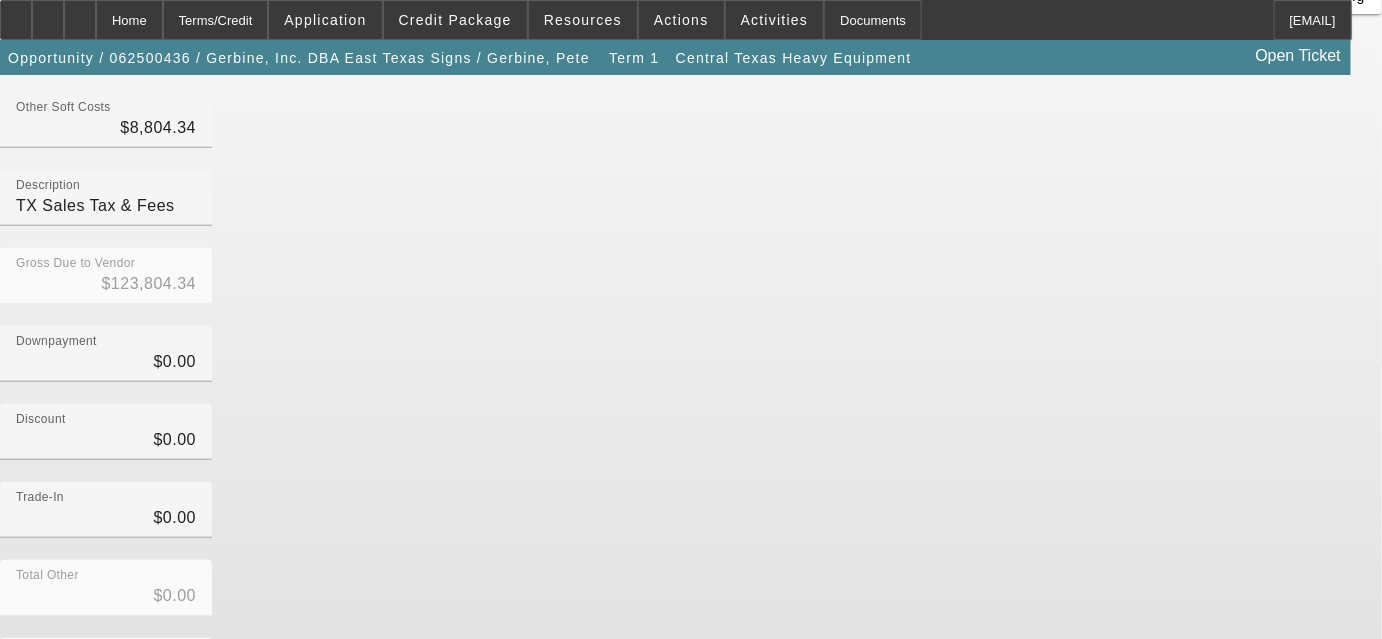 click on "Submit" at bounding box center [28, 747] 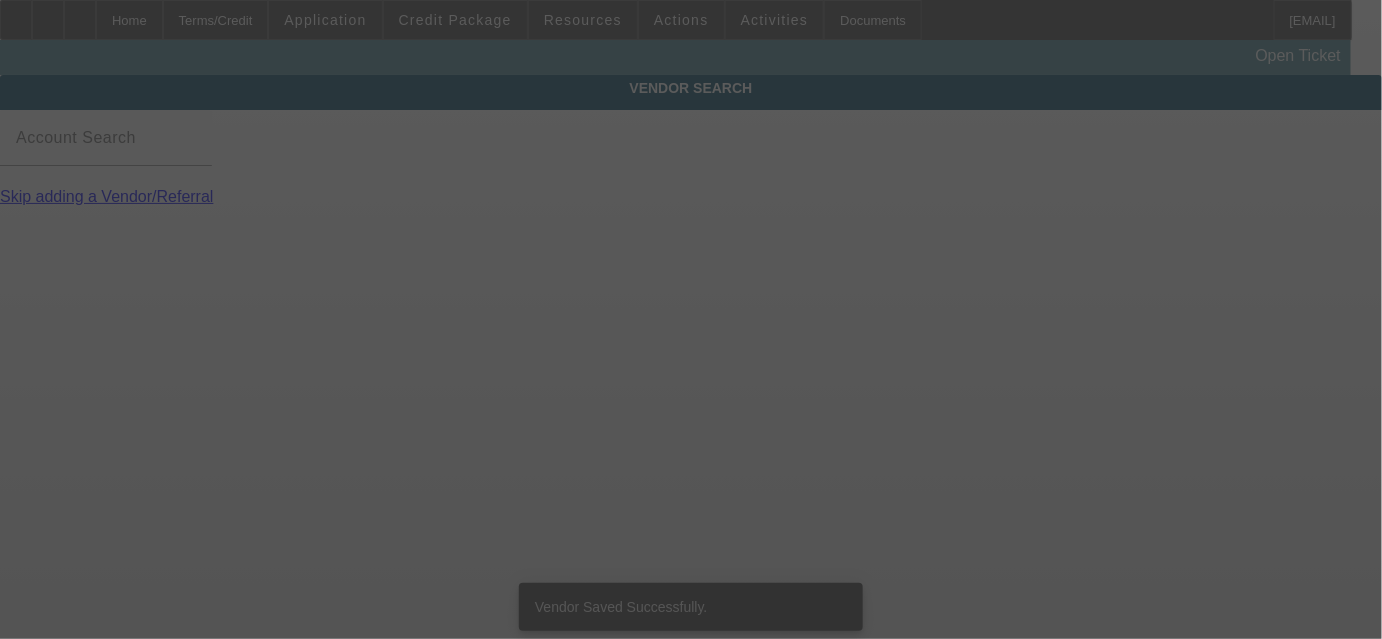 scroll, scrollTop: 0, scrollLeft: 0, axis: both 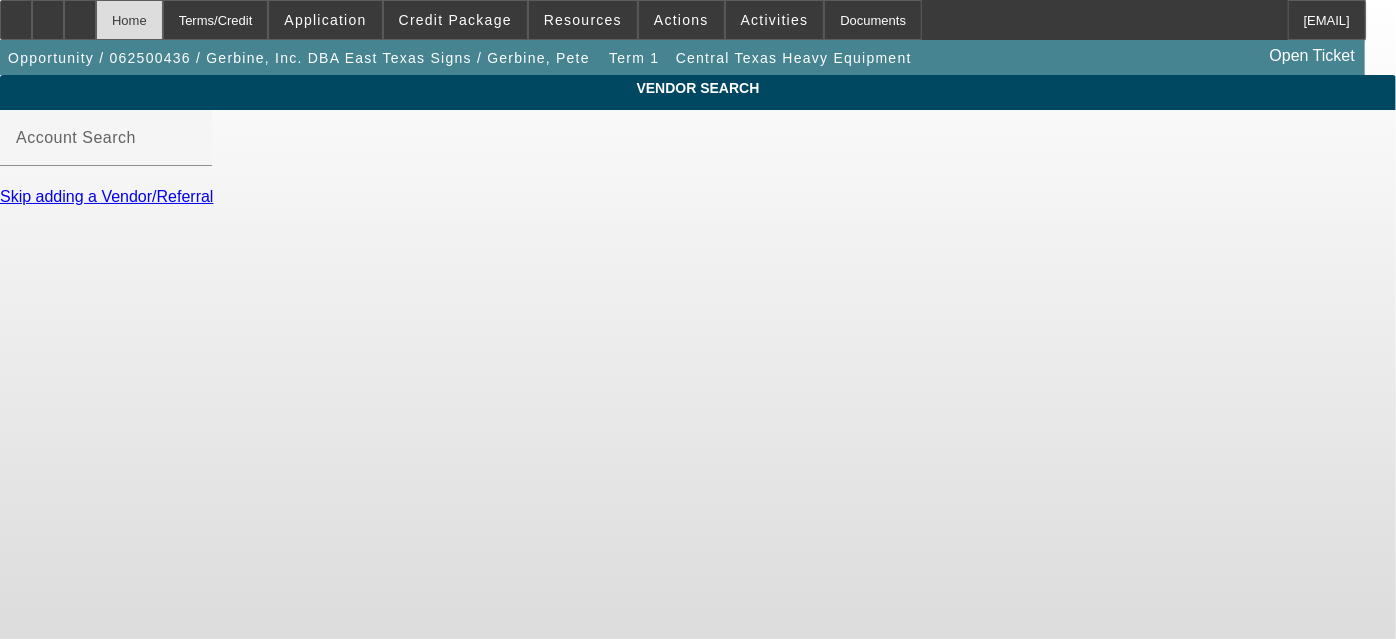 click on "Home" at bounding box center [129, 20] 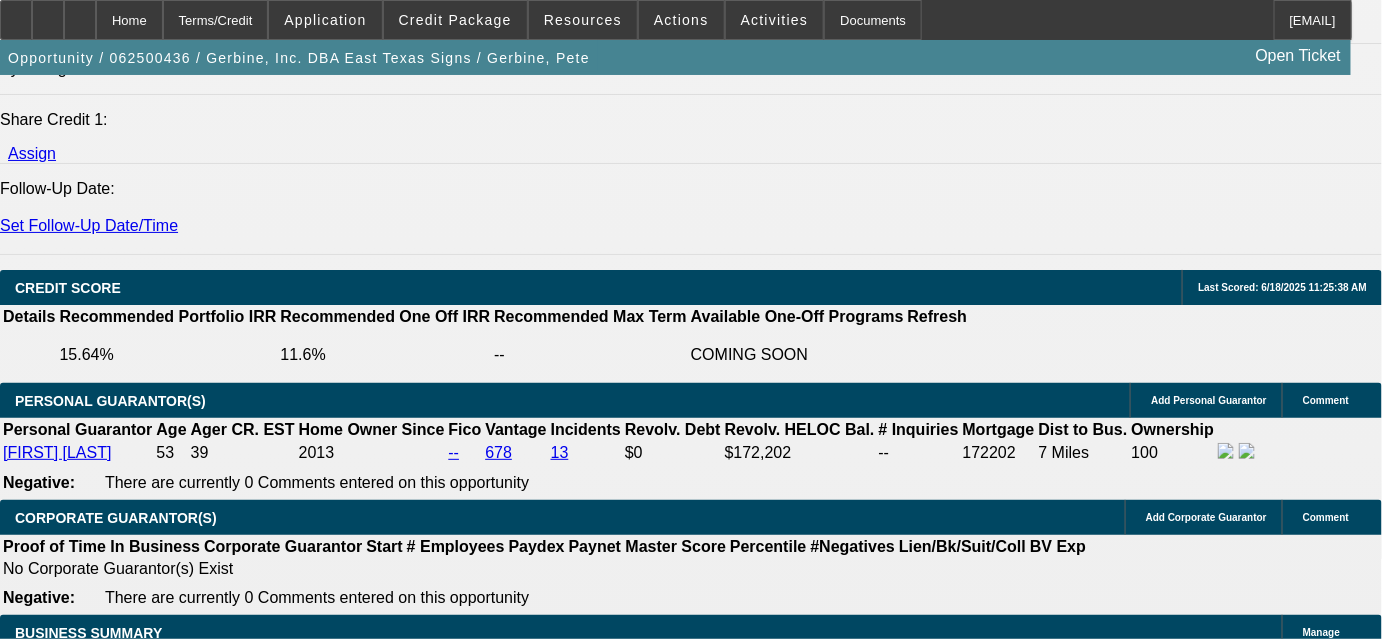scroll, scrollTop: 2909, scrollLeft: 0, axis: vertical 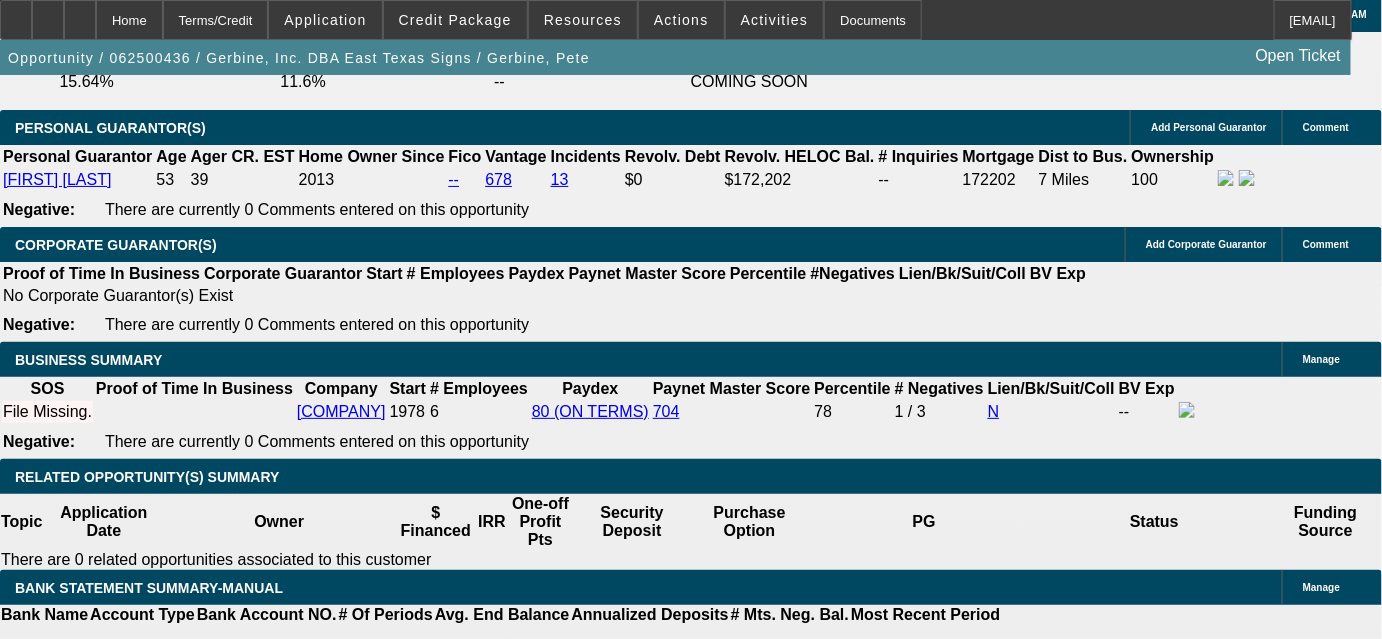 click on "Central Texas Heavy Equipment" at bounding box center (367, 1901) 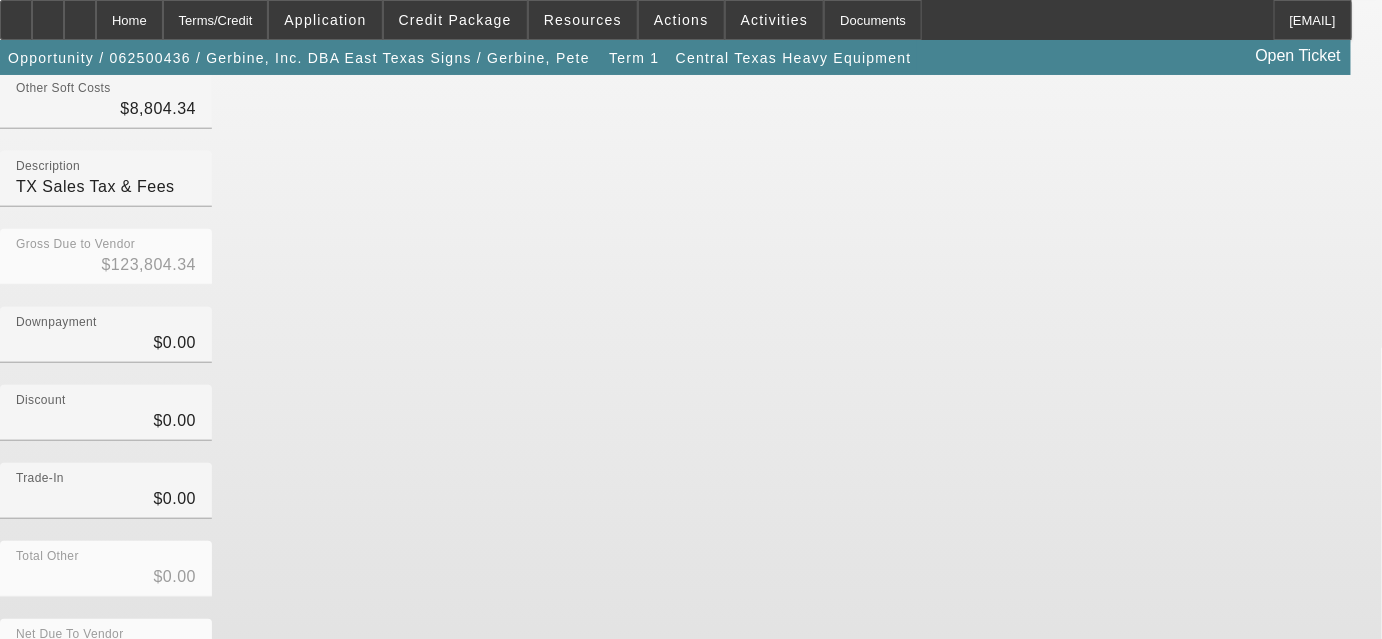 scroll, scrollTop: 296, scrollLeft: 0, axis: vertical 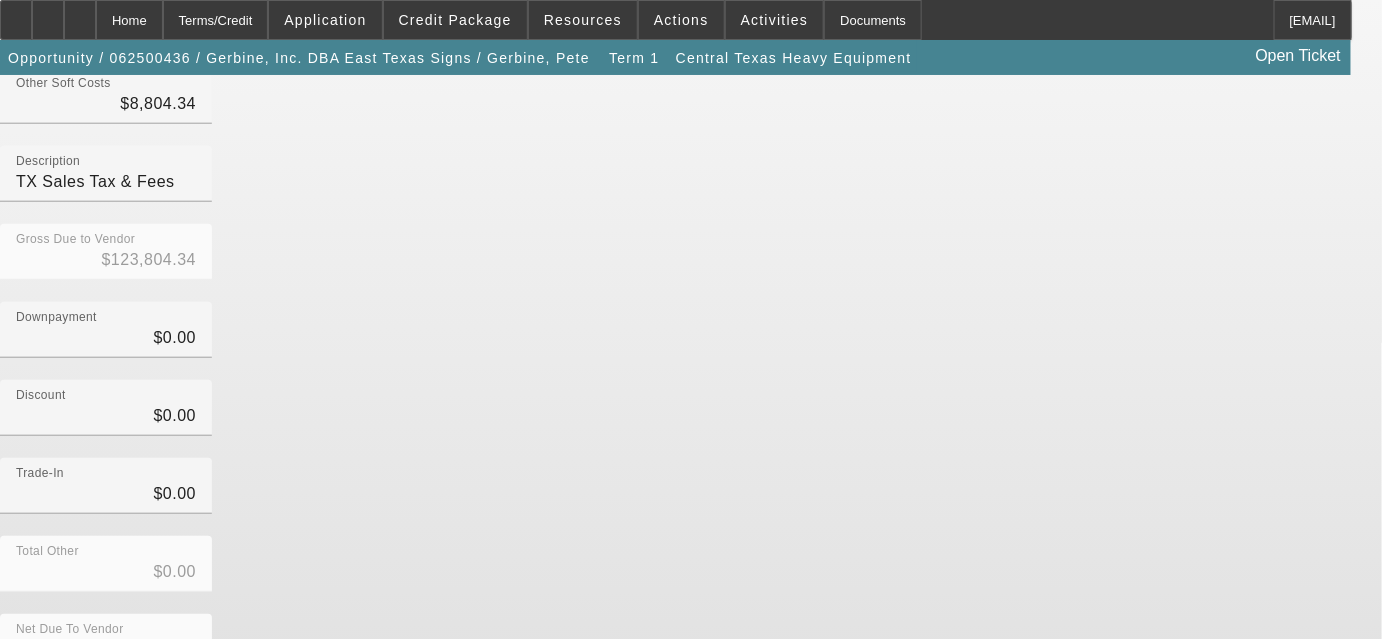 click on "Add Equipment" at bounding box center [1330, 769] 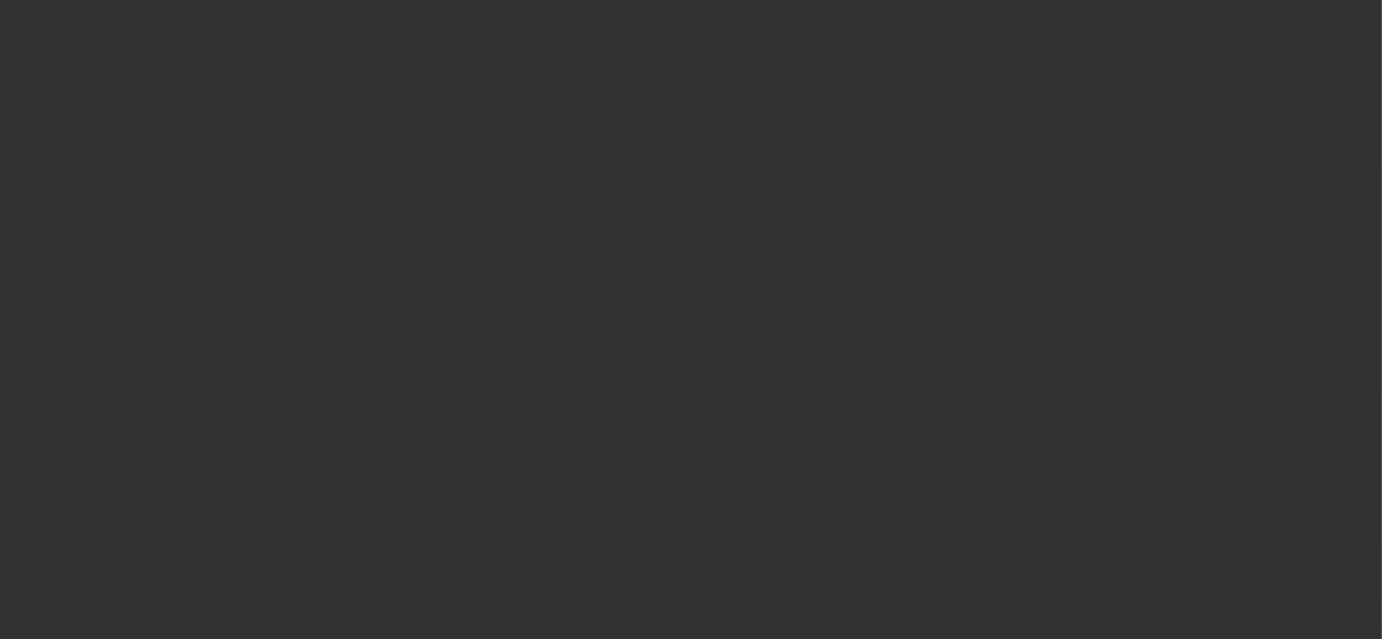 scroll, scrollTop: 0, scrollLeft: 0, axis: both 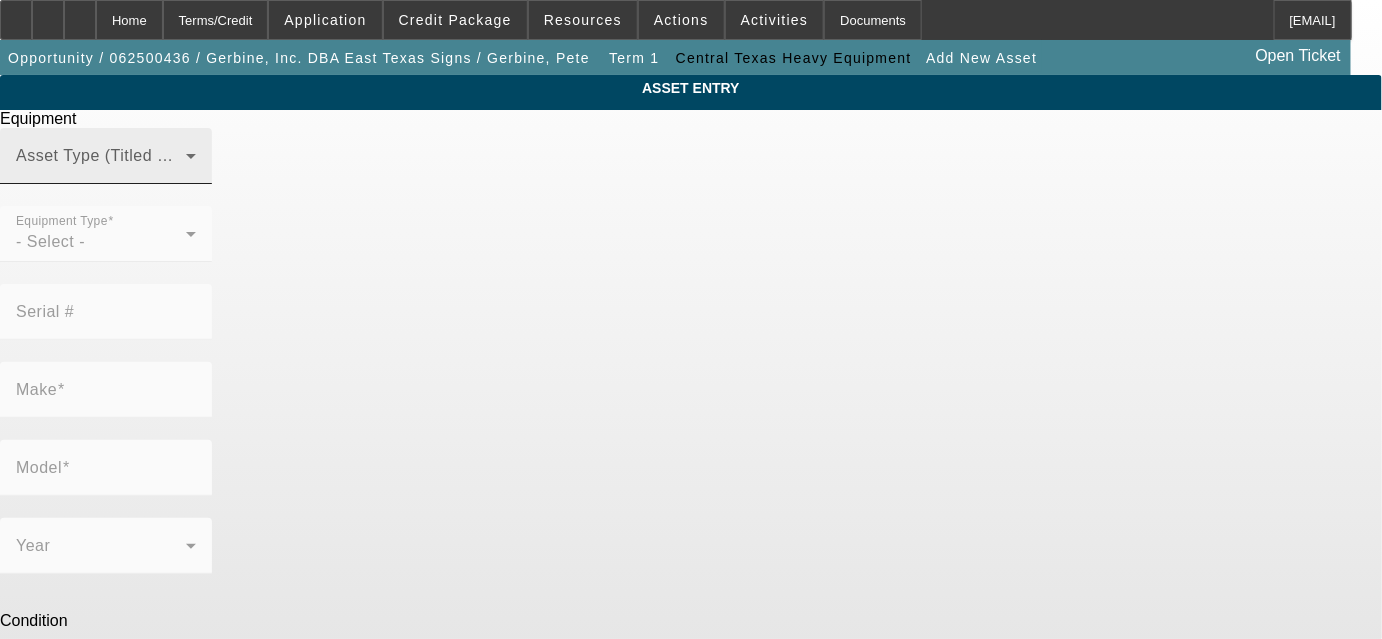 click at bounding box center [101, 164] 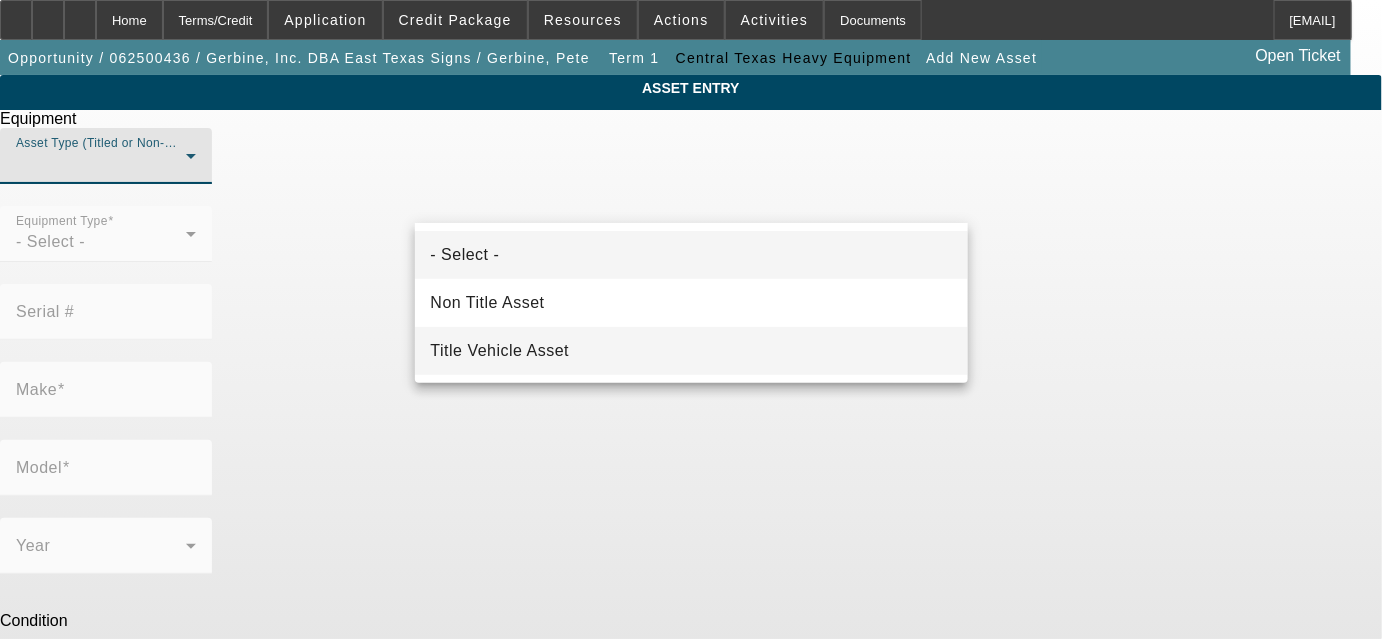 click on "Title Vehicle Asset" at bounding box center (692, 351) 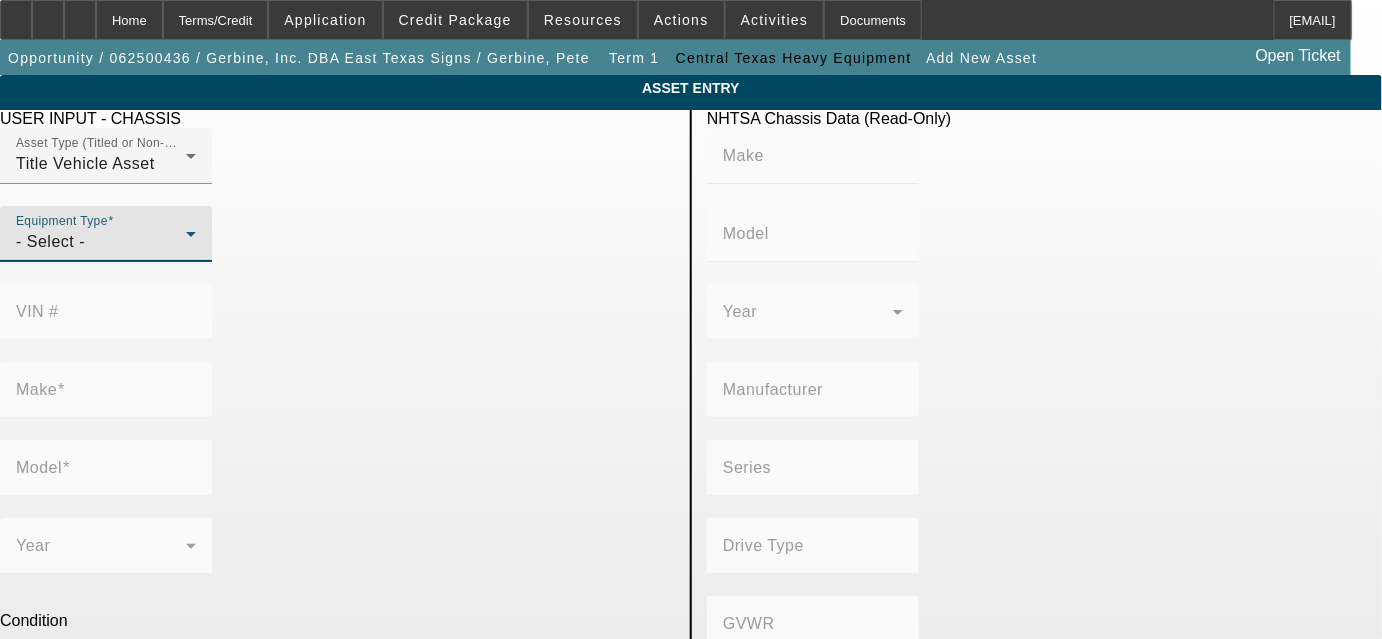 click on "- Select -" at bounding box center (101, 242) 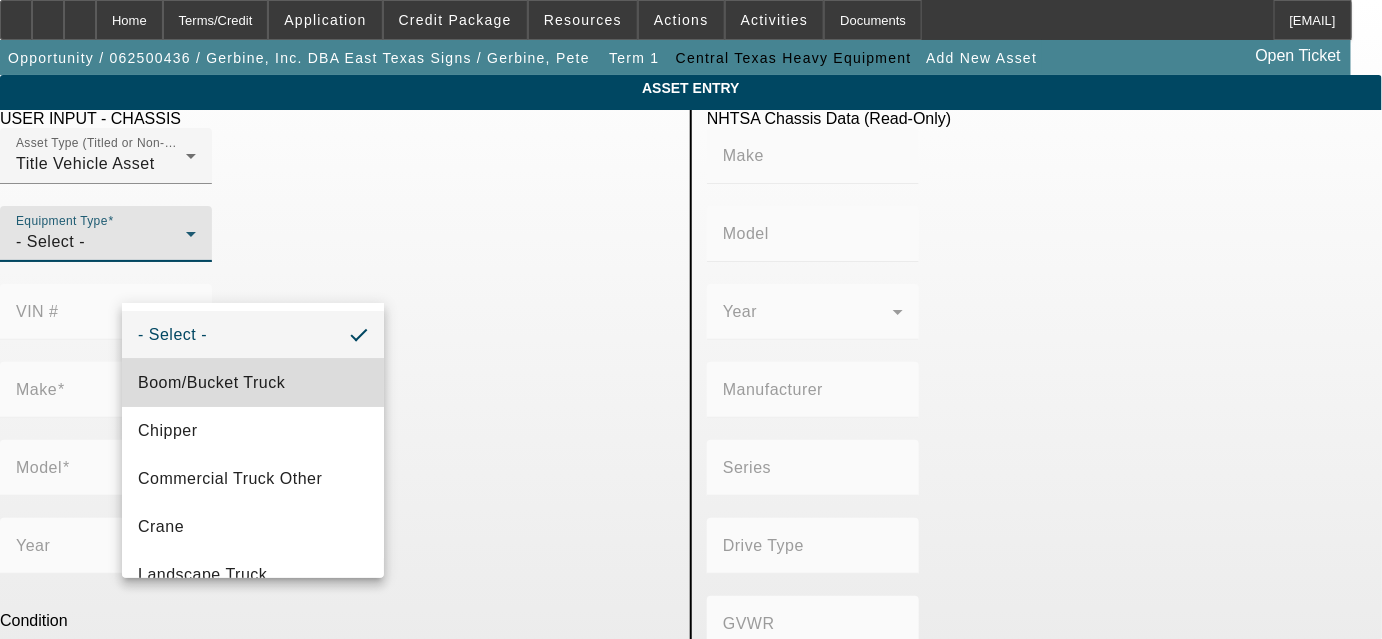 click on "Boom/Bucket Truck" at bounding box center [253, 383] 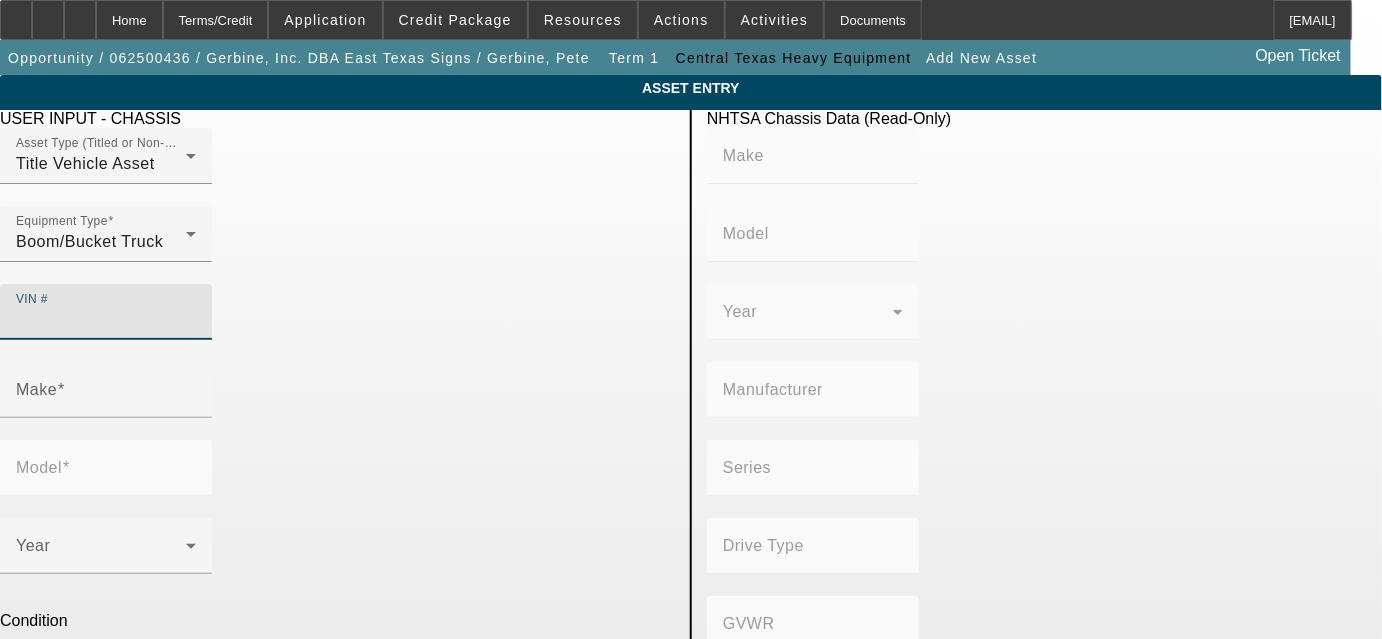 click on "VIN #" at bounding box center [106, 320] 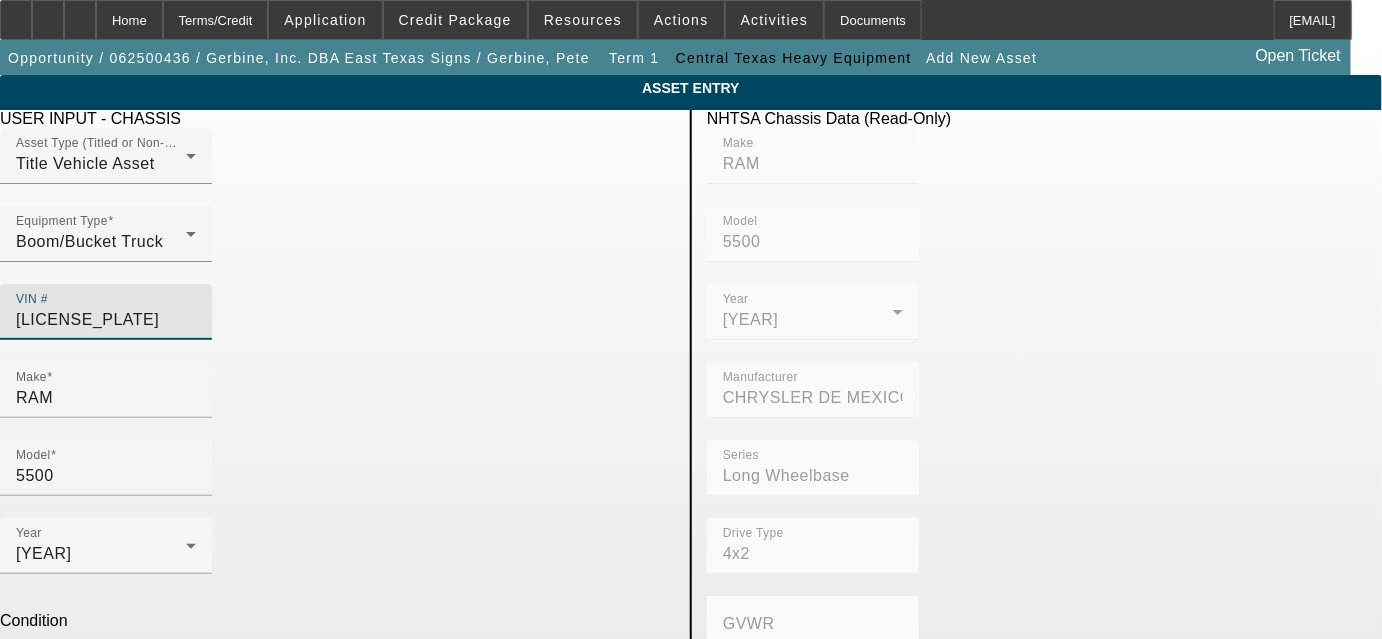 type on "3C7WRMCL5JG120051" 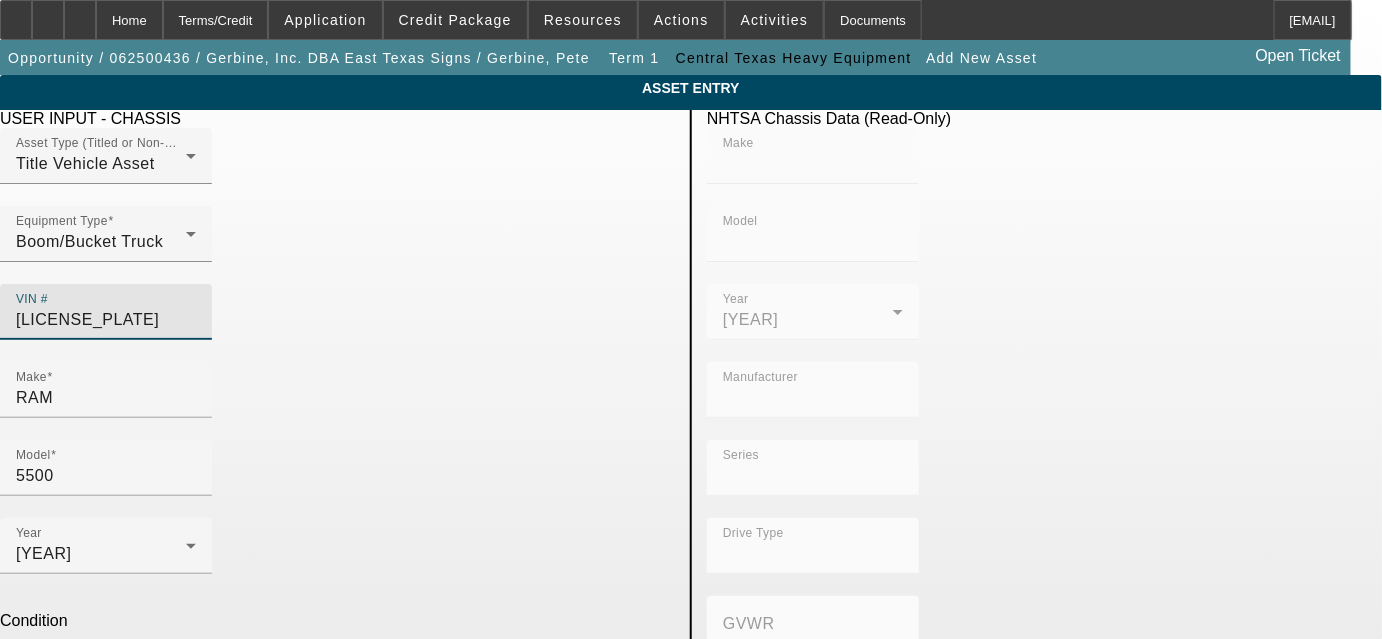 click on "Used" at bounding box center [97, 666] 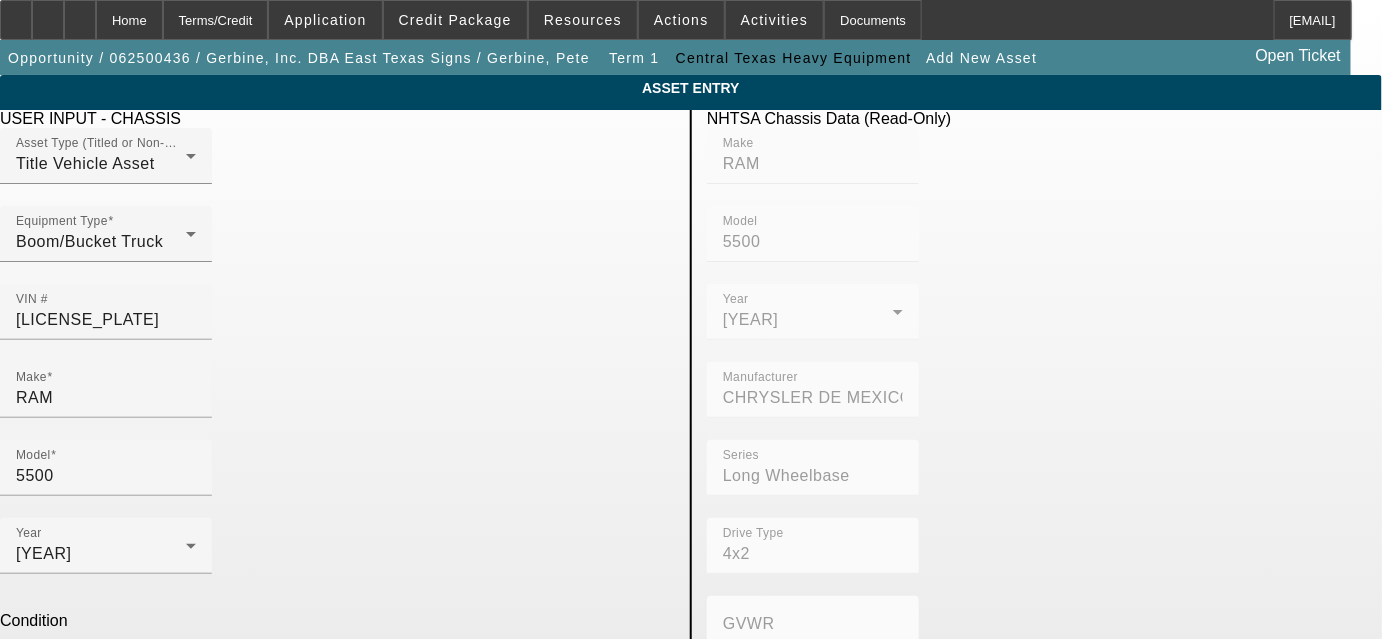 click on "Hour(s)" at bounding box center (106, 722) 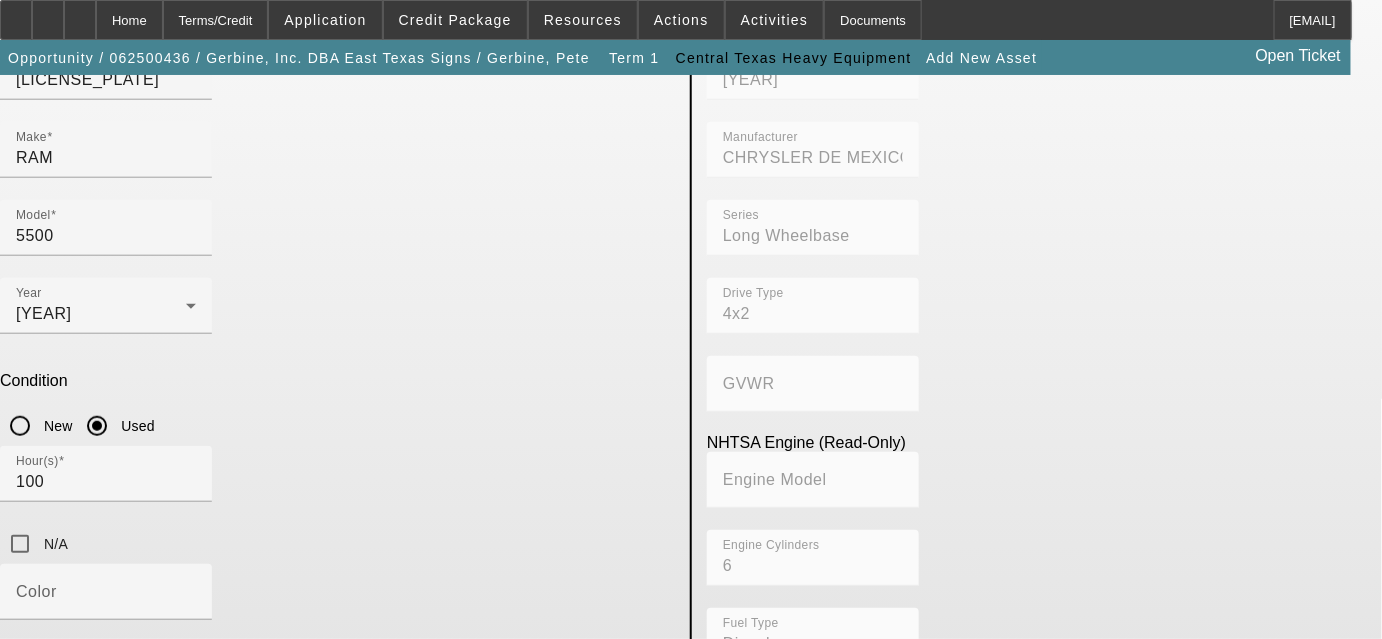 scroll, scrollTop: 272, scrollLeft: 0, axis: vertical 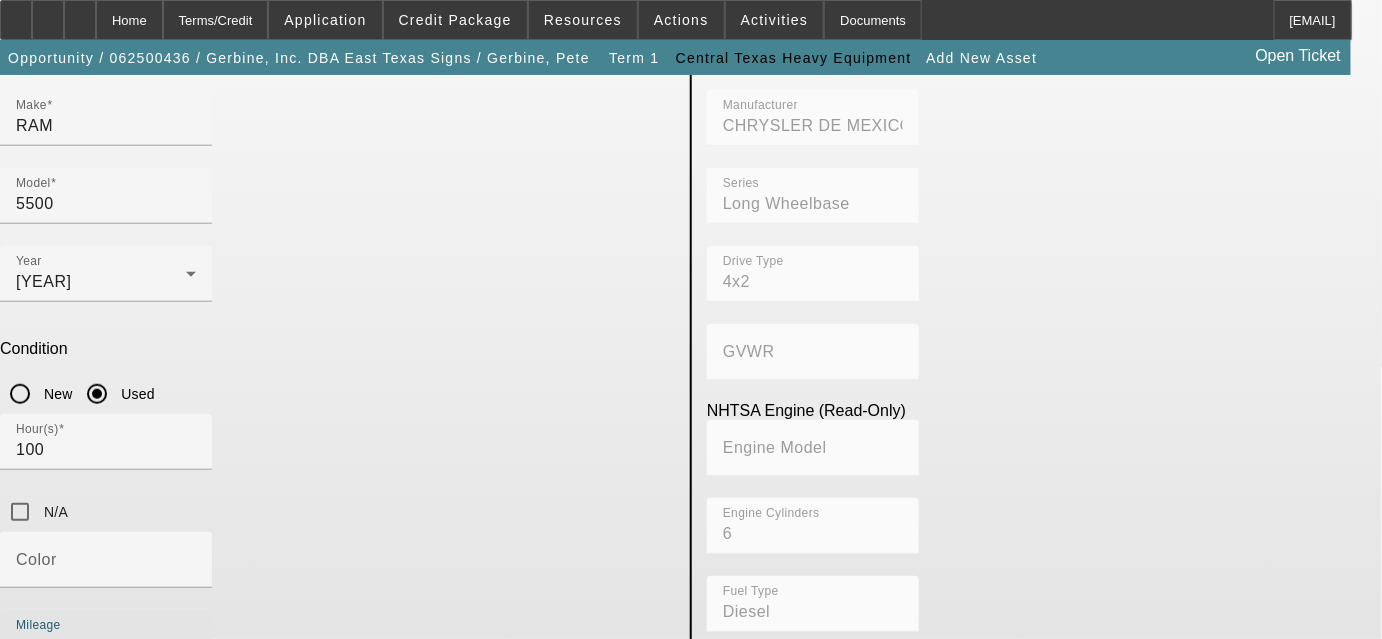 type on "178998" 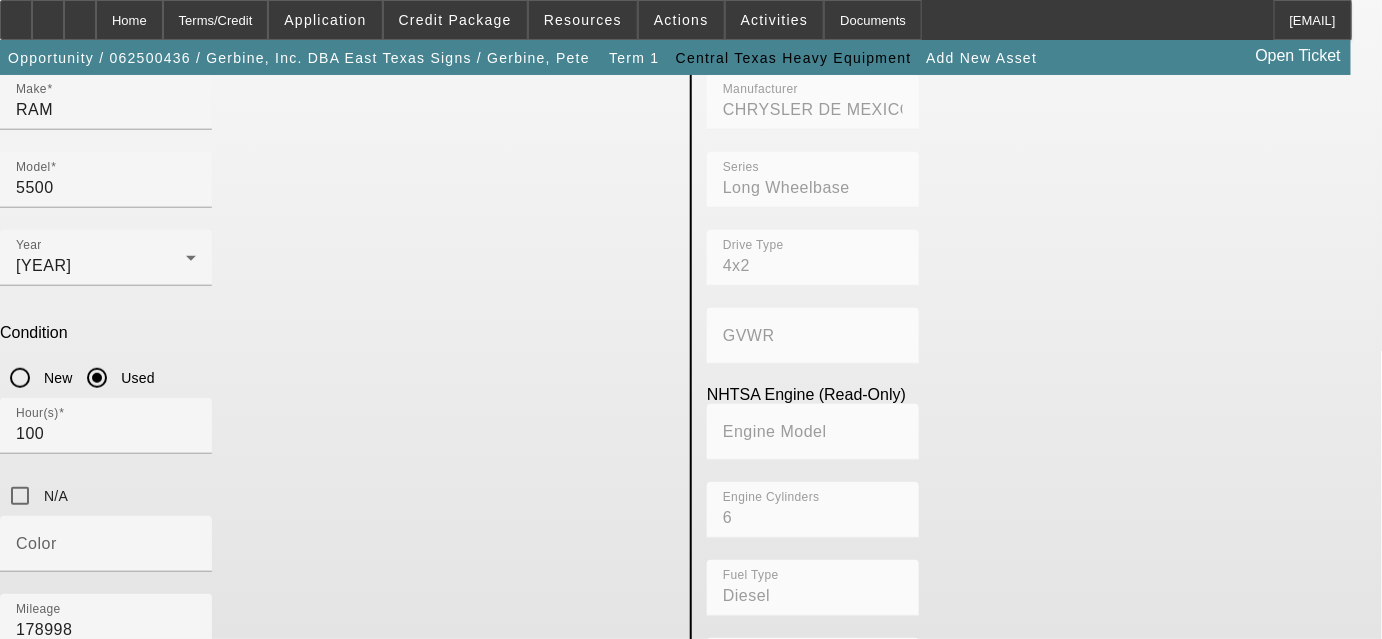 scroll, scrollTop: 313, scrollLeft: 0, axis: vertical 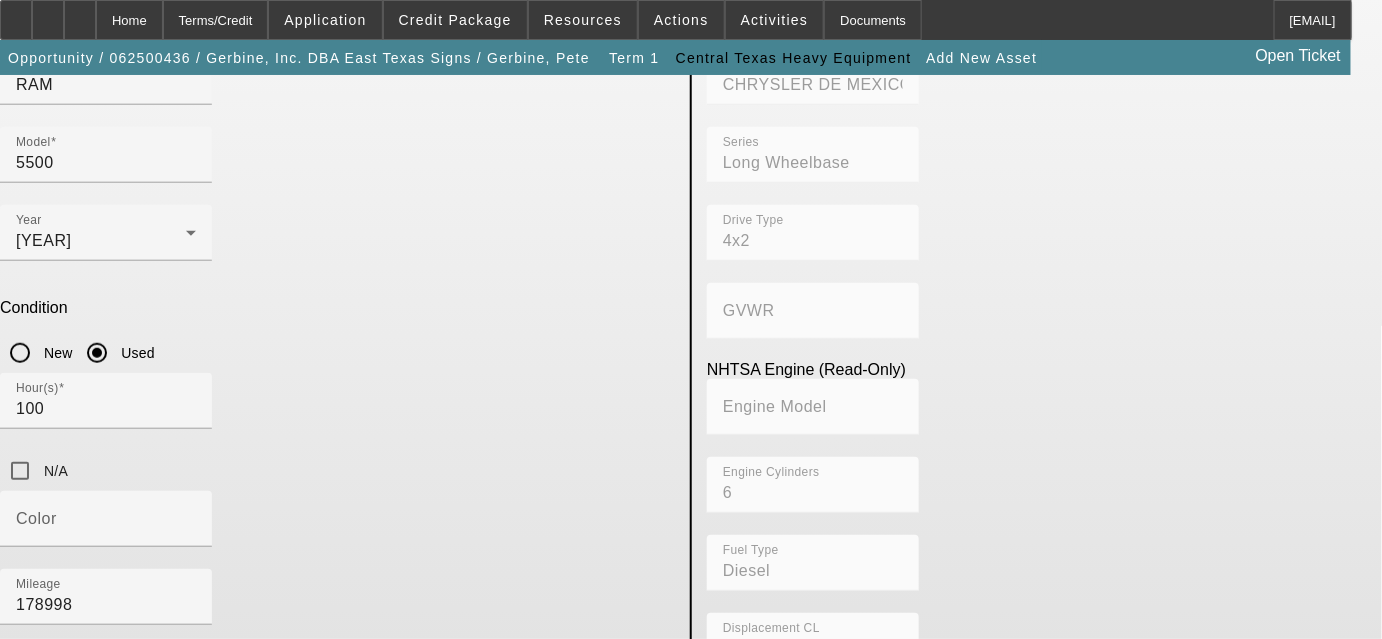 type on "6.7L Cummins engine, auto trans" 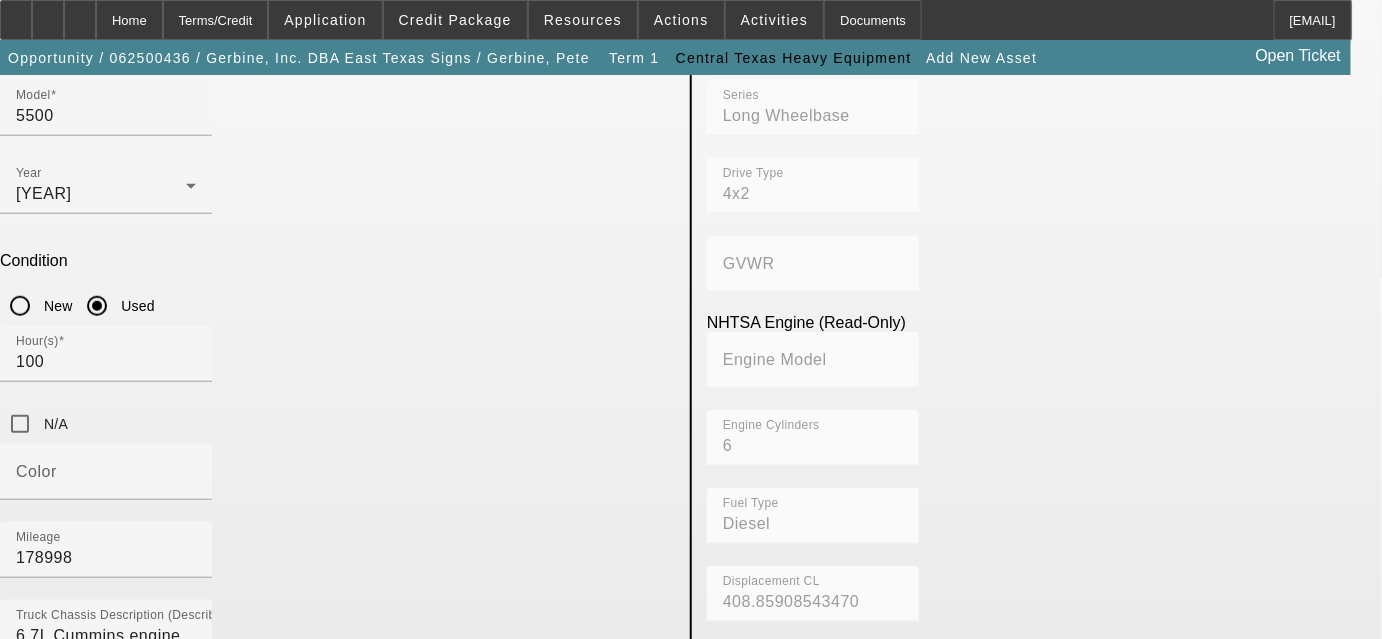 scroll, scrollTop: 404, scrollLeft: 0, axis: vertical 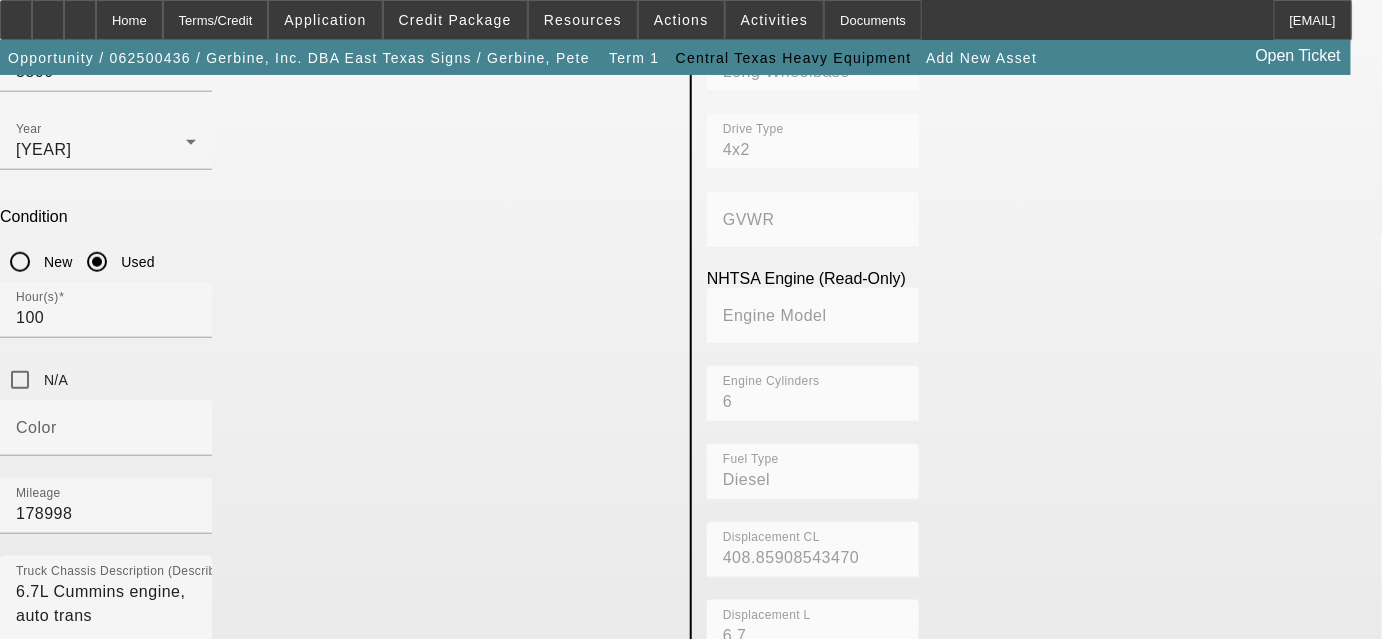 click on "Make" at bounding box center [106, 755] 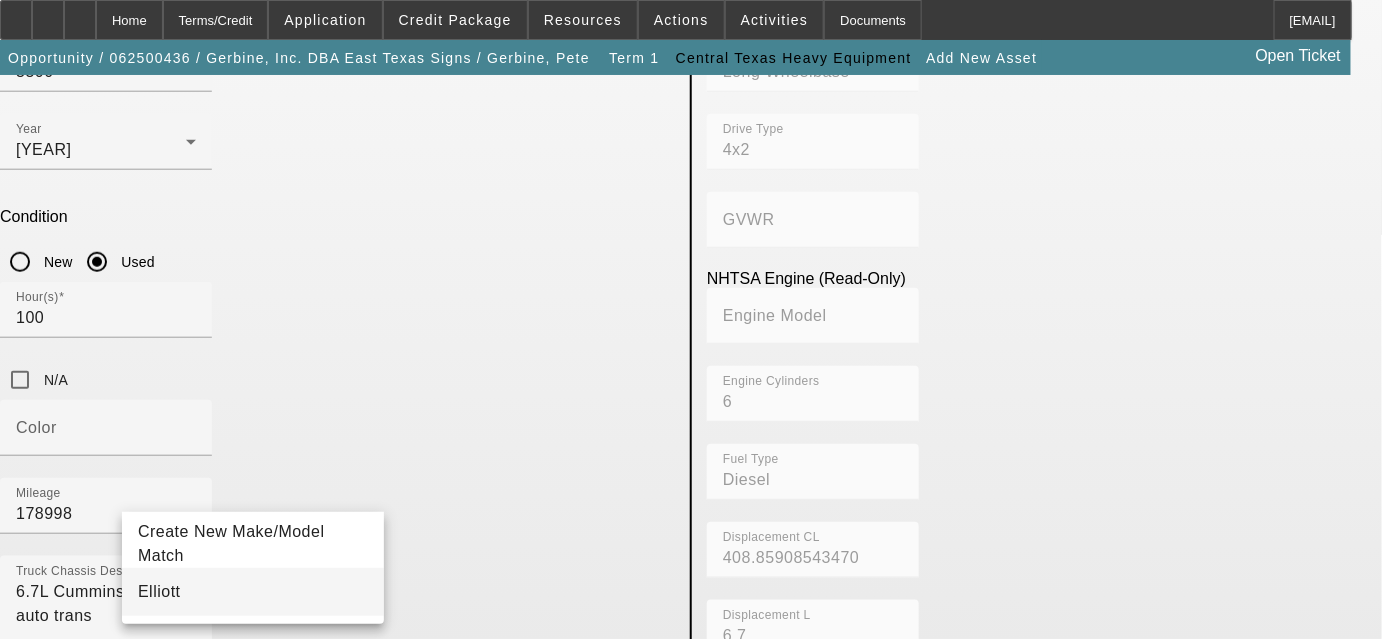type on "Elliott" 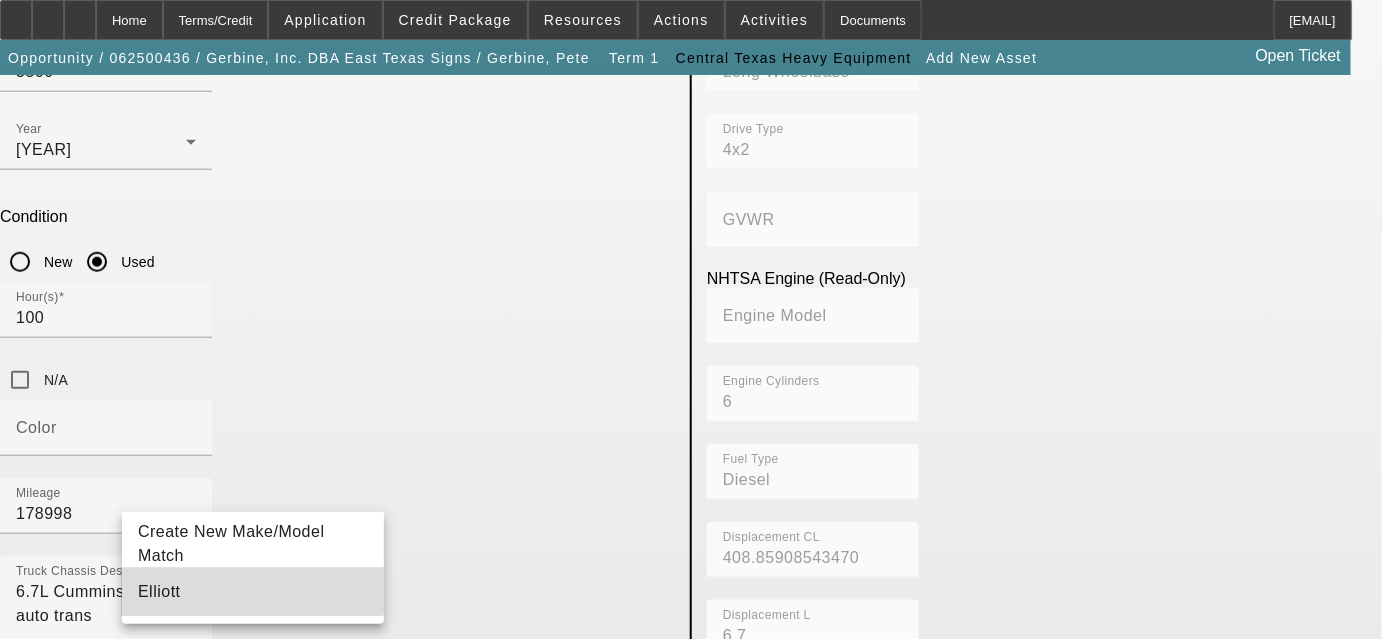 click on "Elliott" at bounding box center (253, 592) 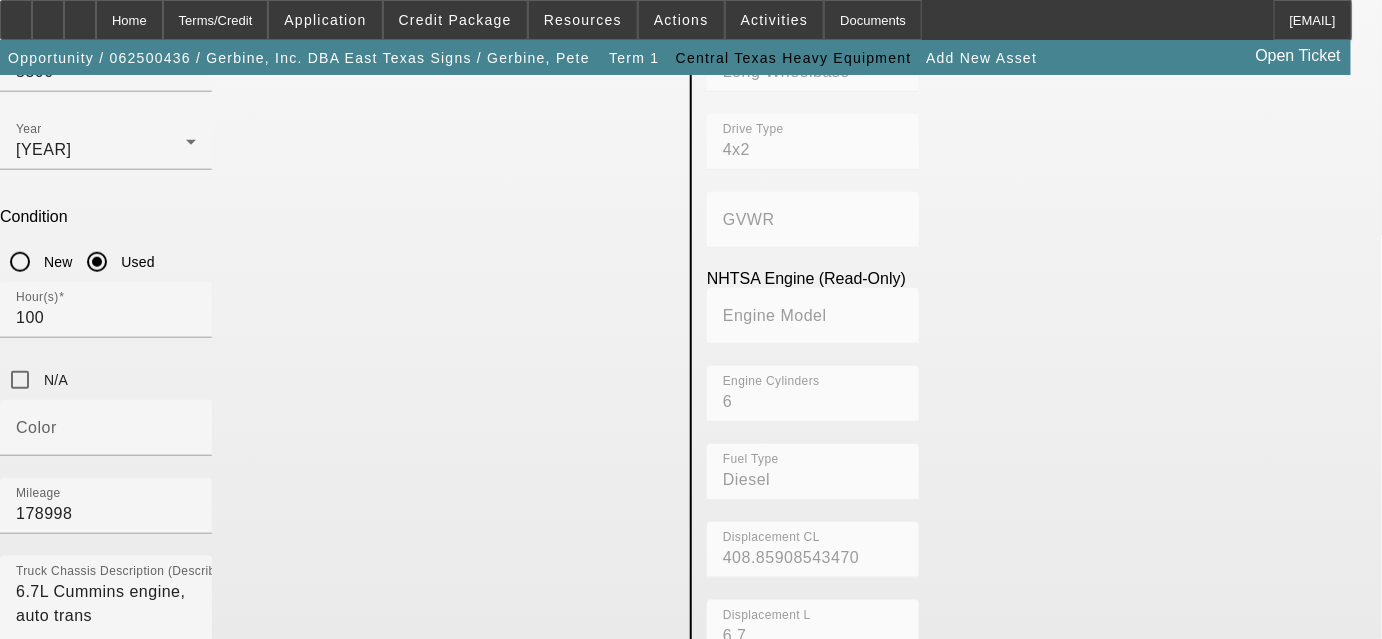 click on "Model" at bounding box center [106, 833] 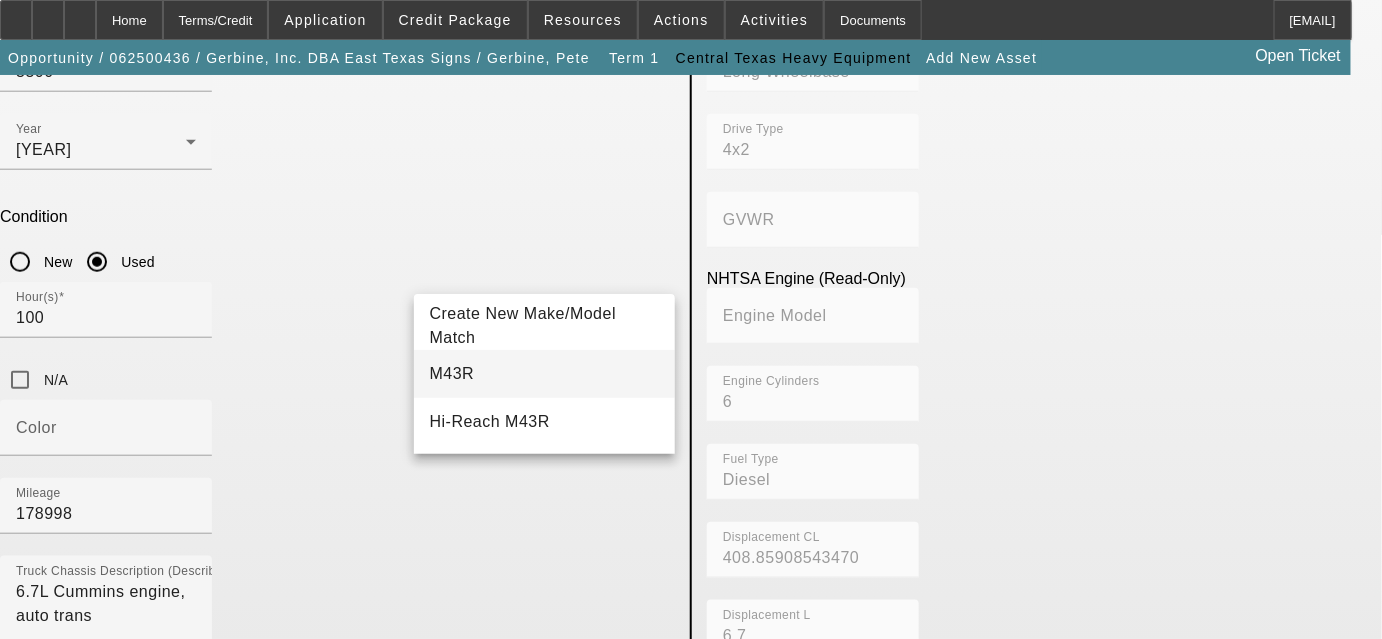 type on "M43R" 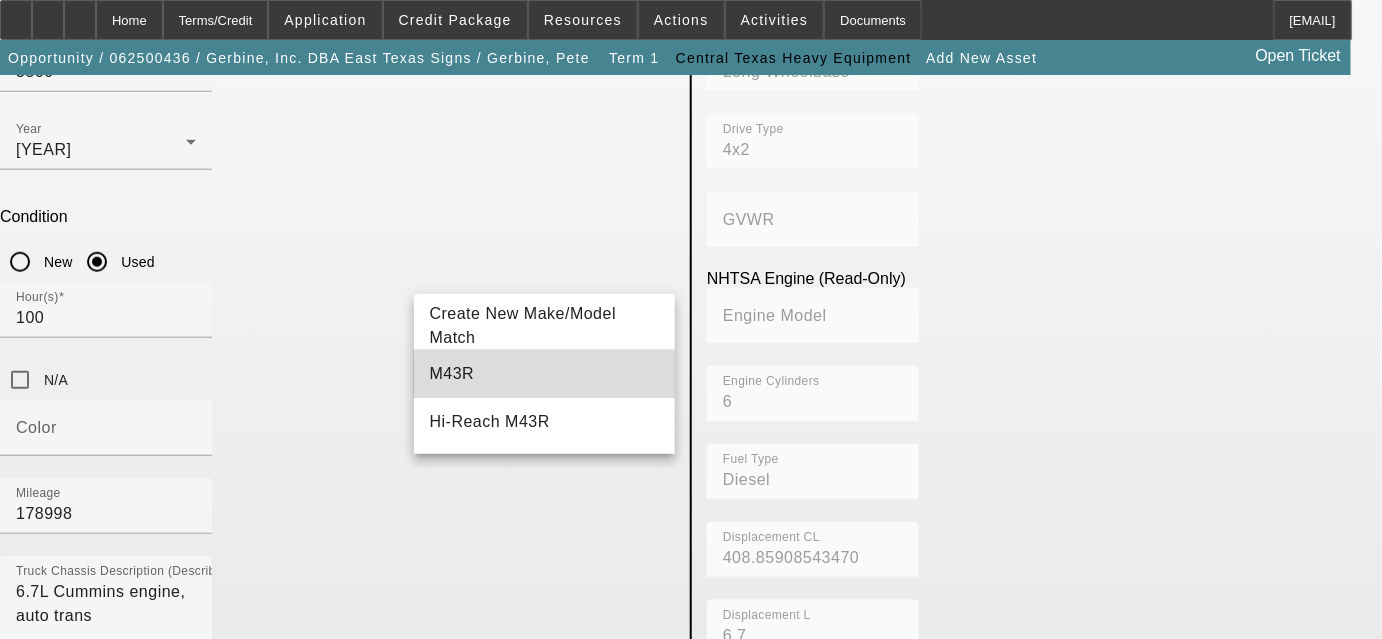 click on "M43R" at bounding box center [545, 374] 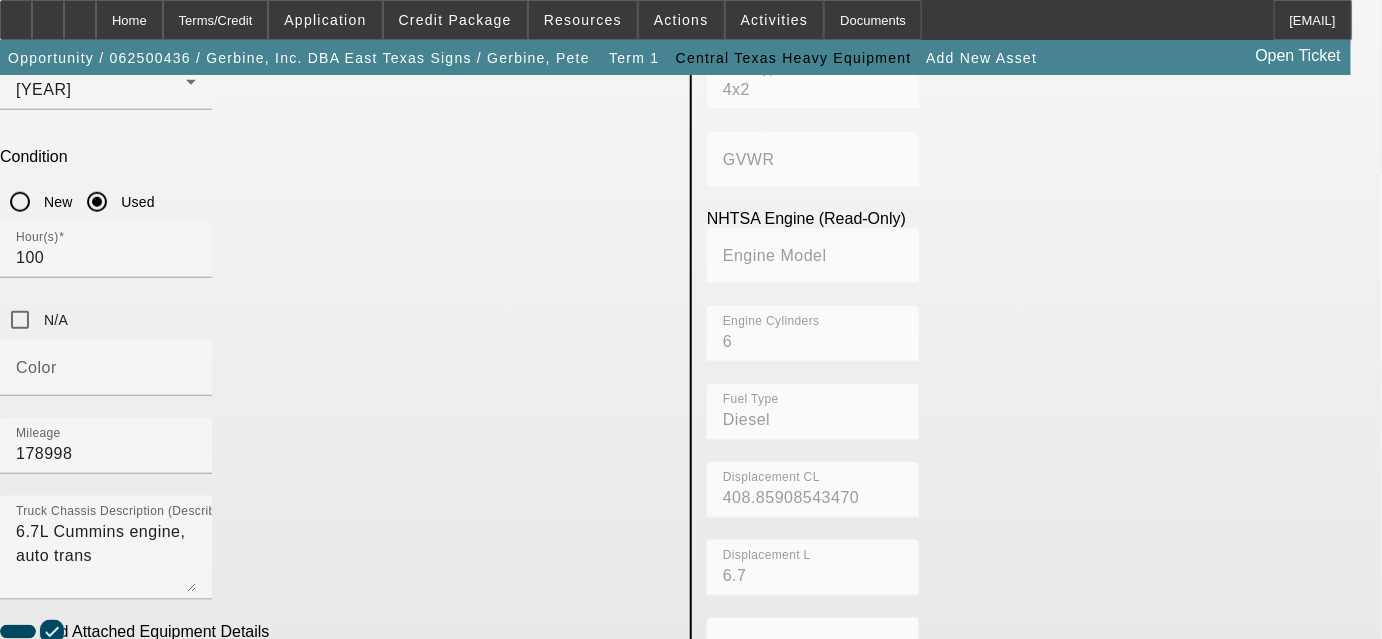 scroll, scrollTop: 495, scrollLeft: 0, axis: vertical 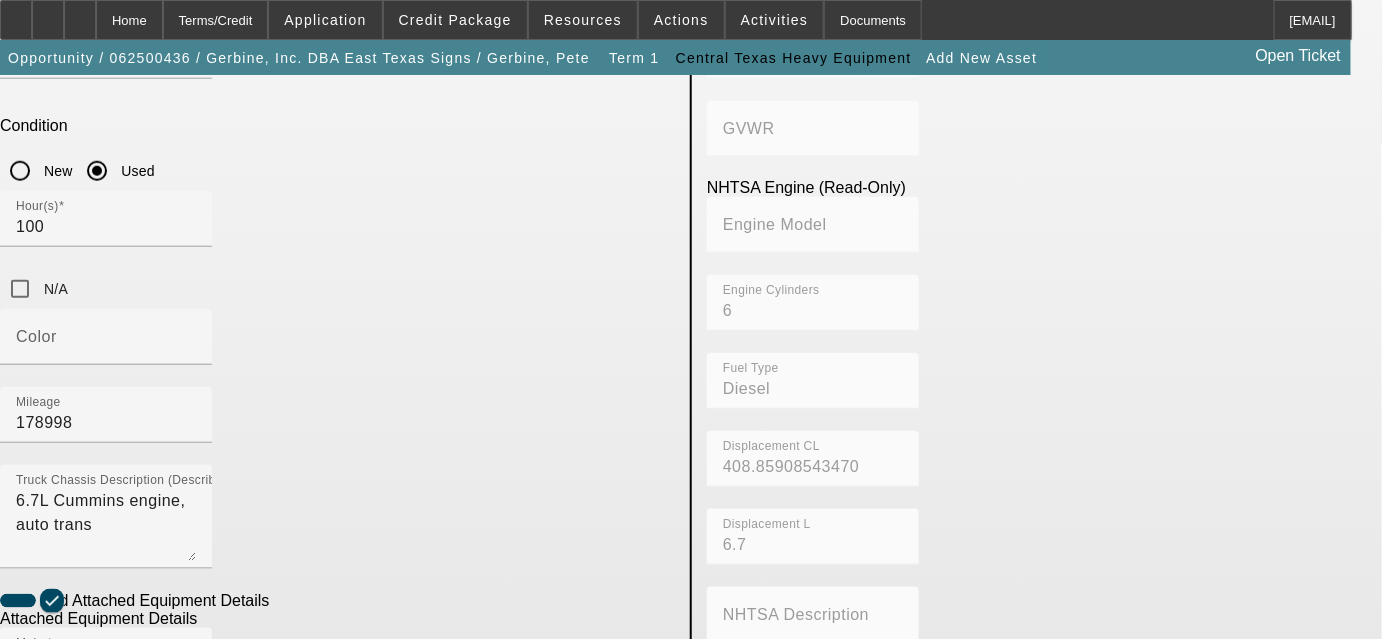 click on "Used" at bounding box center [97, 900] 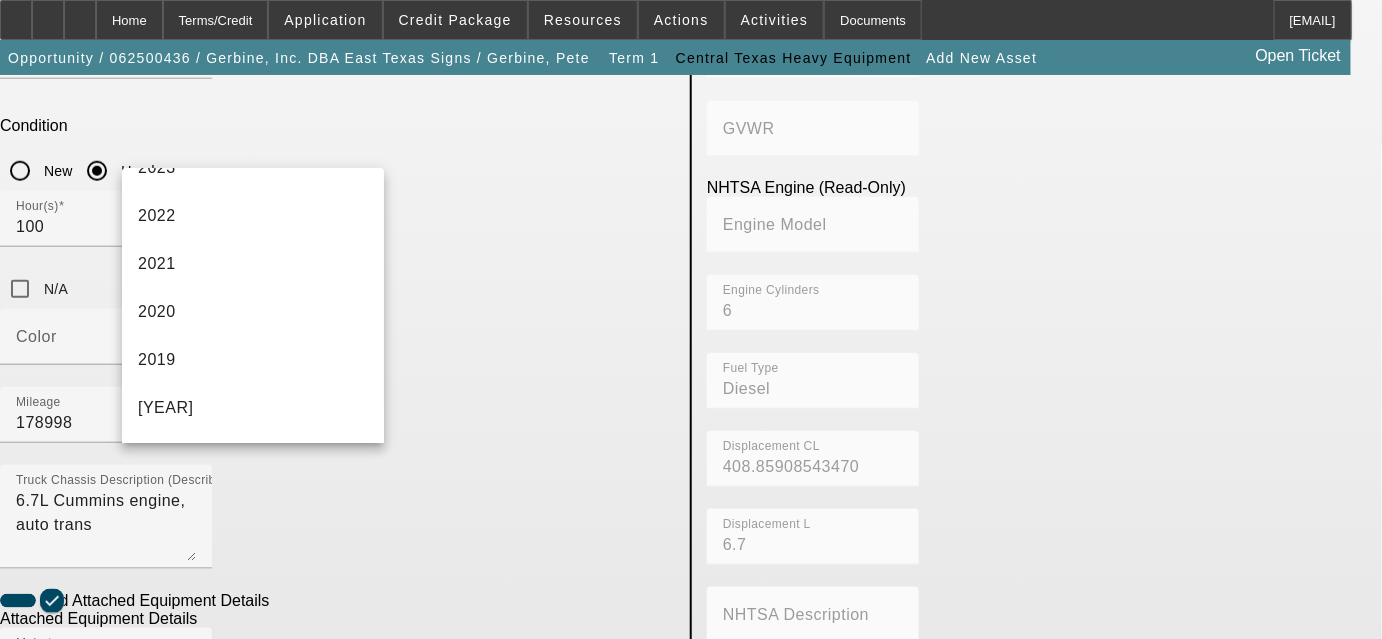 scroll, scrollTop: 363, scrollLeft: 0, axis: vertical 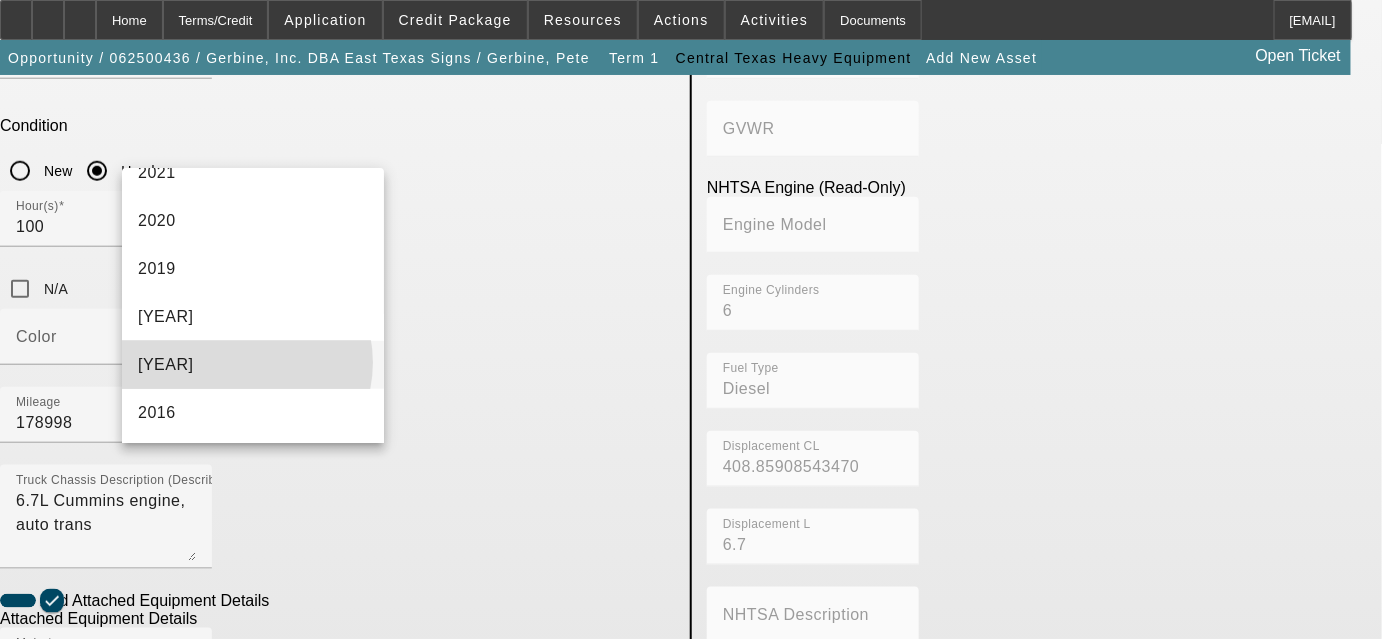 click on "2017" at bounding box center (253, 365) 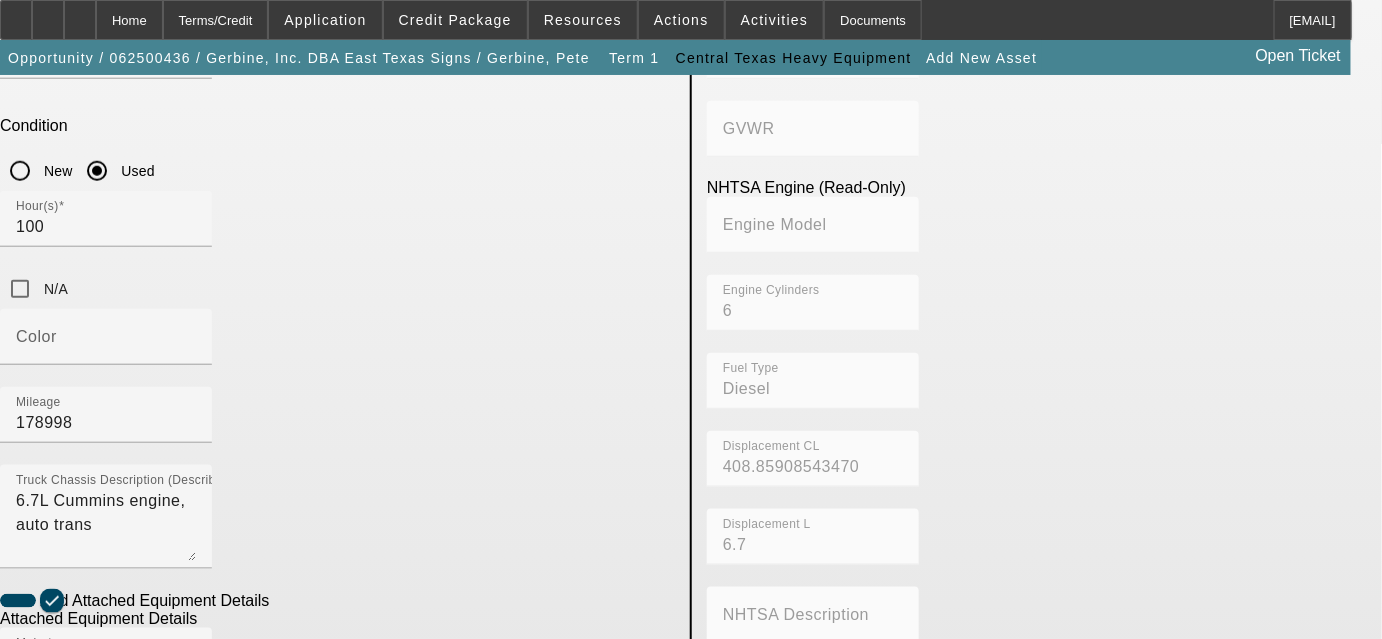 click on "Year
2017
Condition
New
Used" at bounding box center [337, 852] 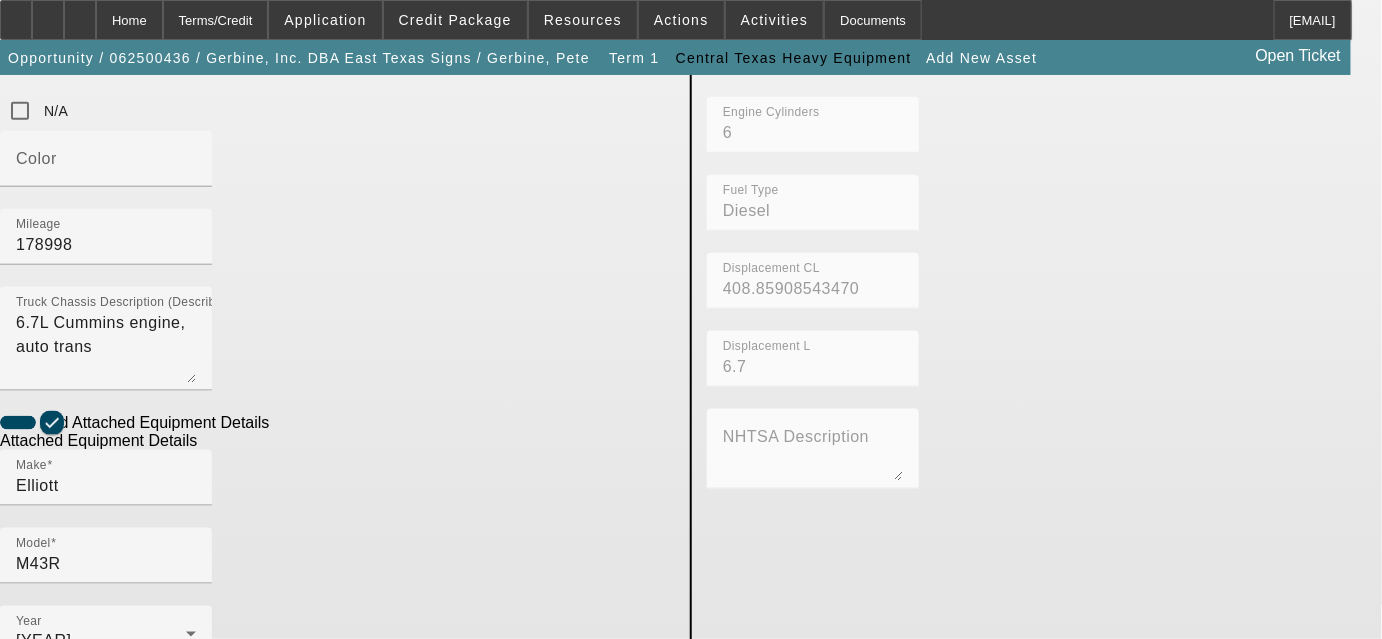 scroll, scrollTop: 677, scrollLeft: 0, axis: vertical 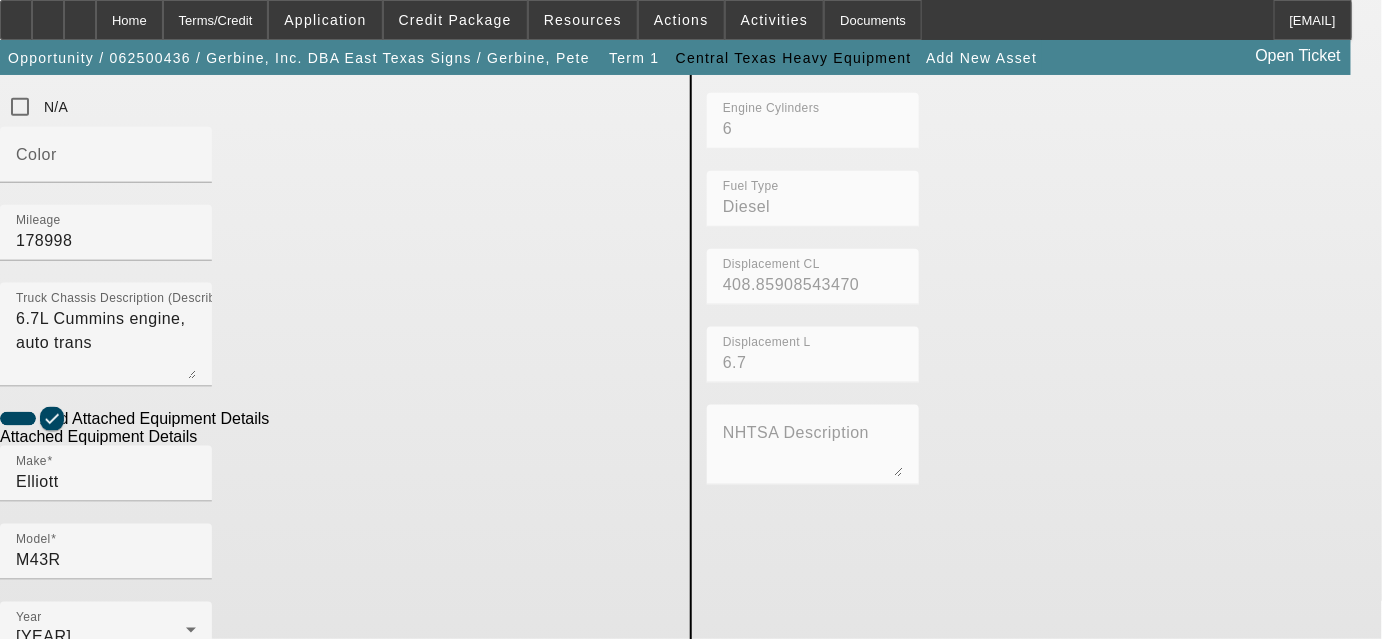 click on "Truck Equip. Description (Describe the equipment on the back of the chassis)" at bounding box center [106, 916] 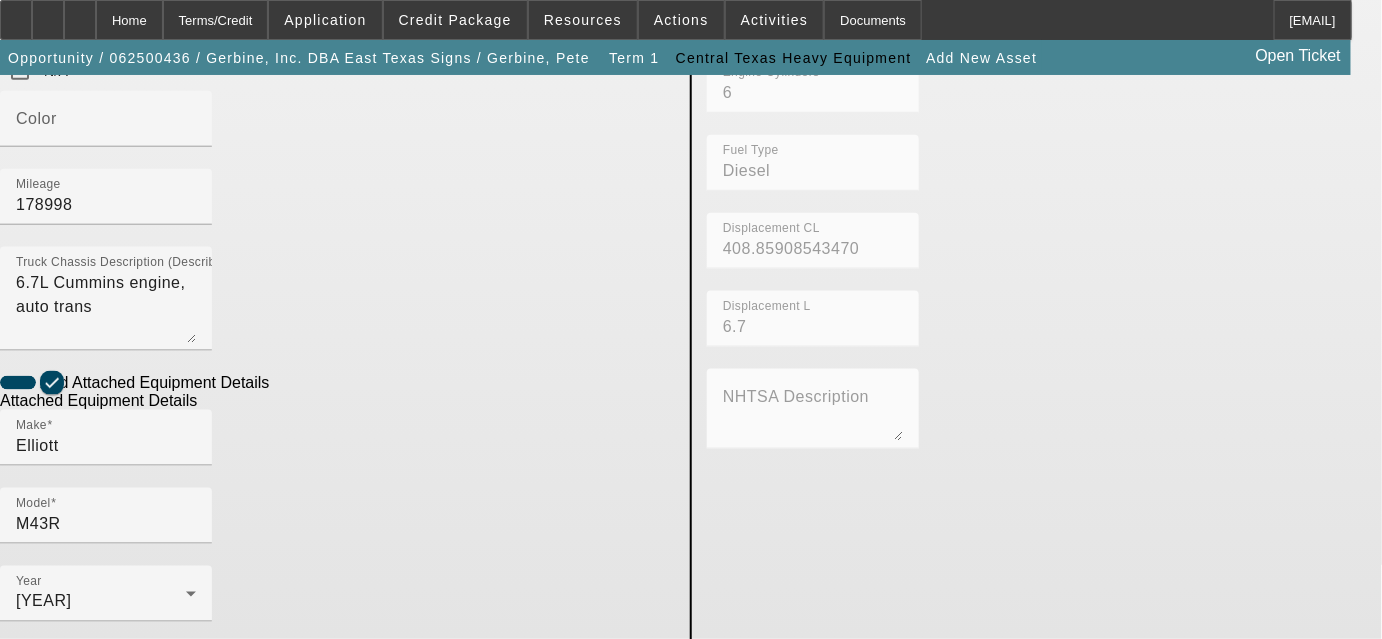 scroll, scrollTop: 733, scrollLeft: 0, axis: vertical 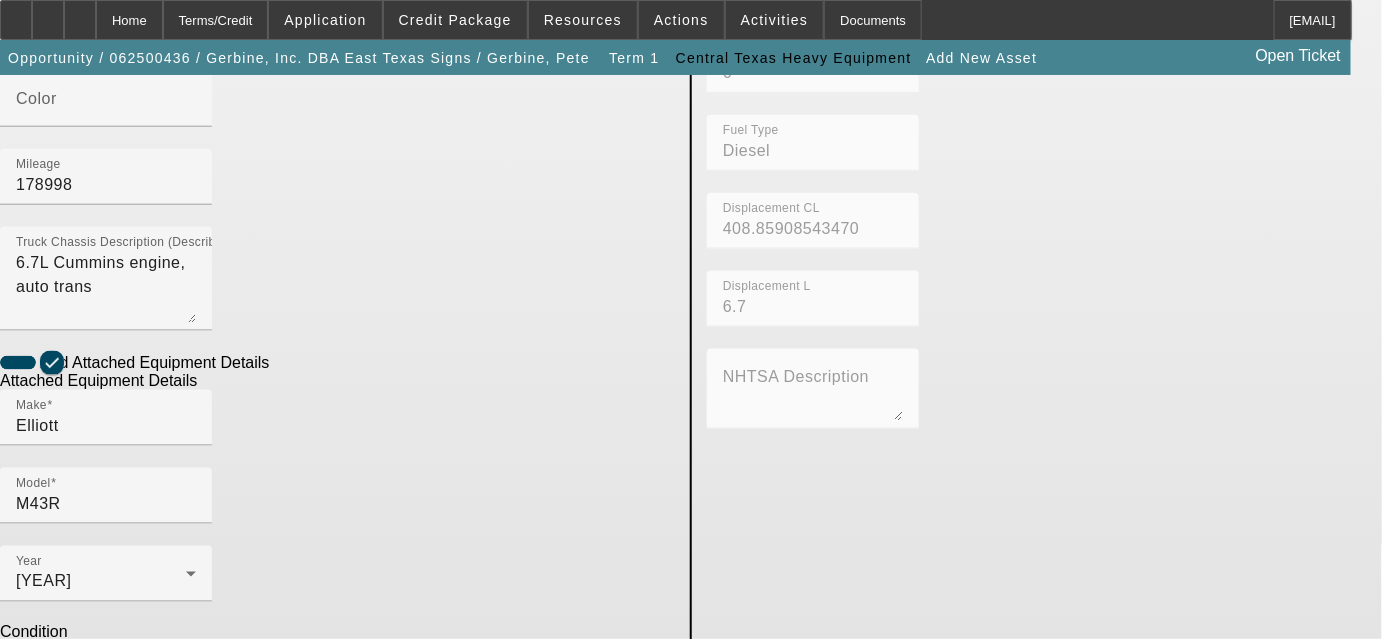 type on "45' Working Height Aerial Lift" 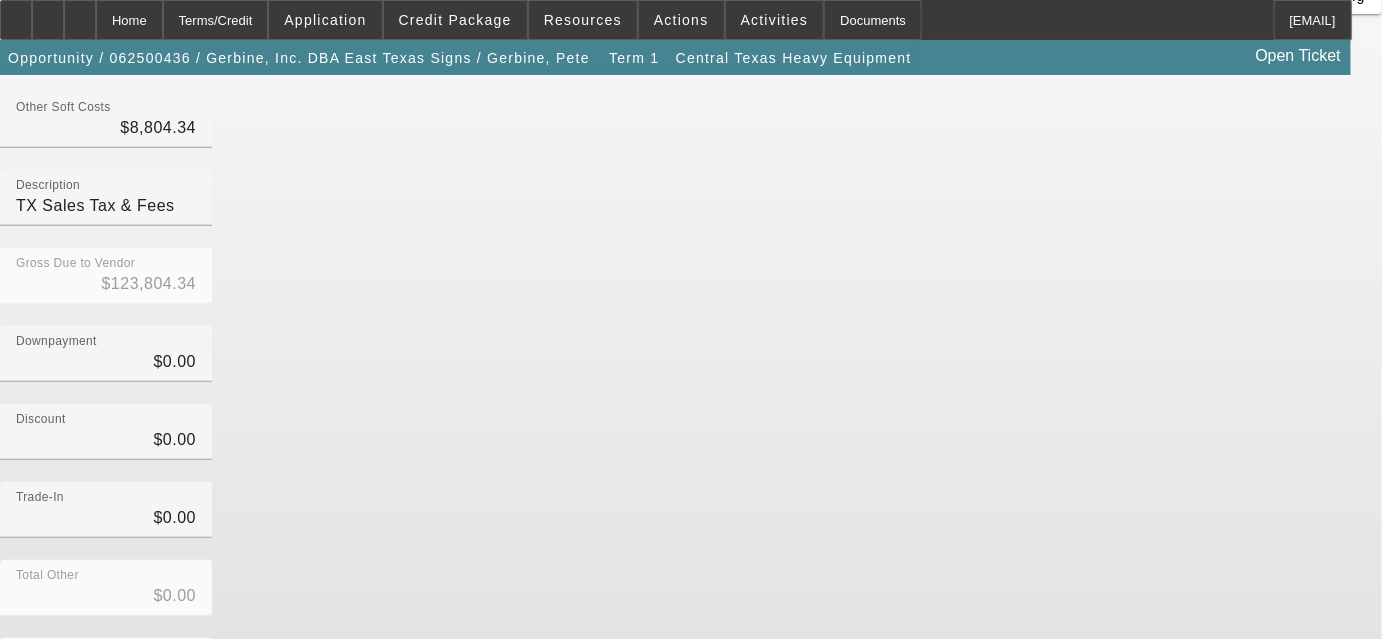 scroll, scrollTop: 303, scrollLeft: 0, axis: vertical 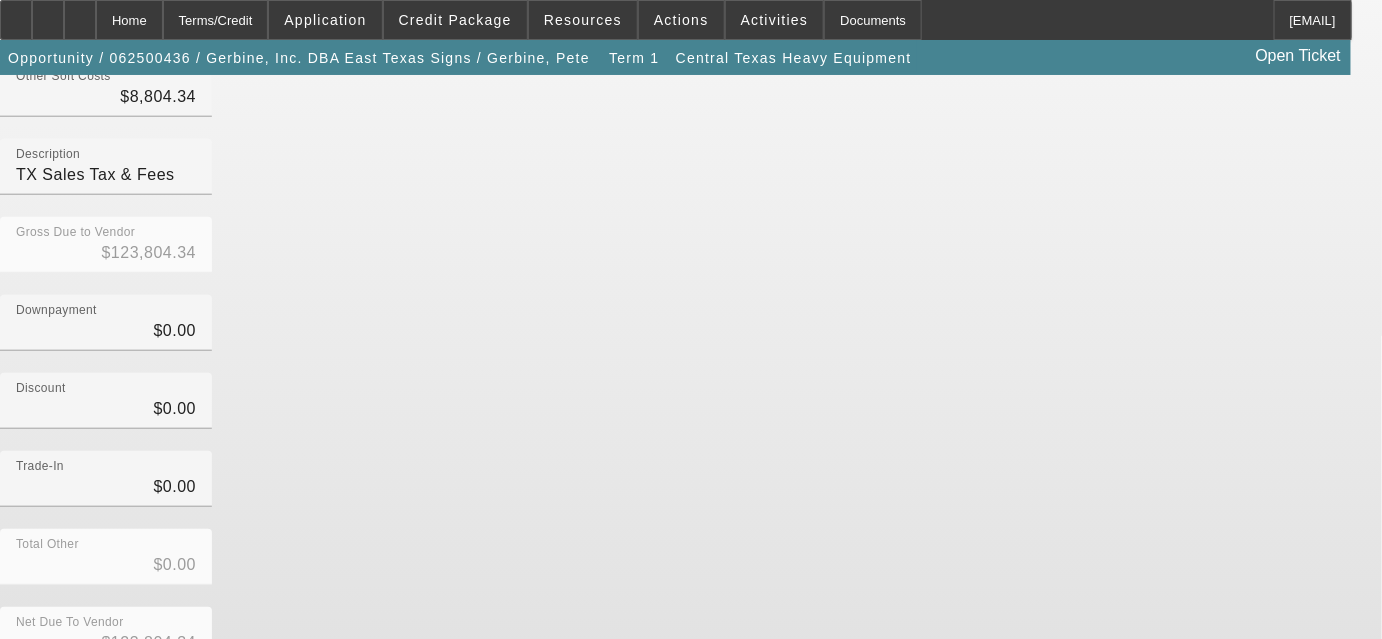 click at bounding box center (864, 814) 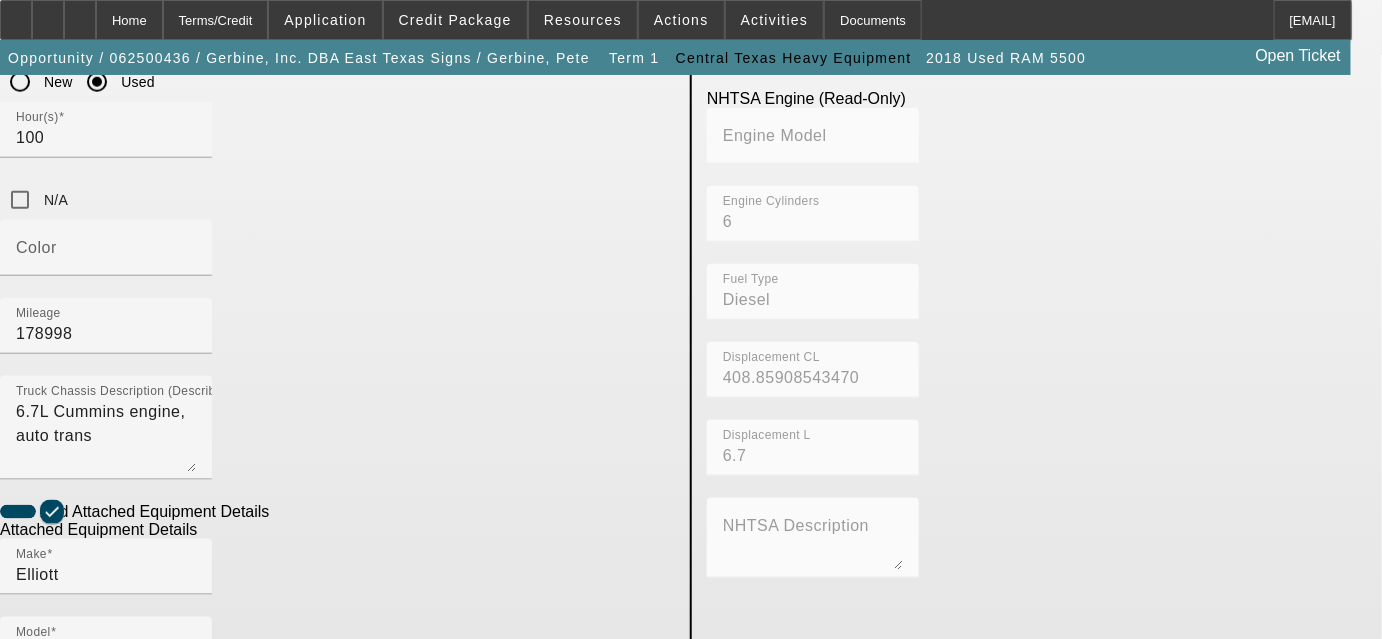 scroll, scrollTop: 636, scrollLeft: 0, axis: vertical 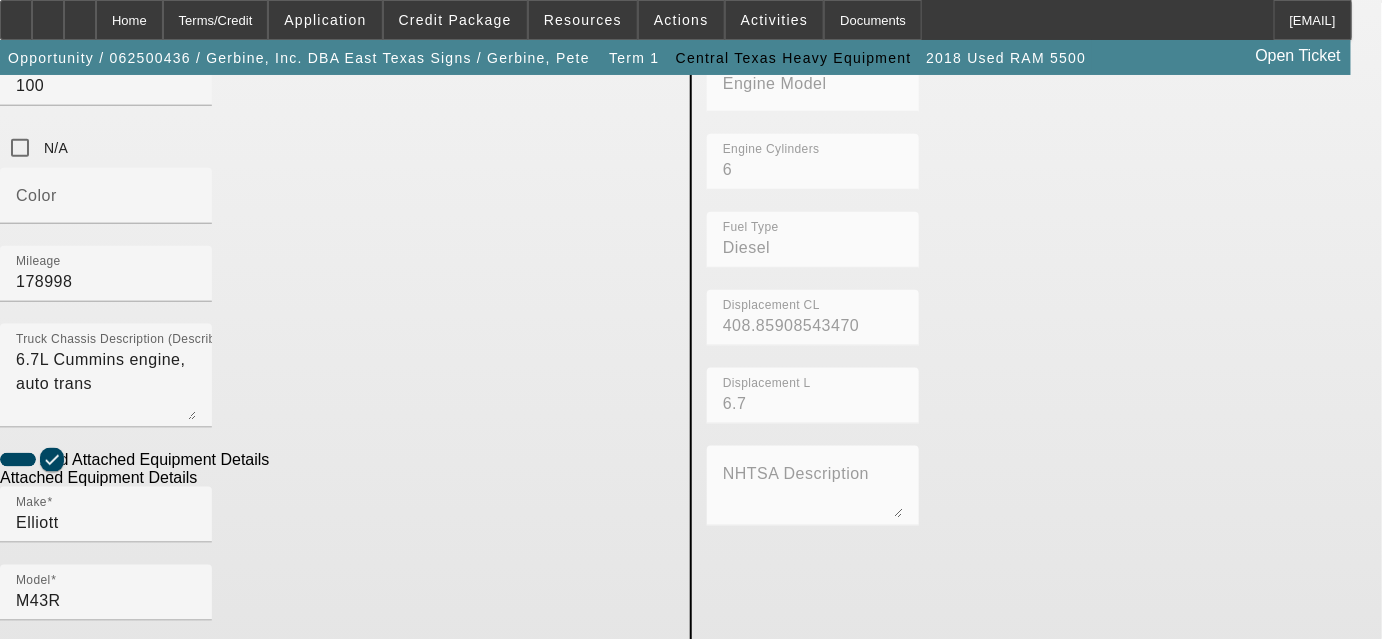 click on "45' Working Height Aerial Lift" at bounding box center [106, 957] 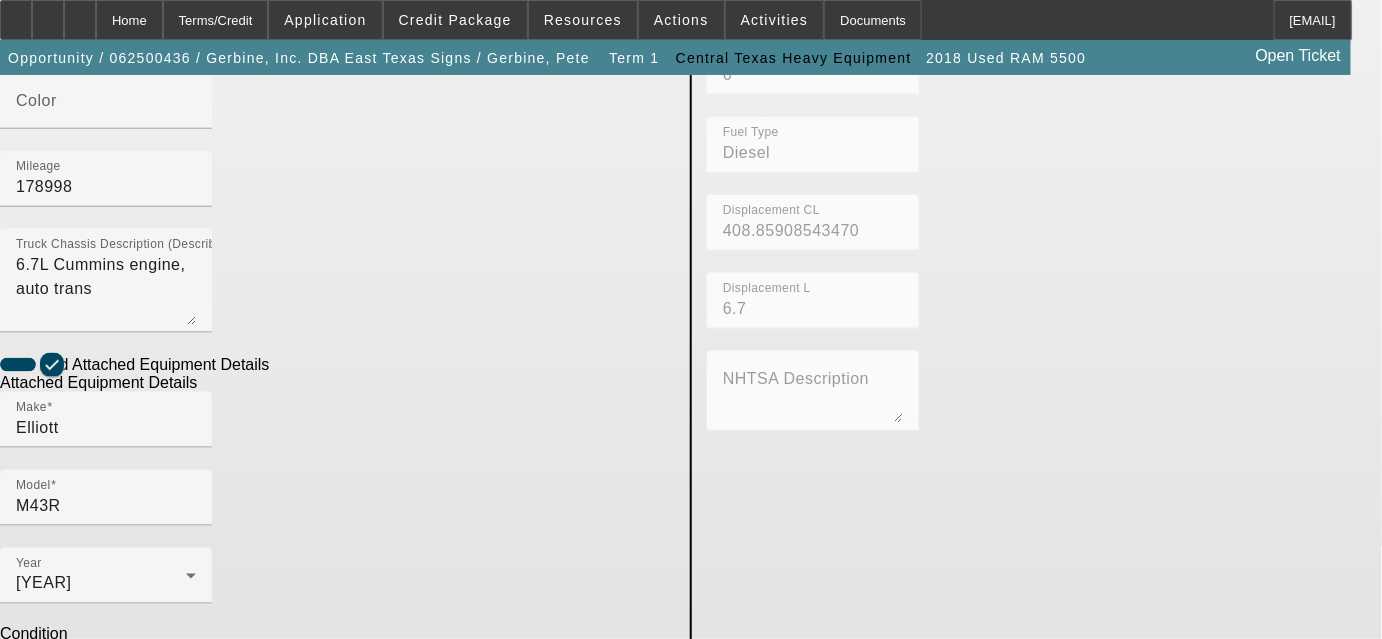 scroll, scrollTop: 733, scrollLeft: 0, axis: vertical 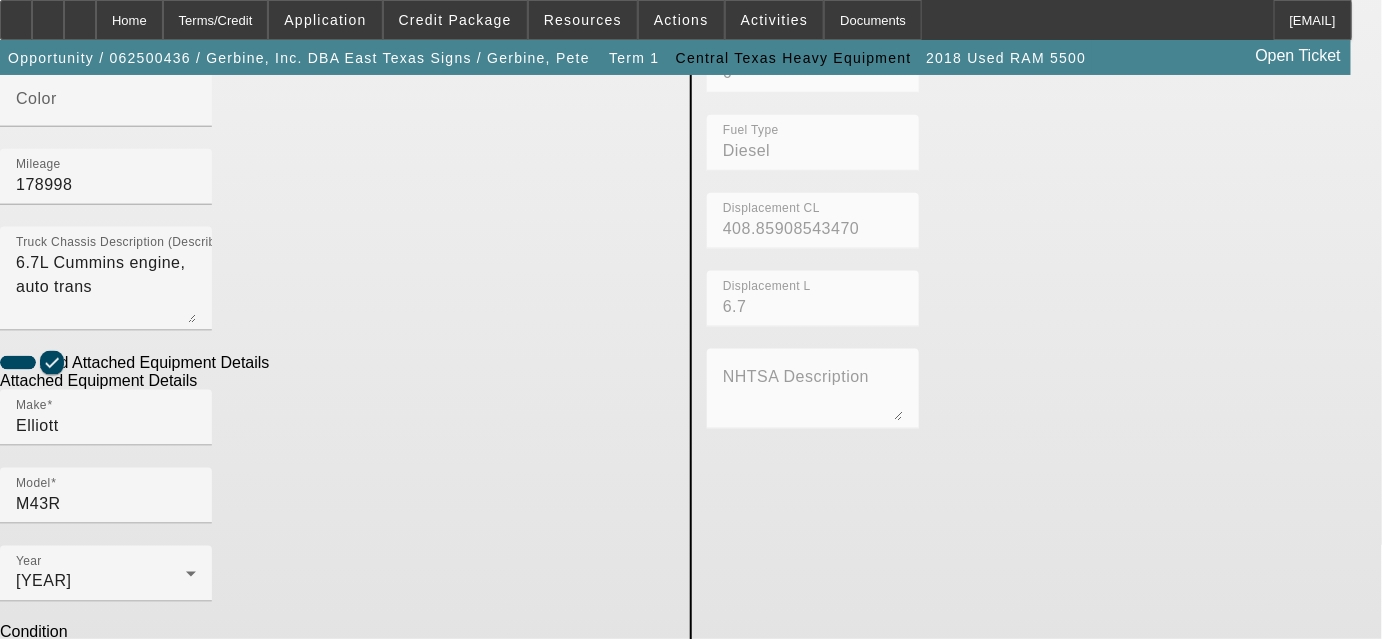 type on "48' Working Height Aerial Lift" 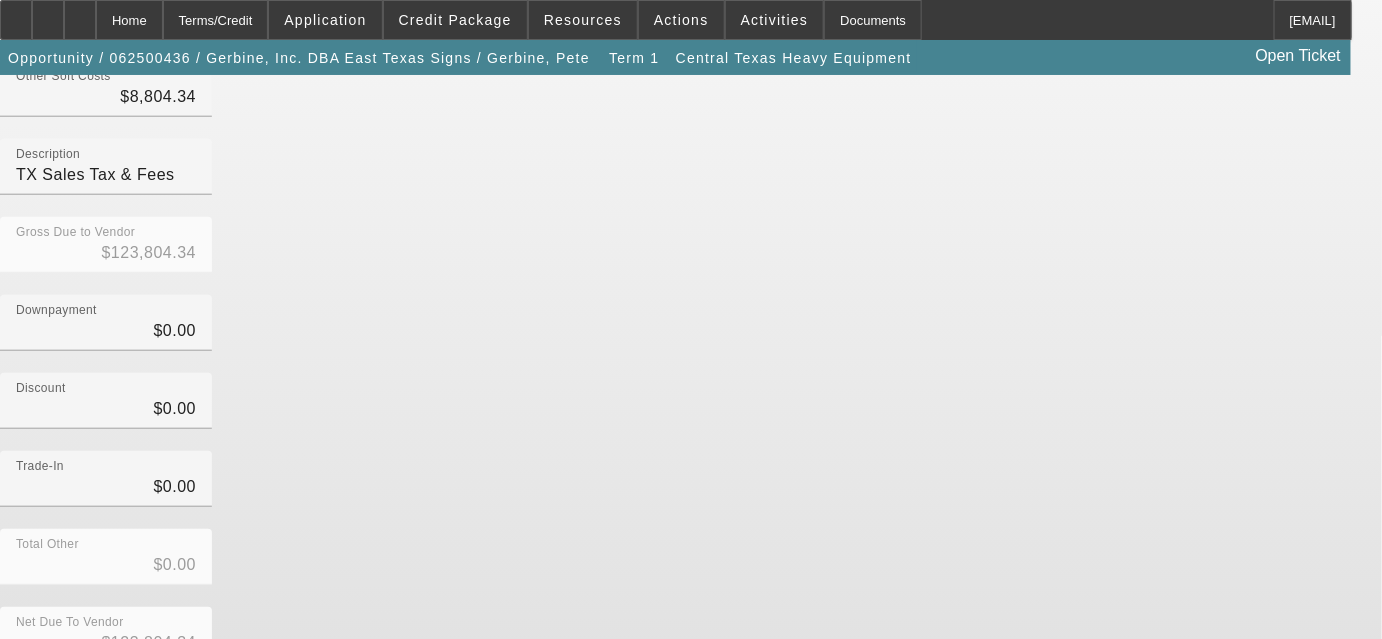 scroll, scrollTop: 0, scrollLeft: 0, axis: both 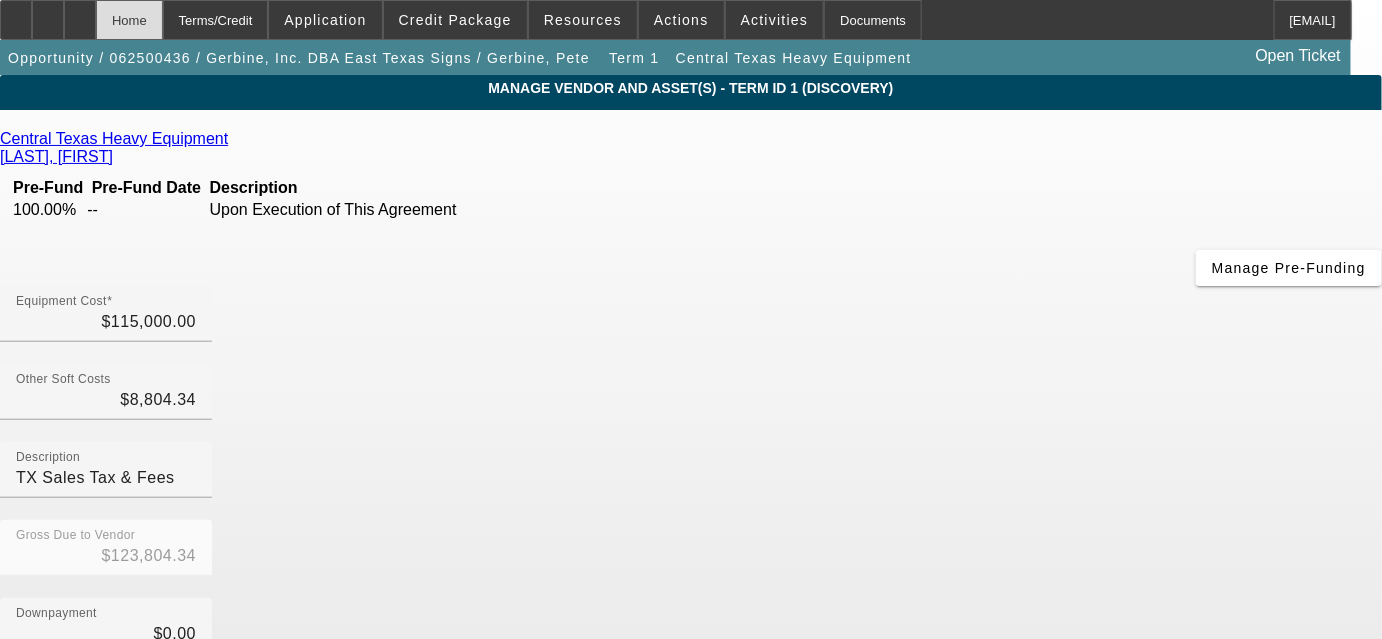 click on "Home" at bounding box center [129, 20] 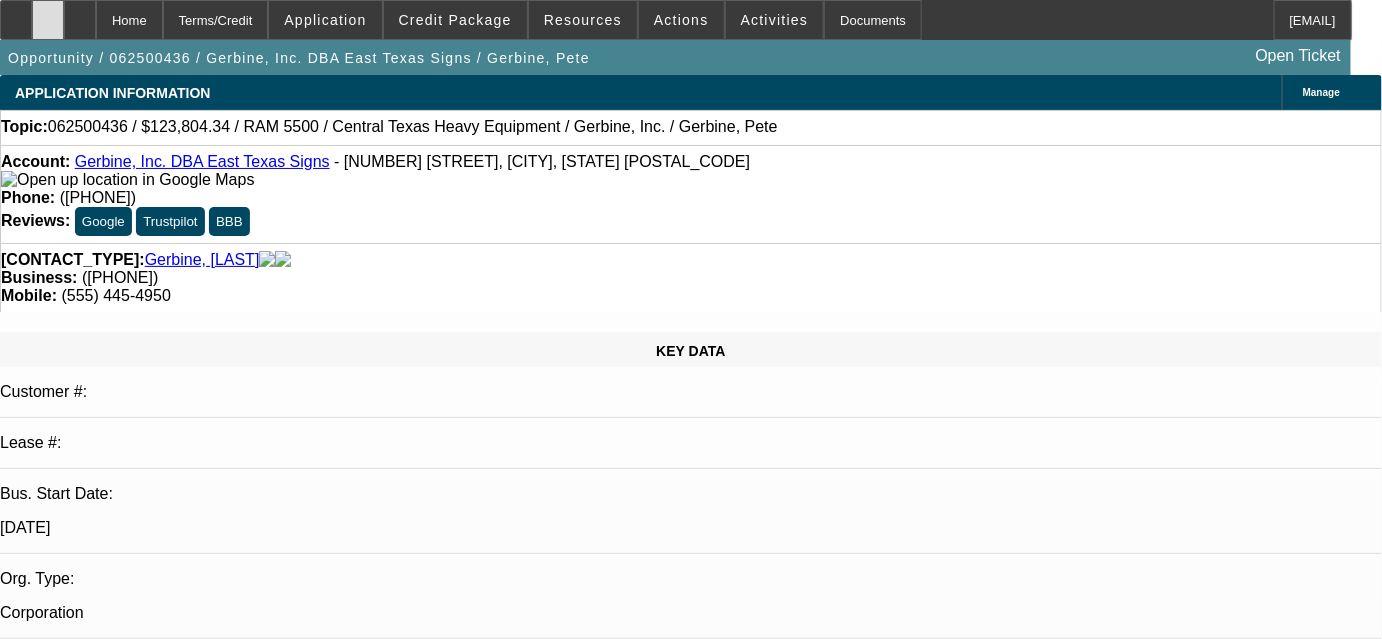 click at bounding box center (48, 13) 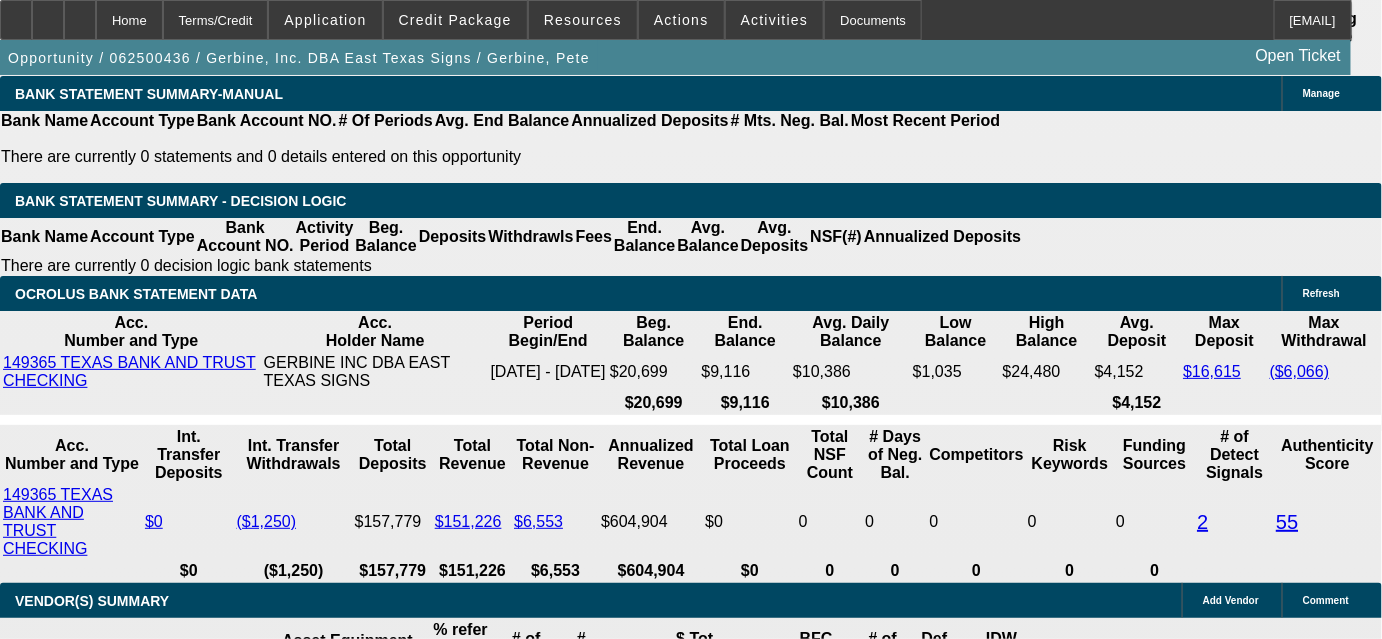 scroll, scrollTop: 3432, scrollLeft: 0, axis: vertical 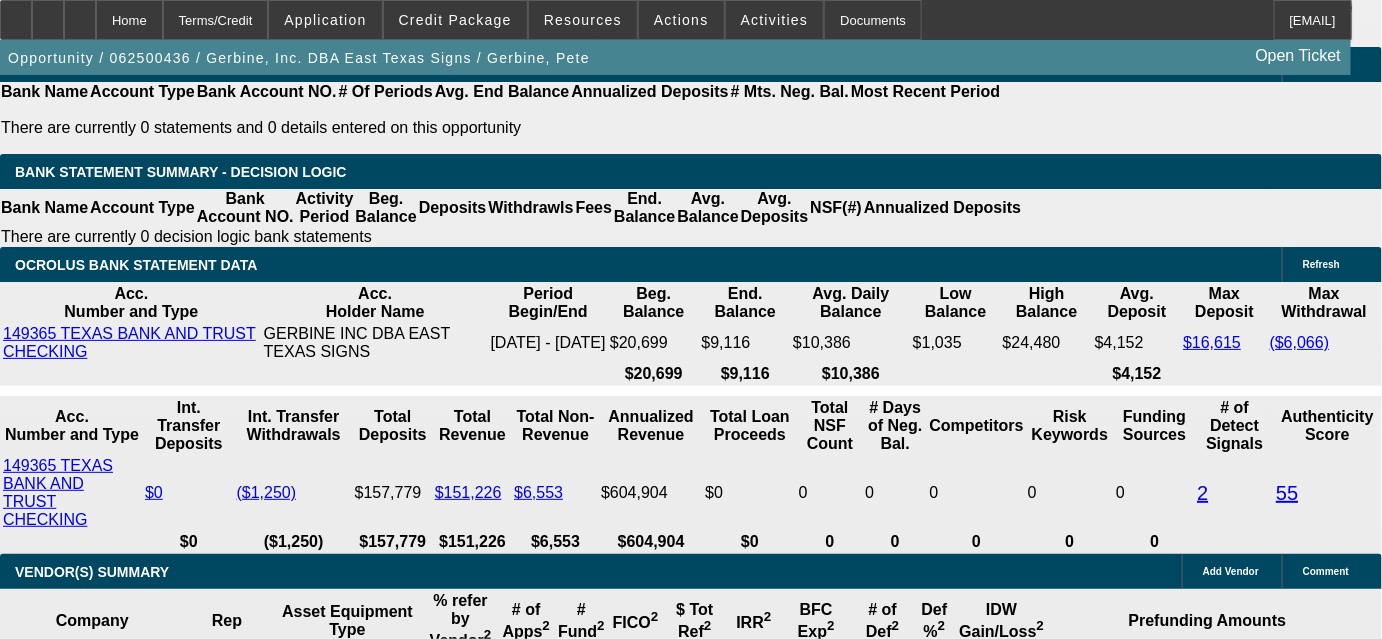 drag, startPoint x: 240, startPoint y: 431, endPoint x: 390, endPoint y: 443, distance: 150.47923 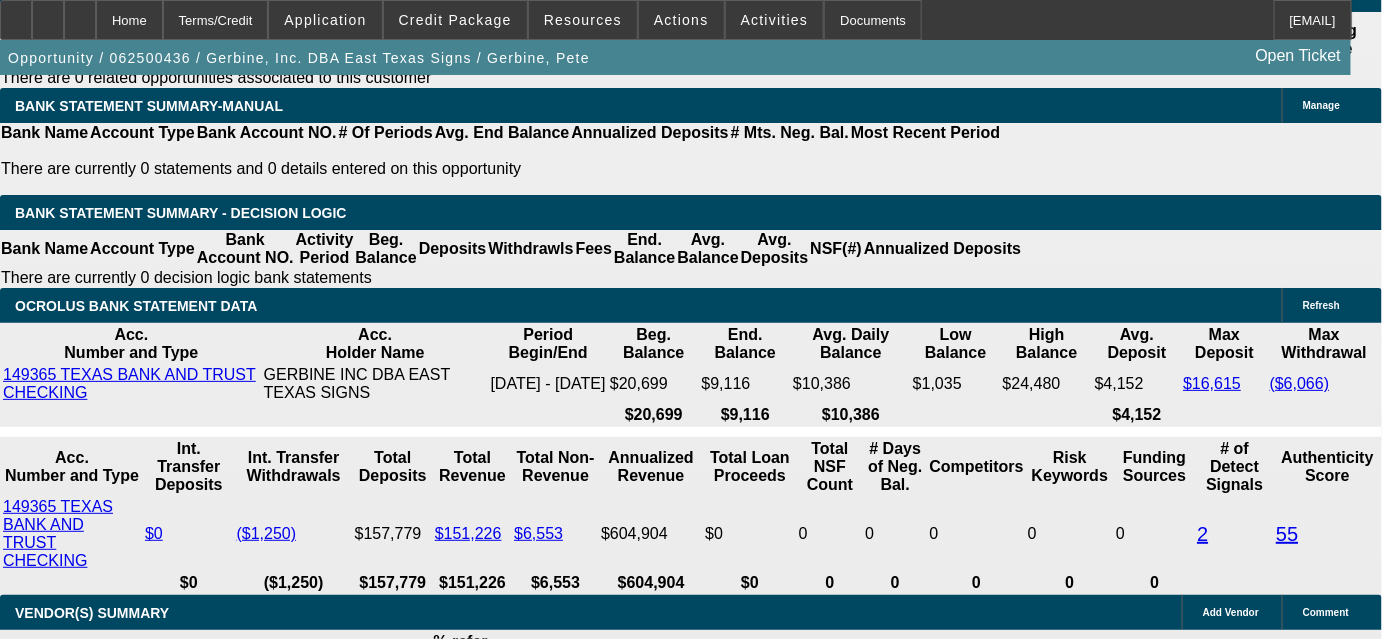 scroll, scrollTop: 3432, scrollLeft: 0, axis: vertical 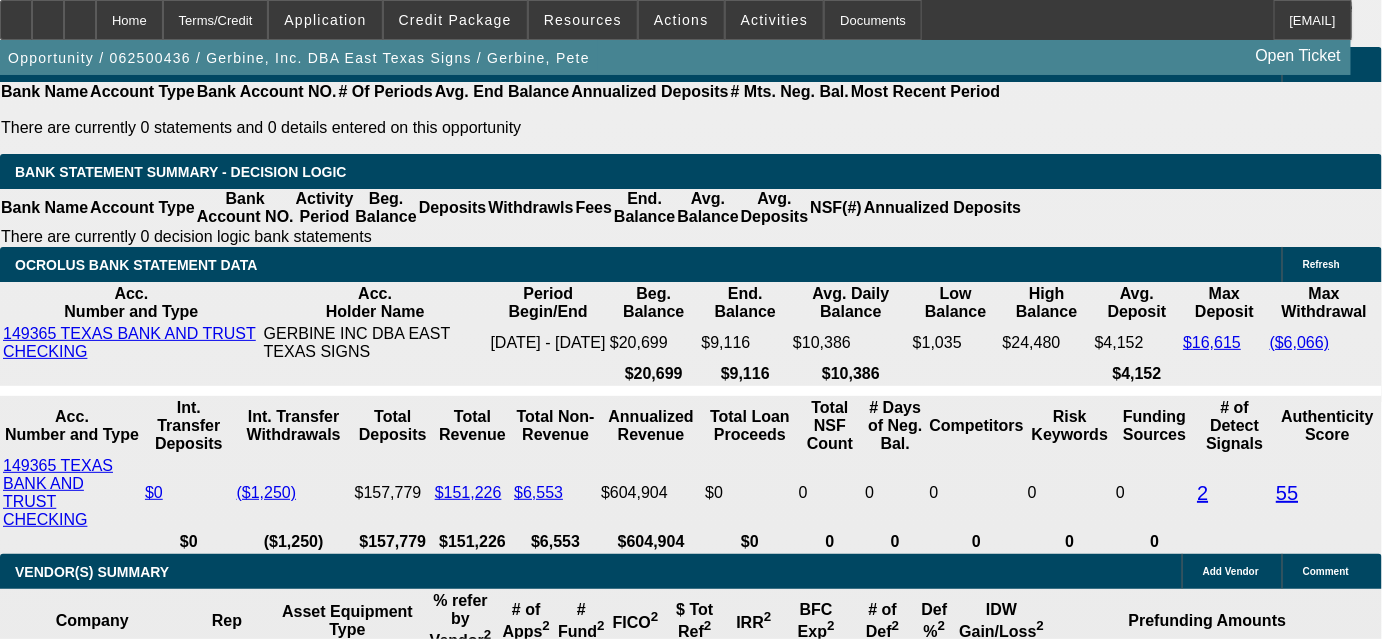 click on "Application Only to $250K - All Other Collateral Types - EFA/Lease" at bounding box center [401, 1966] 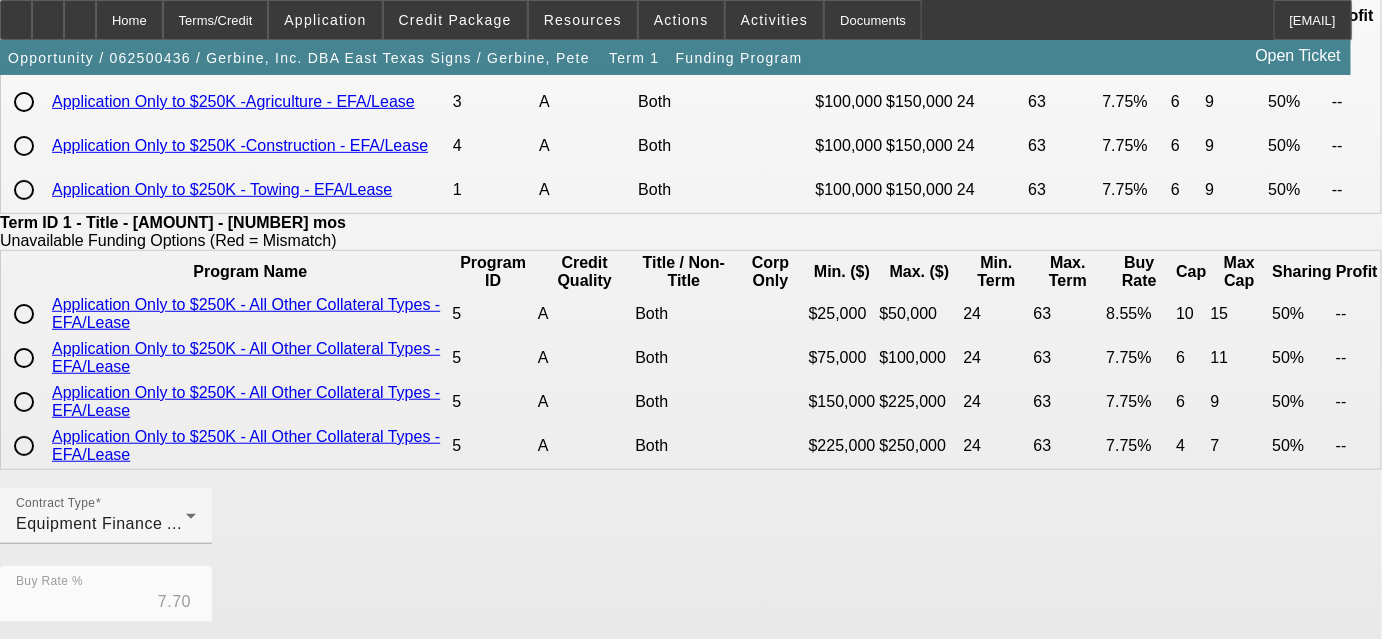 scroll, scrollTop: 181, scrollLeft: 0, axis: vertical 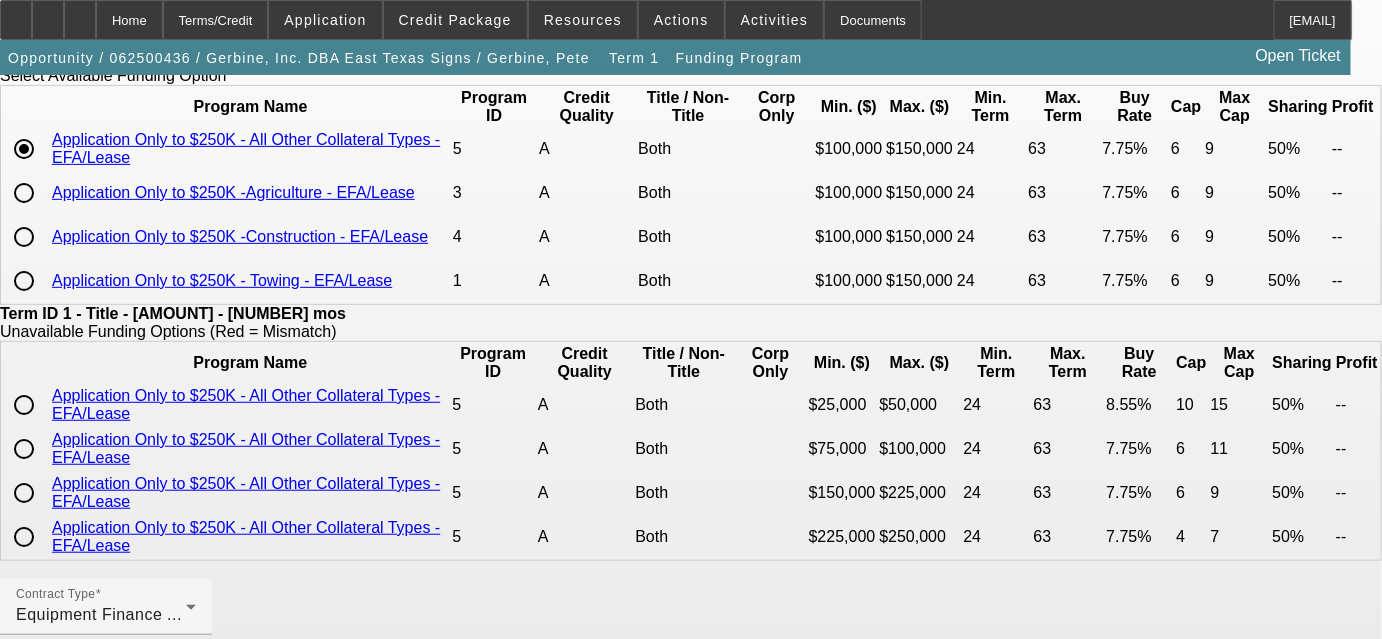 click on "Manage Funding Method/Contract - Term ID 1
Funding Method:
Portfolio
One-Off
One-Off To Portfolio
Funding Source
Finwise Bank
Select Available Funding Option
Program Name
Program ID
Credit Quality
Title / Non-Title
Corp Only
Min. ($)
Max. ($)
Min. Term
Max. Term
Buy Rate" at bounding box center [691, 578] 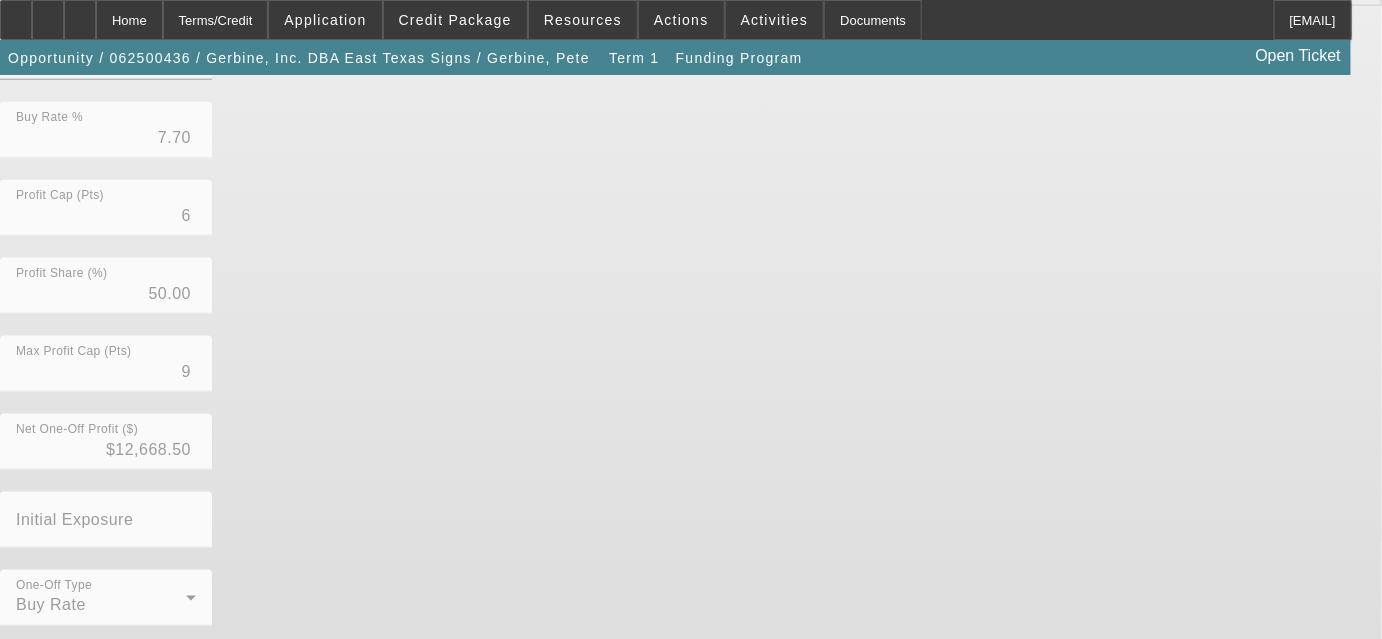scroll, scrollTop: 751, scrollLeft: 0, axis: vertical 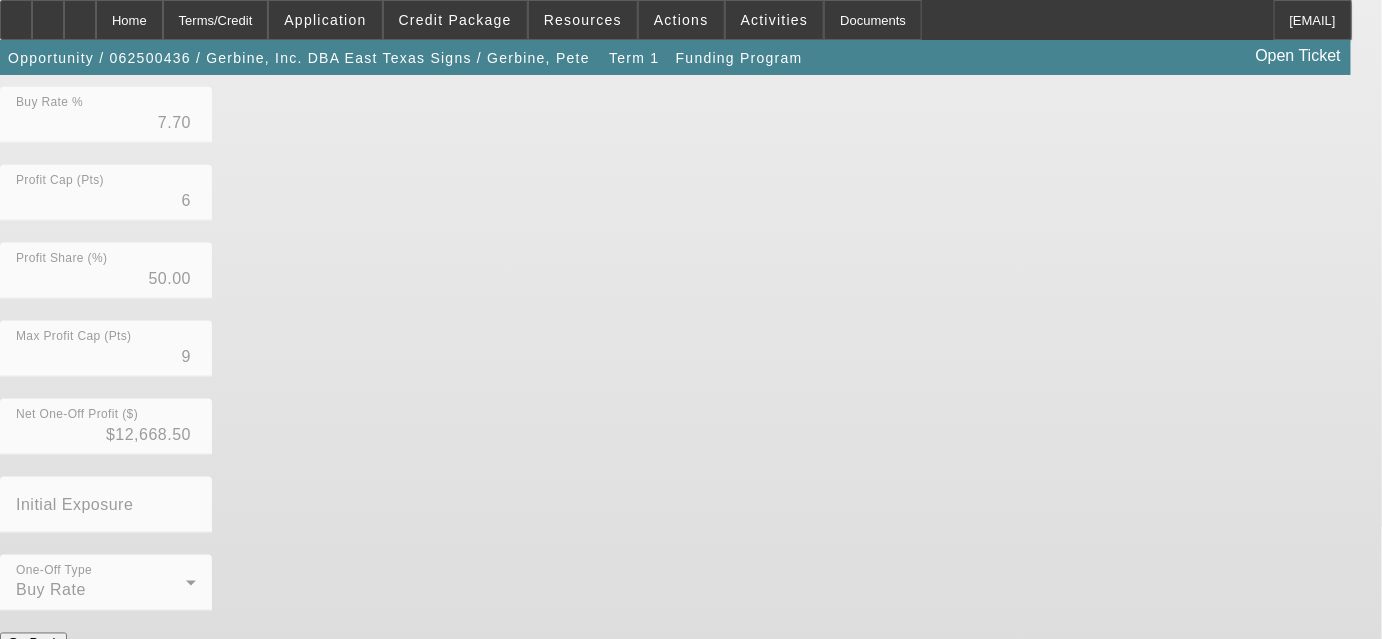 click on "Submit" at bounding box center (28, 664) 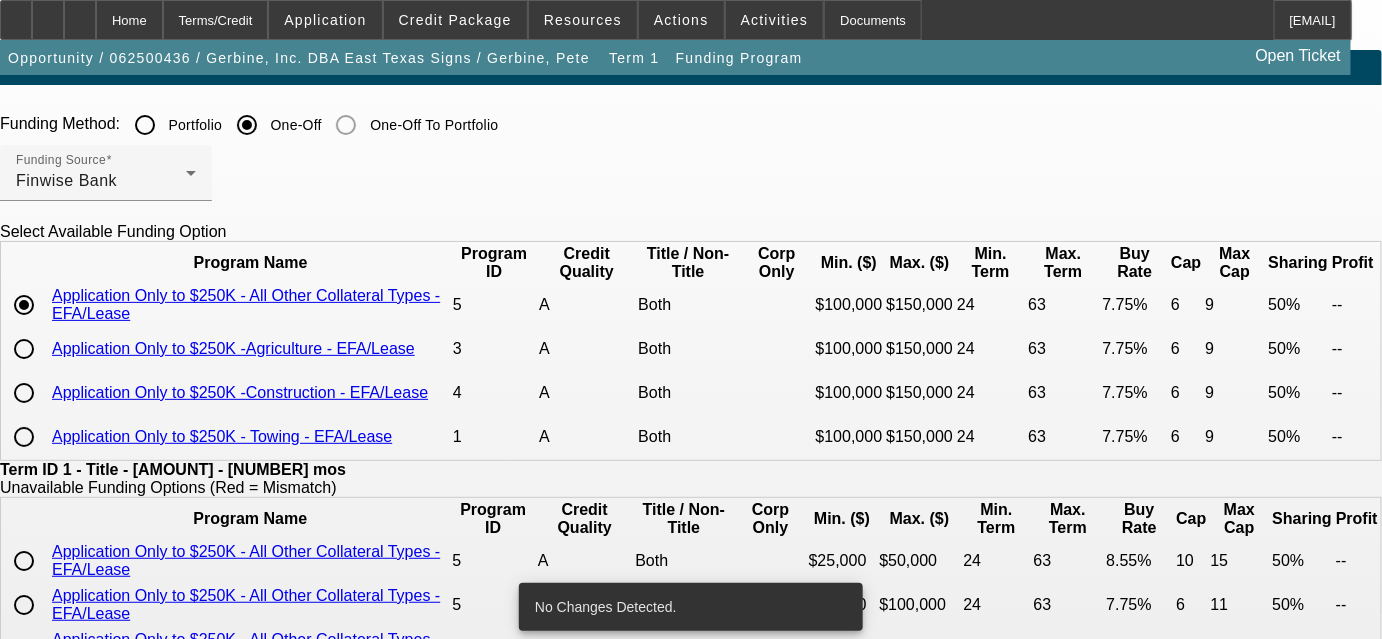 scroll, scrollTop: 24, scrollLeft: 0, axis: vertical 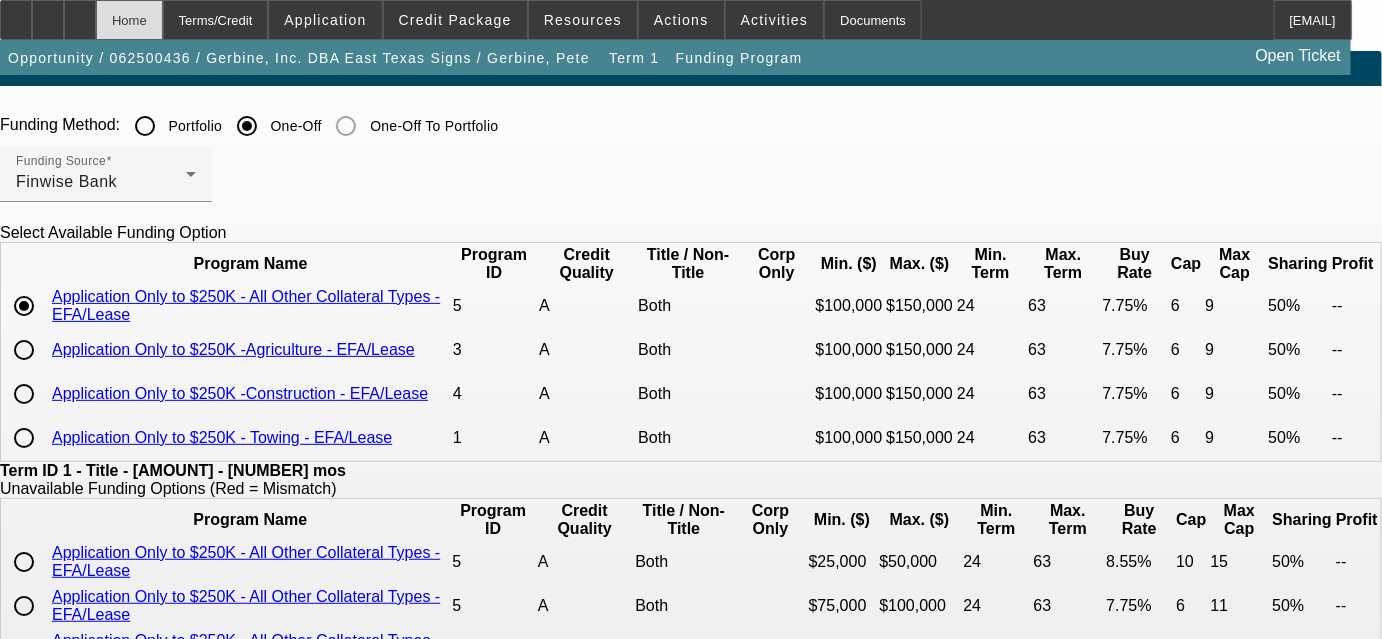 click on "Home" at bounding box center [129, 20] 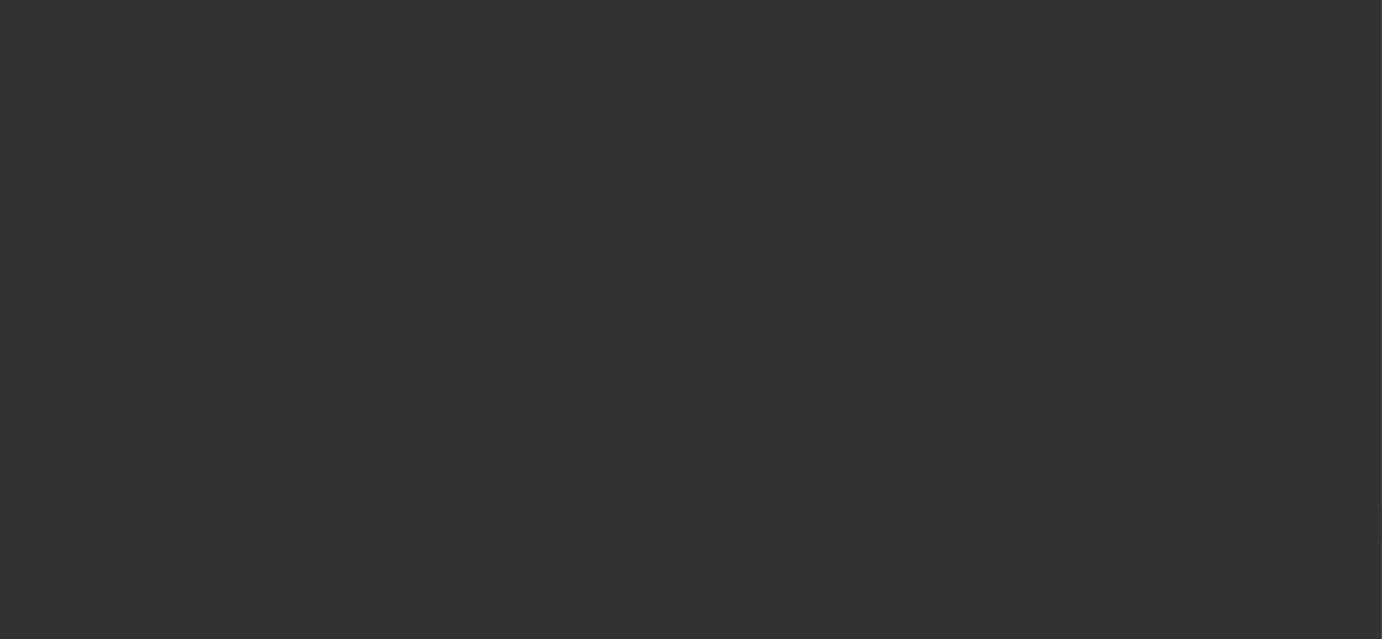 scroll, scrollTop: 0, scrollLeft: 0, axis: both 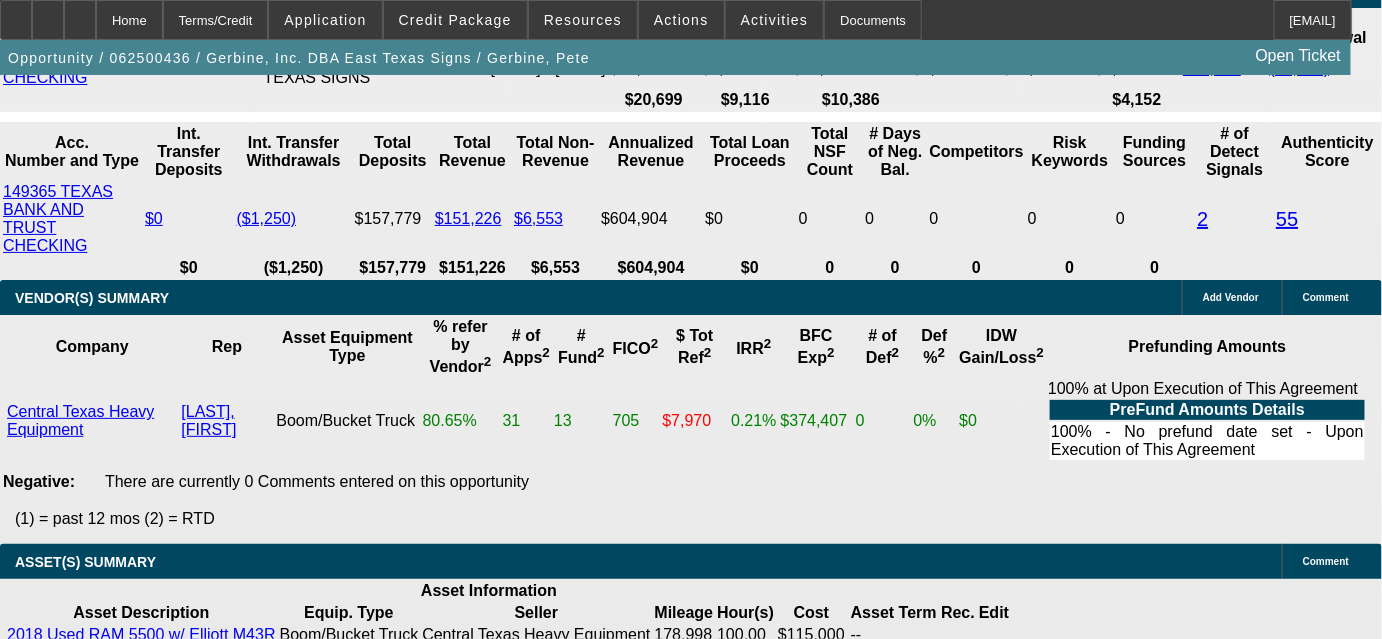 click on "$0.00 (0.00%)" at bounding box center (344, 2053) 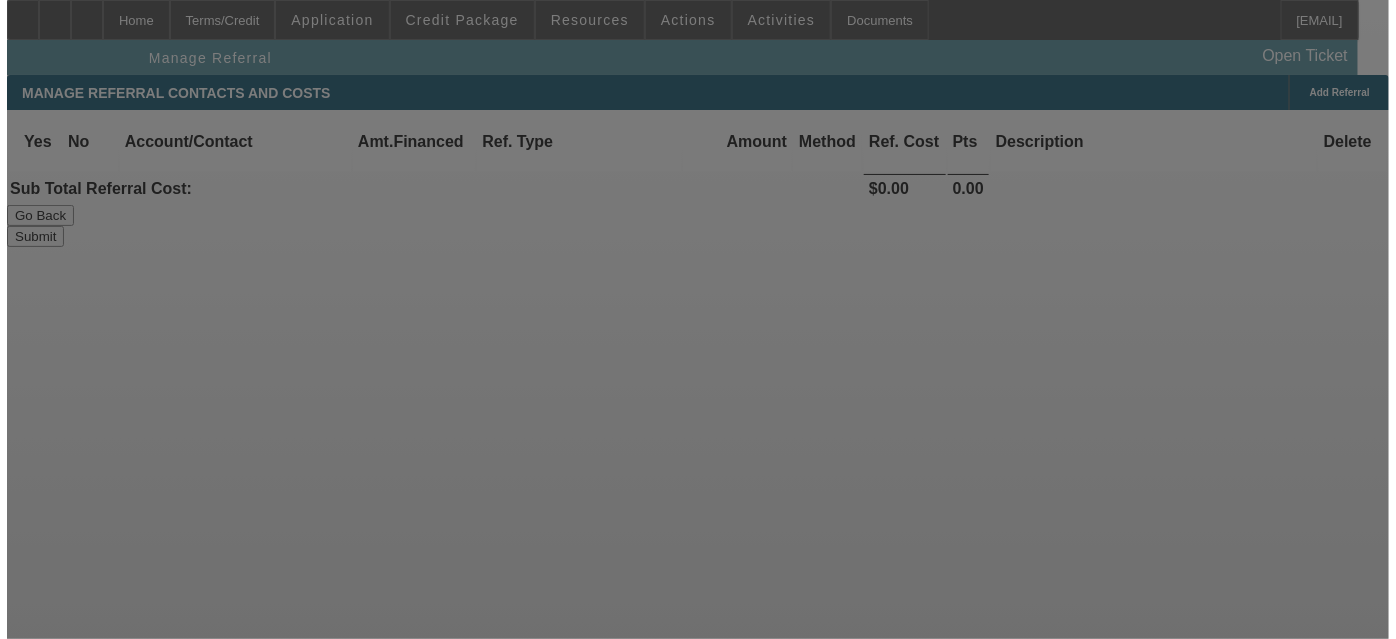 scroll, scrollTop: 0, scrollLeft: 0, axis: both 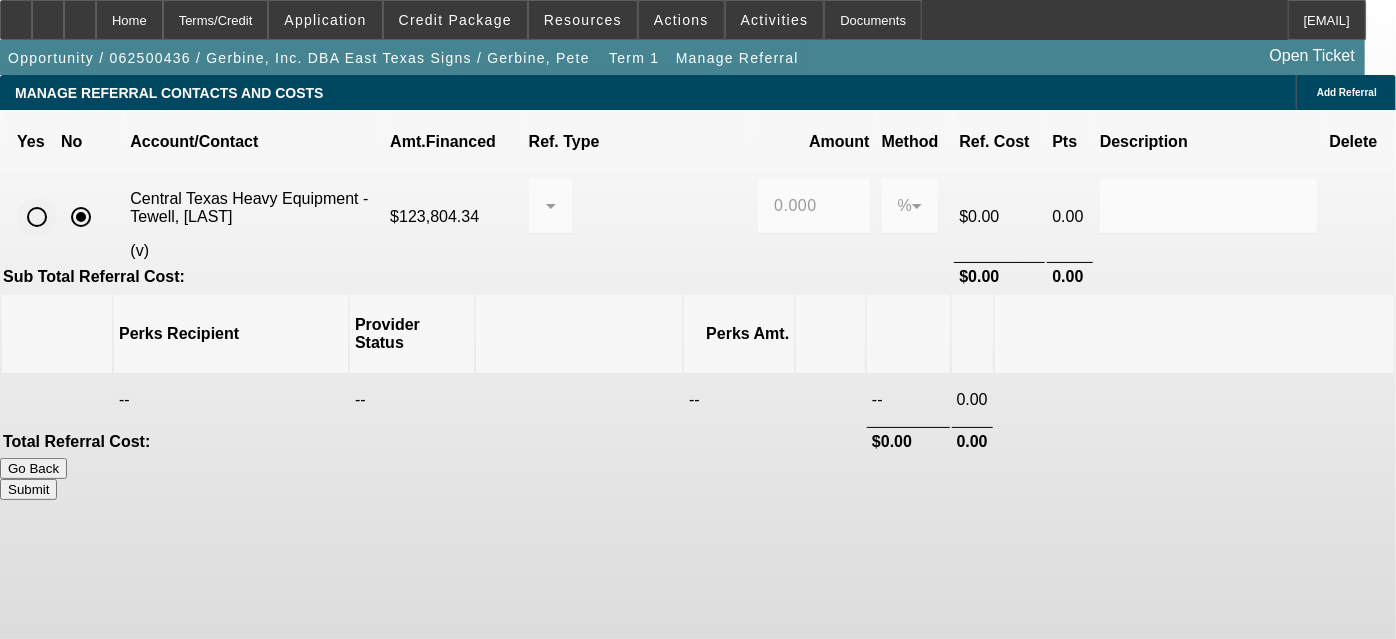 click at bounding box center (37, 217) 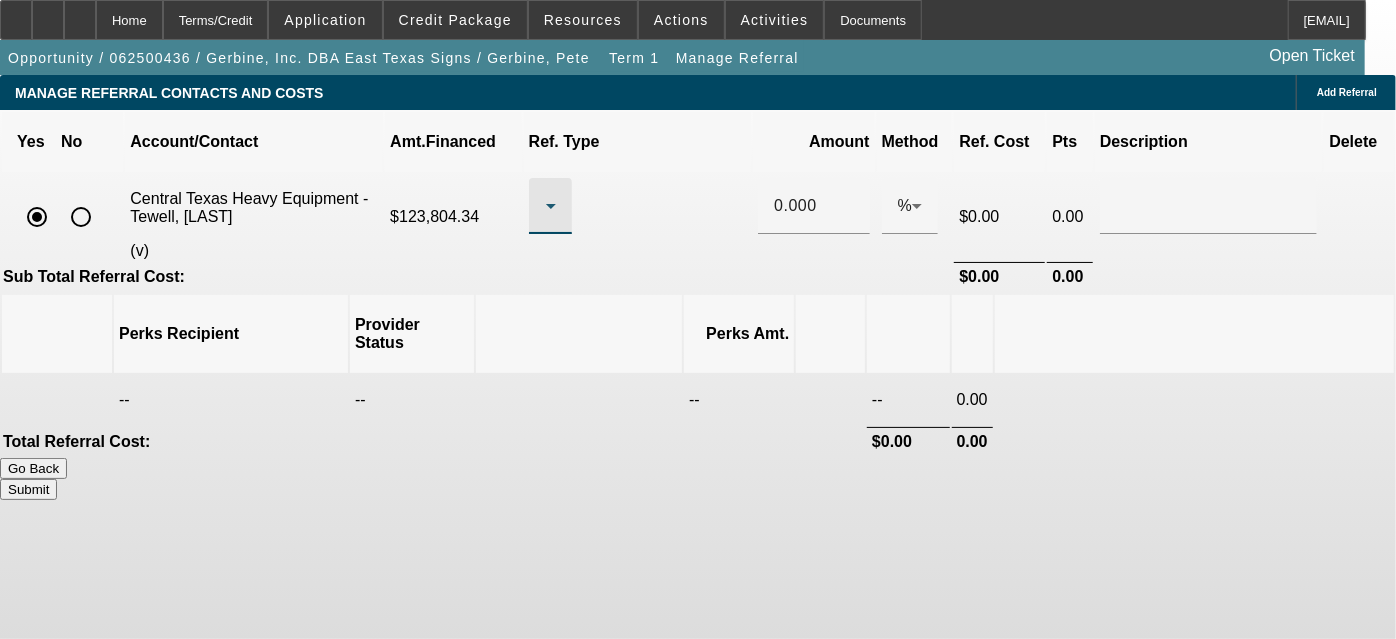click at bounding box center (545, 206) 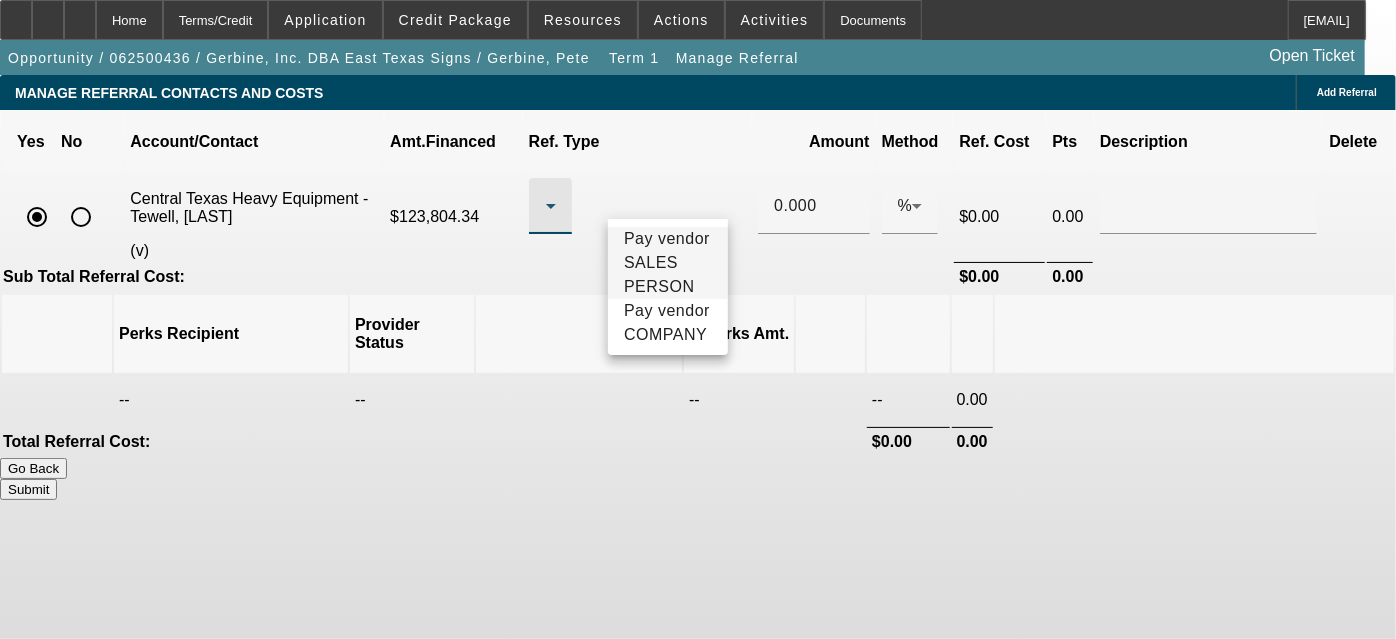 click on "Pay vendor SALES PERSON" at bounding box center (668, 263) 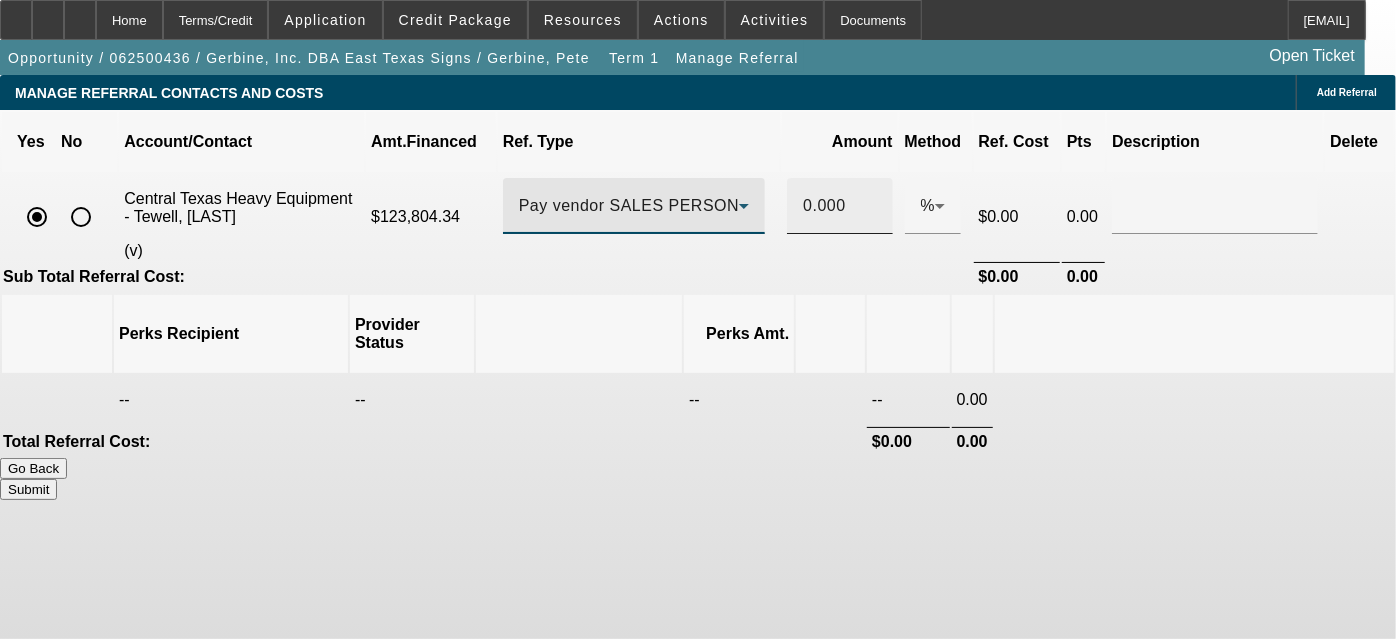 click on "0.000" at bounding box center [839, 206] 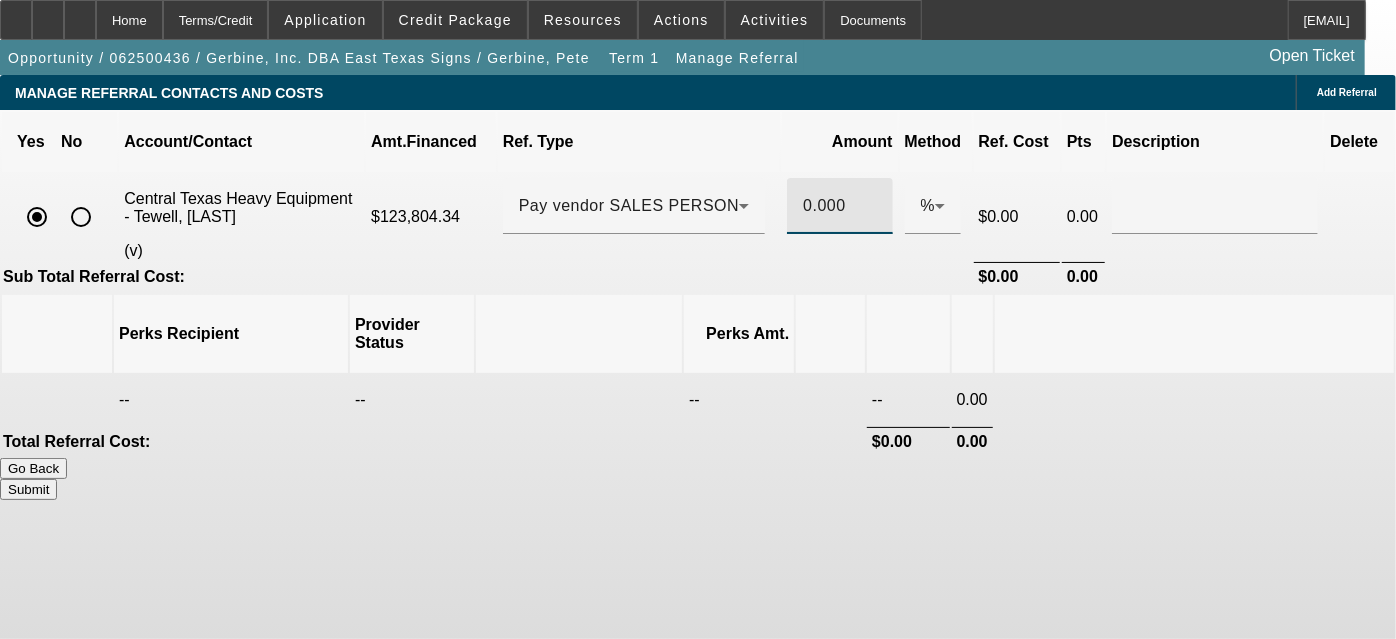 scroll, scrollTop: 0, scrollLeft: 0, axis: both 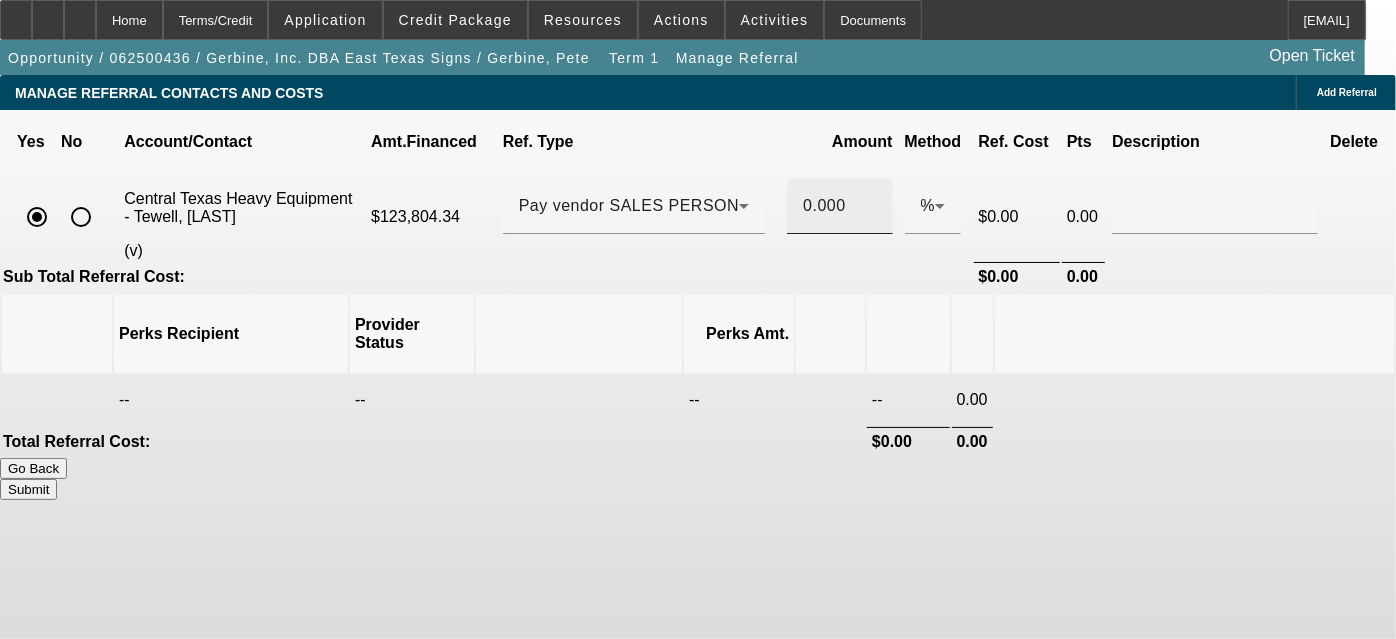 drag, startPoint x: 807, startPoint y: 191, endPoint x: 847, endPoint y: 190, distance: 40.012497 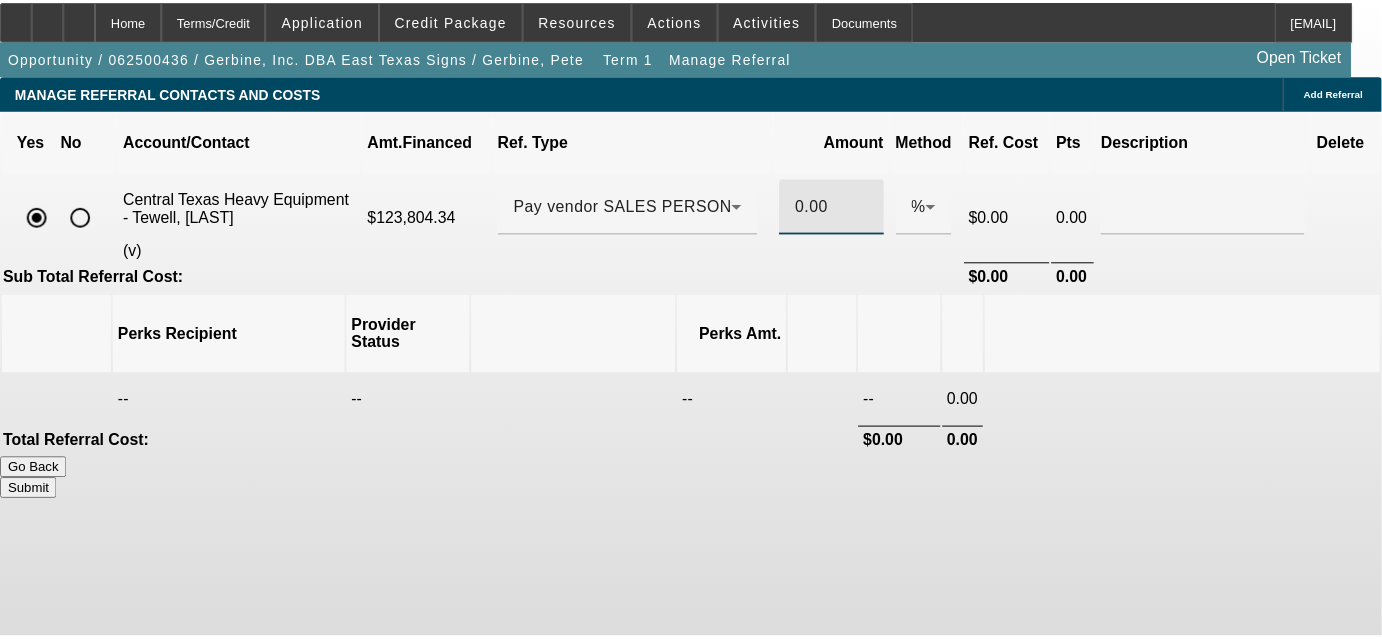 scroll, scrollTop: 0, scrollLeft: 0, axis: both 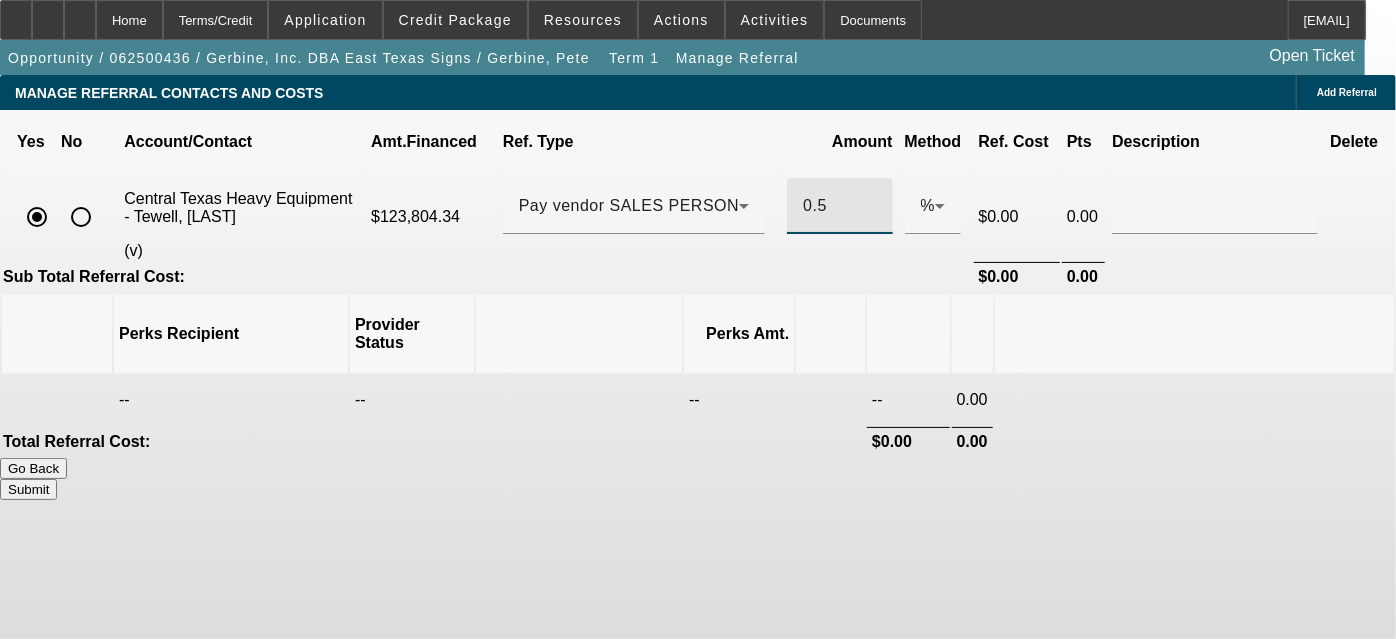 type on "0.5" 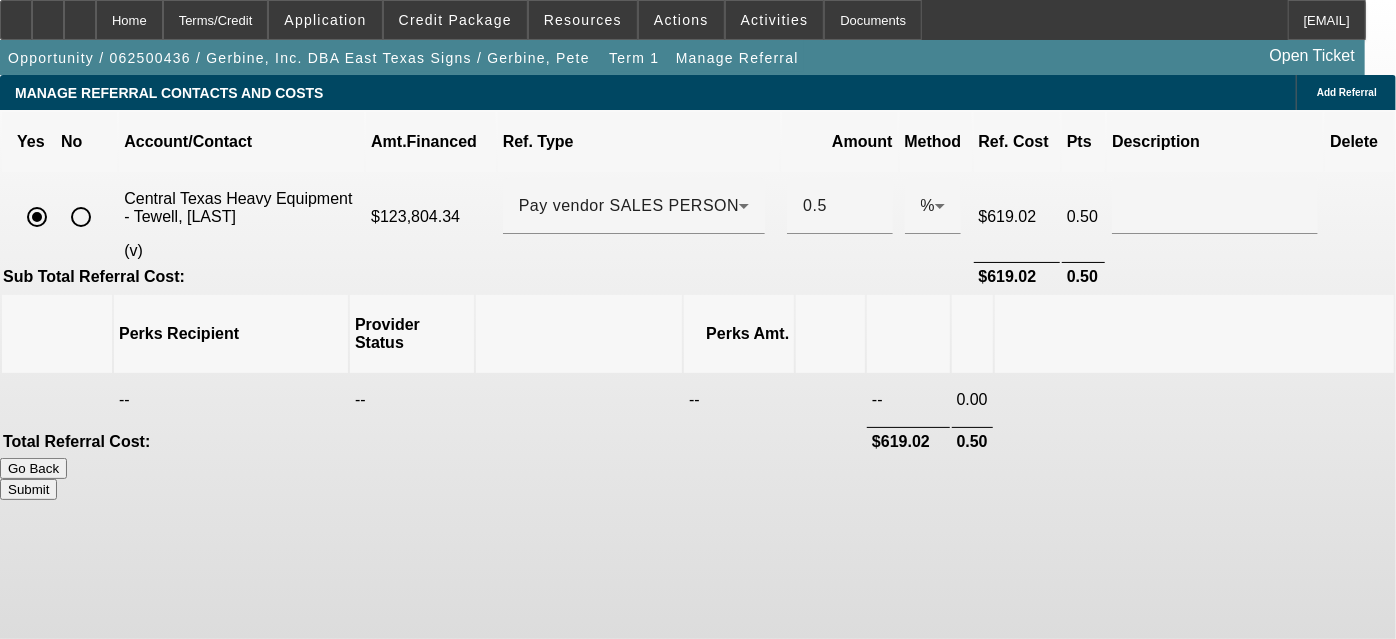 click on "Go Back
Submit" at bounding box center (698, 479) 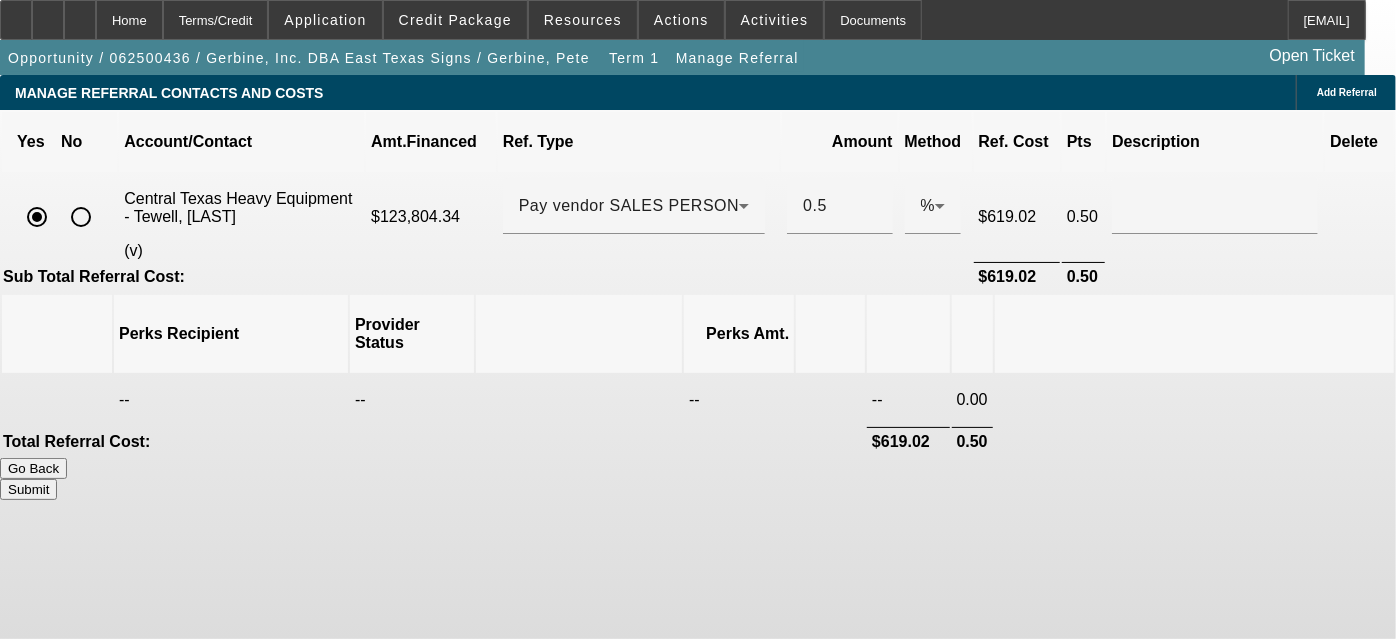 click on "Submit" at bounding box center [28, 489] 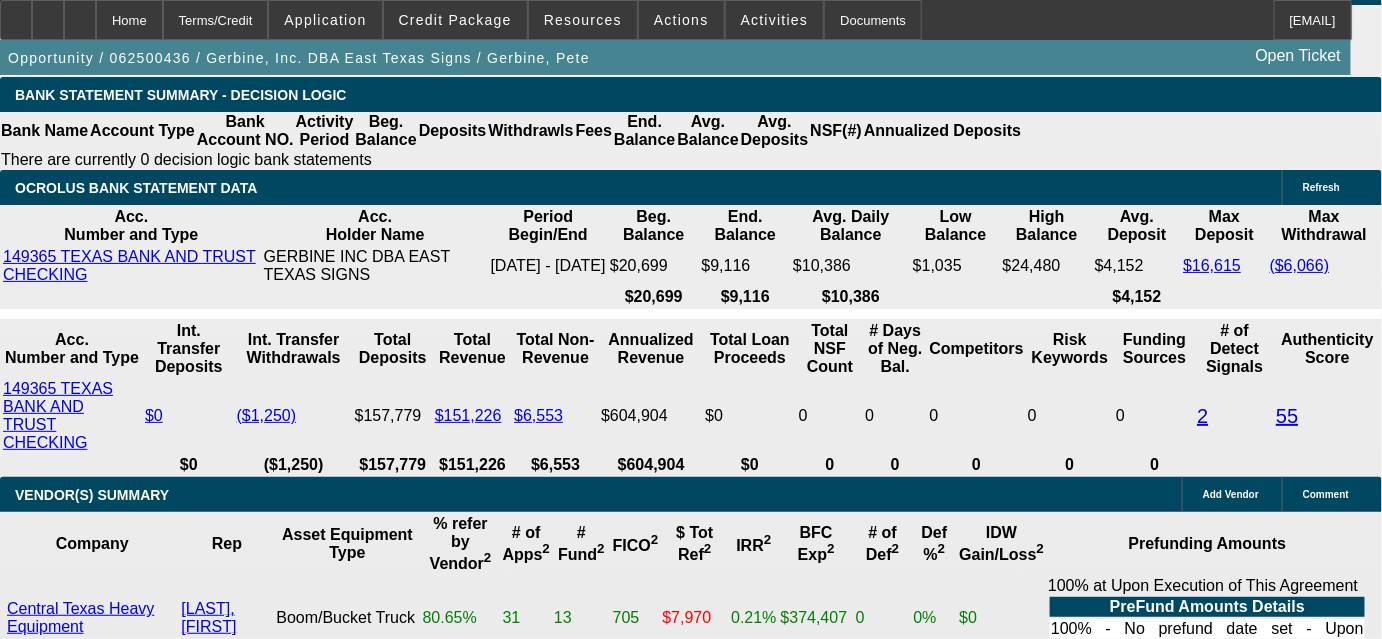scroll, scrollTop: 3532, scrollLeft: 0, axis: vertical 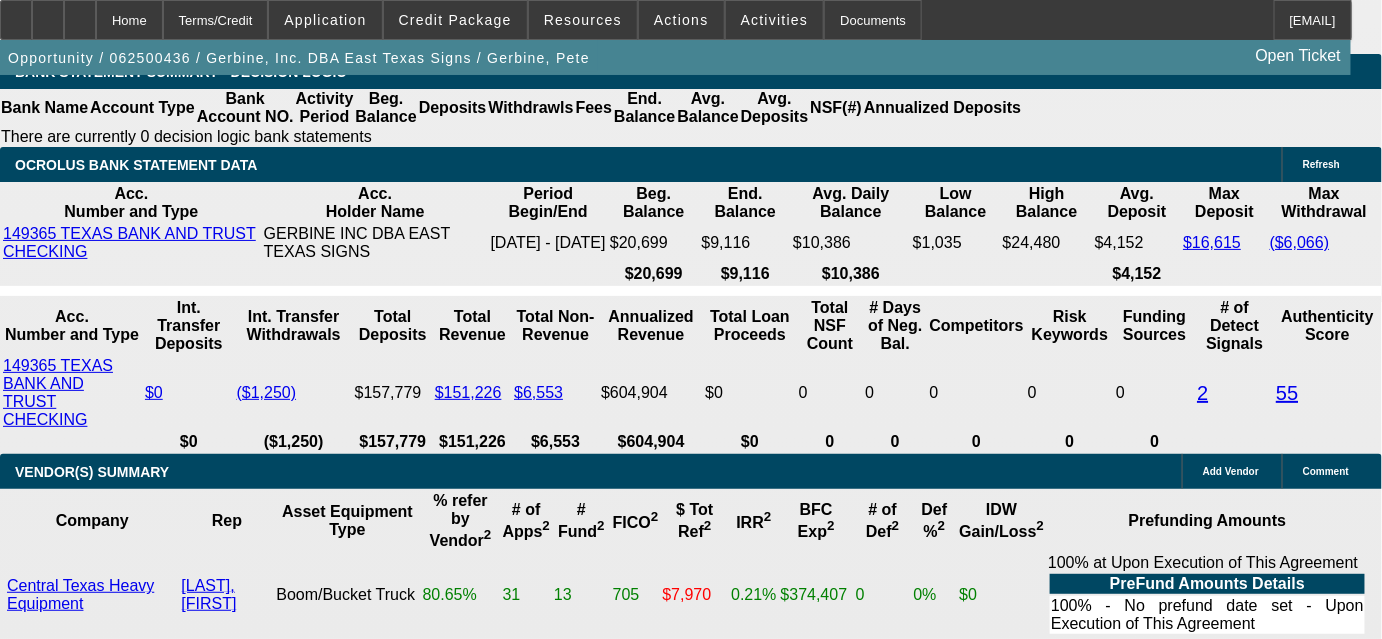 click on "1x 1.5x 2x 2.5x 3x 4x $" at bounding box center [442, 2054] 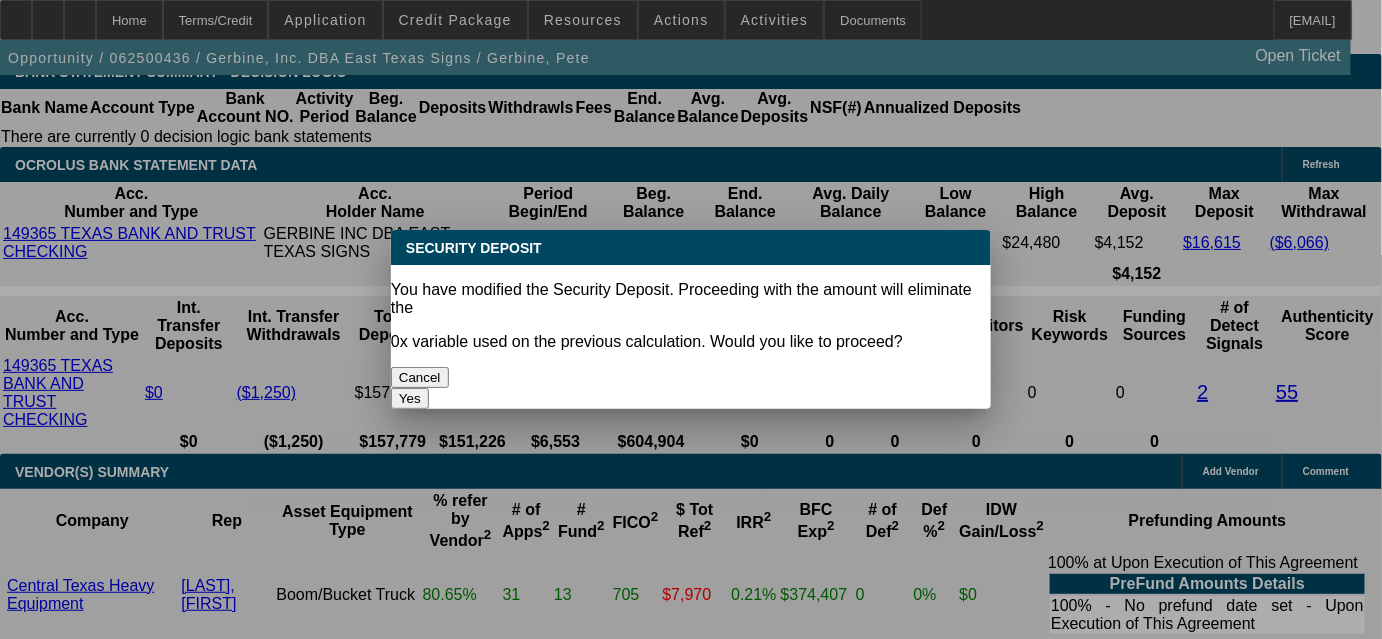 scroll, scrollTop: 0, scrollLeft: 0, axis: both 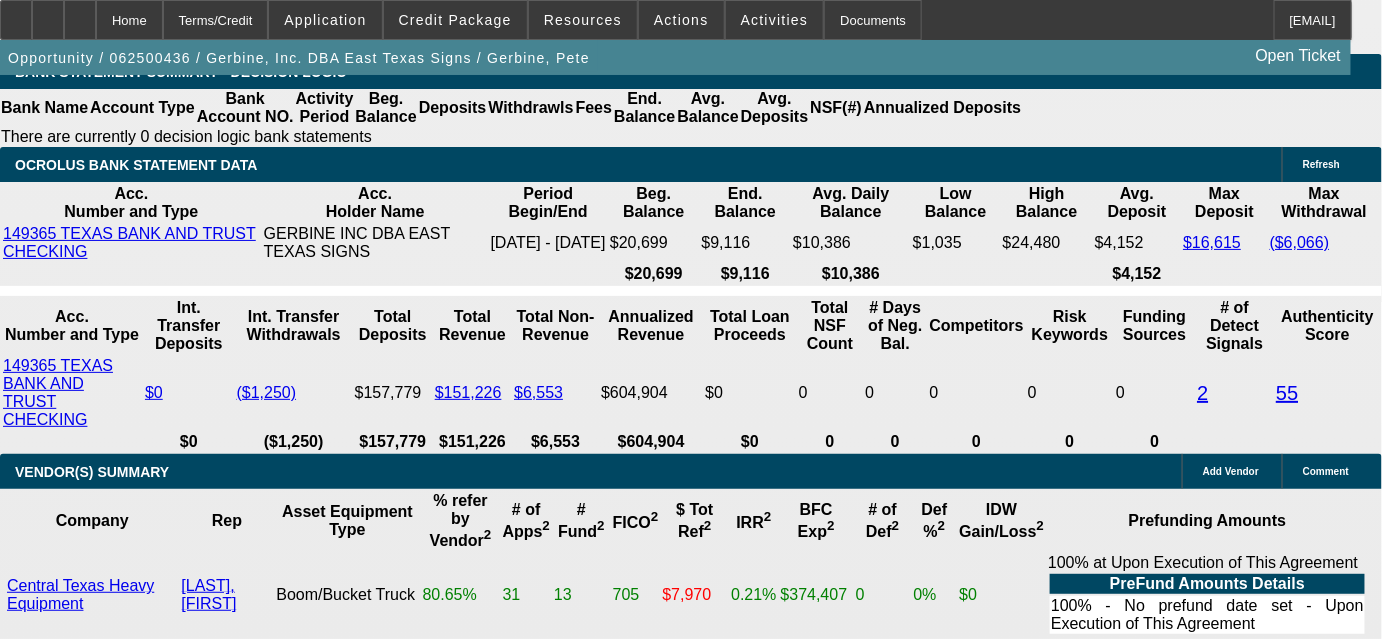 click on "‎1 + 1
‎0
‎1 + 0
‎0 + 1
‎2 + 0
‎0 + 2
‎3 + 0
‎0 + 3
‎2 + 1
‎1 + 2
‎4 + 0
‎0 + 4
‎3 + 1
‎1 + 3
‎2 + 2" at bounding box center [320, 2076] 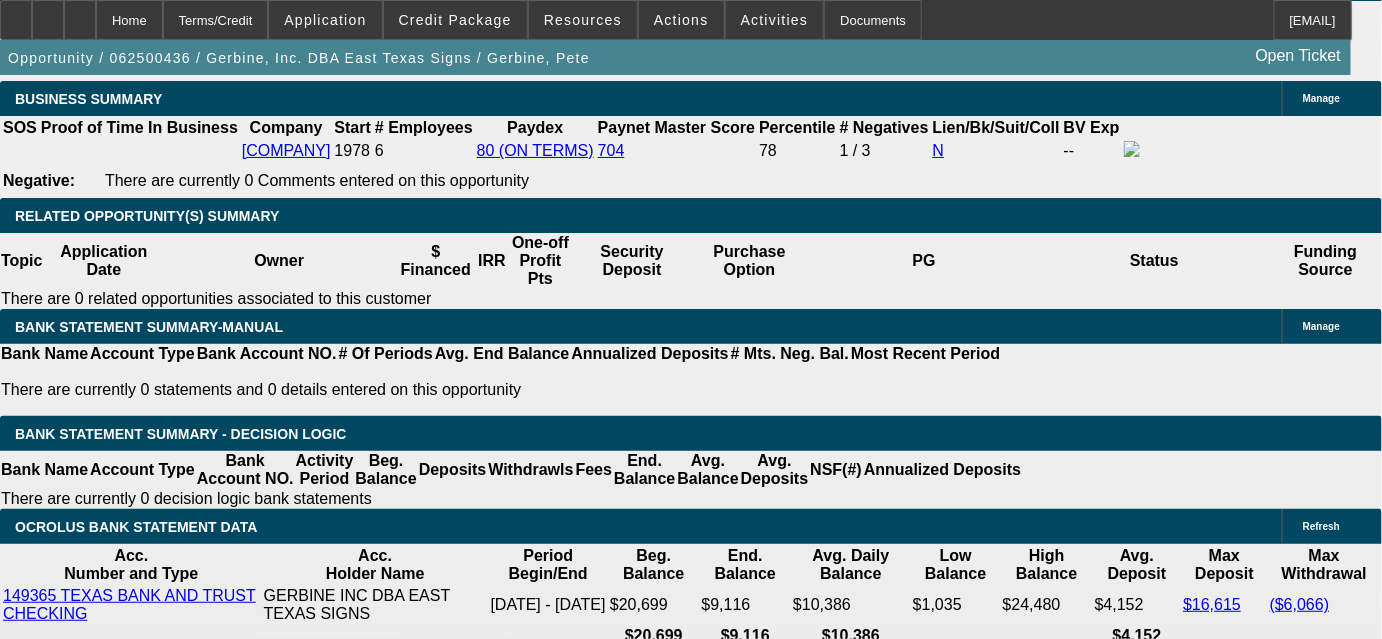 scroll, scrollTop: 3168, scrollLeft: 0, axis: vertical 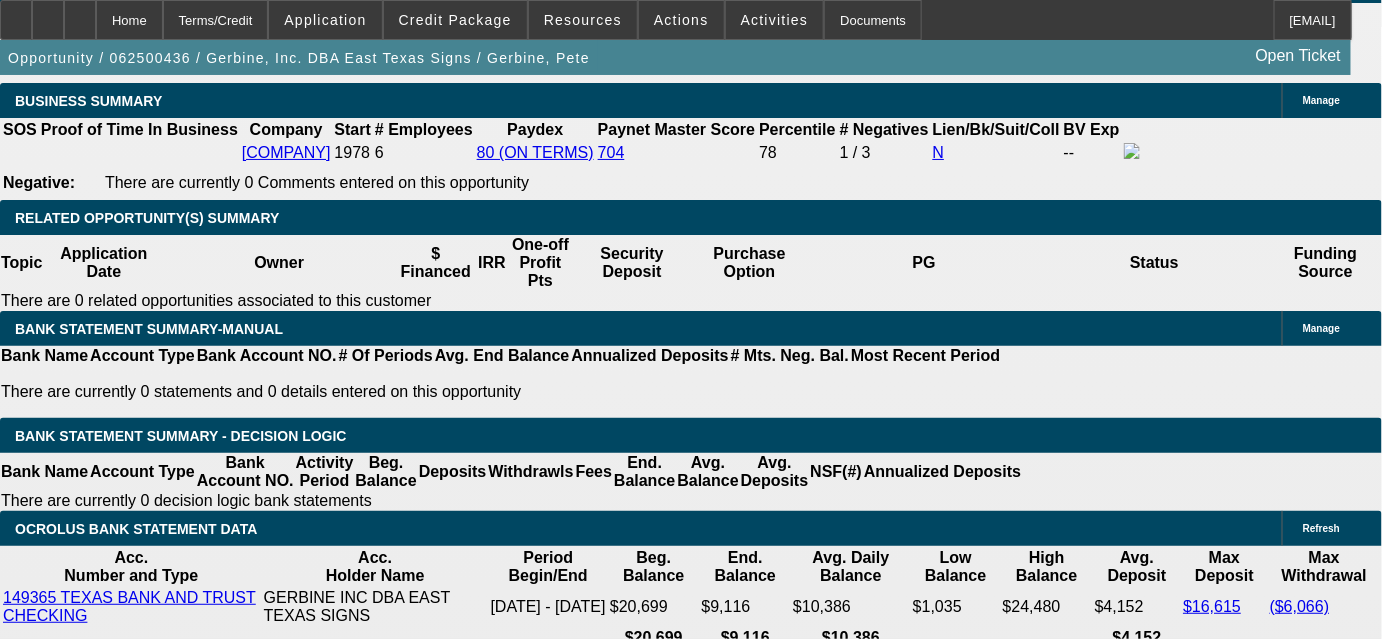 click at bounding box center (294, 1564) 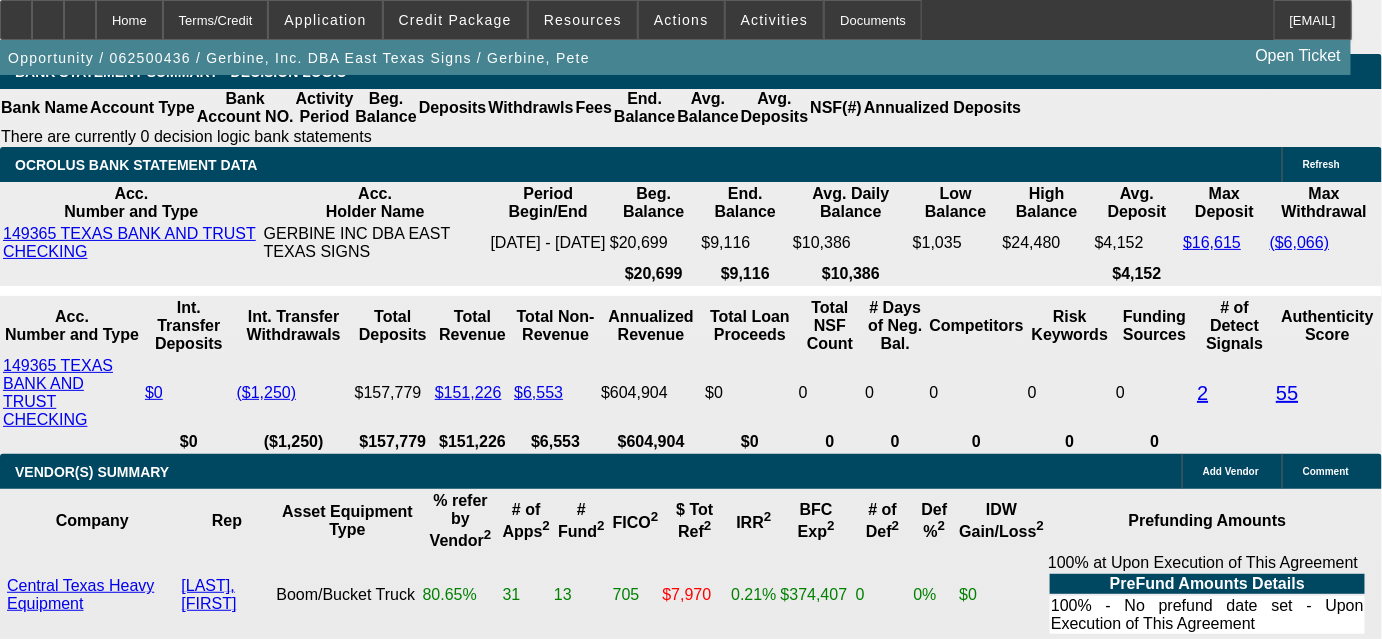 scroll, scrollTop: 3623, scrollLeft: 0, axis: vertical 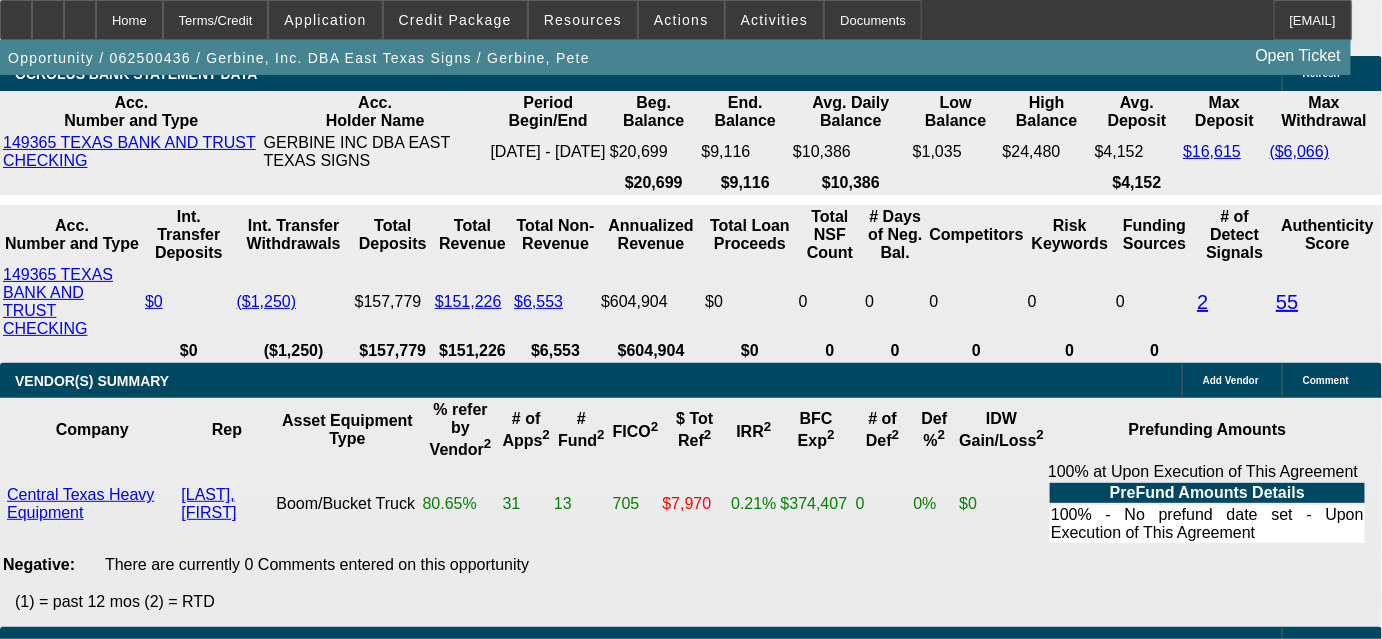 drag, startPoint x: 378, startPoint y: 204, endPoint x: 477, endPoint y: 201, distance: 99.04544 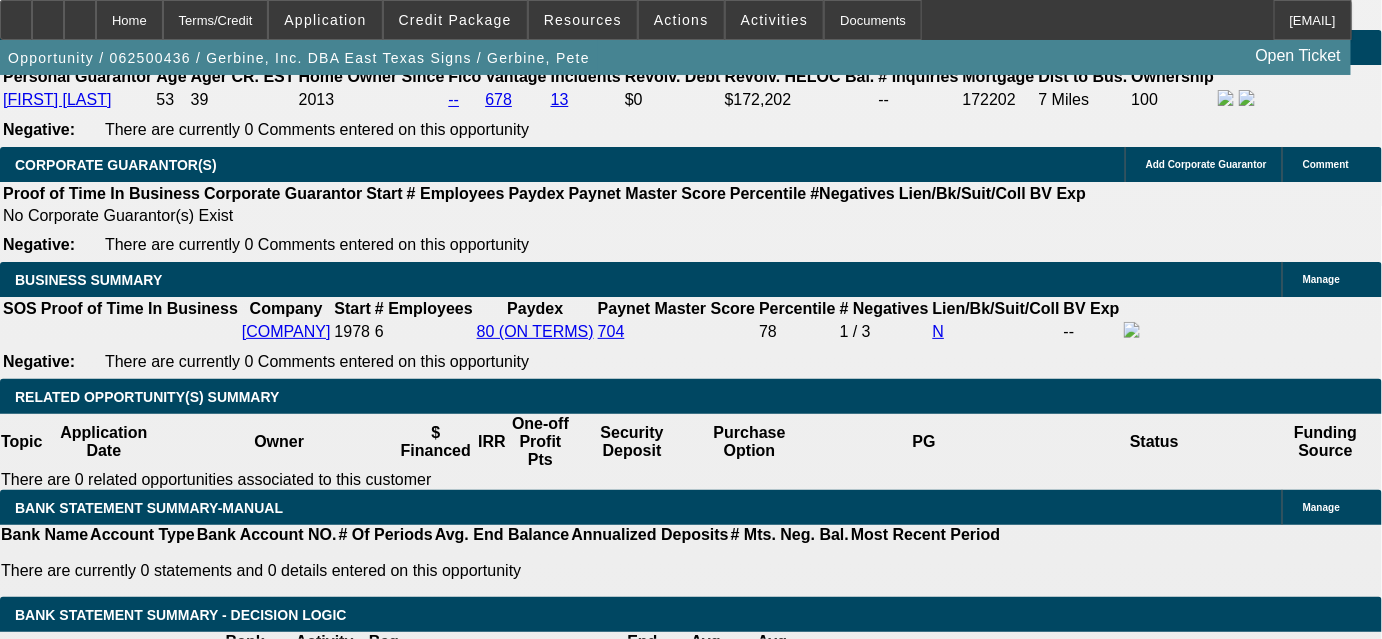 scroll, scrollTop: 2986, scrollLeft: 0, axis: vertical 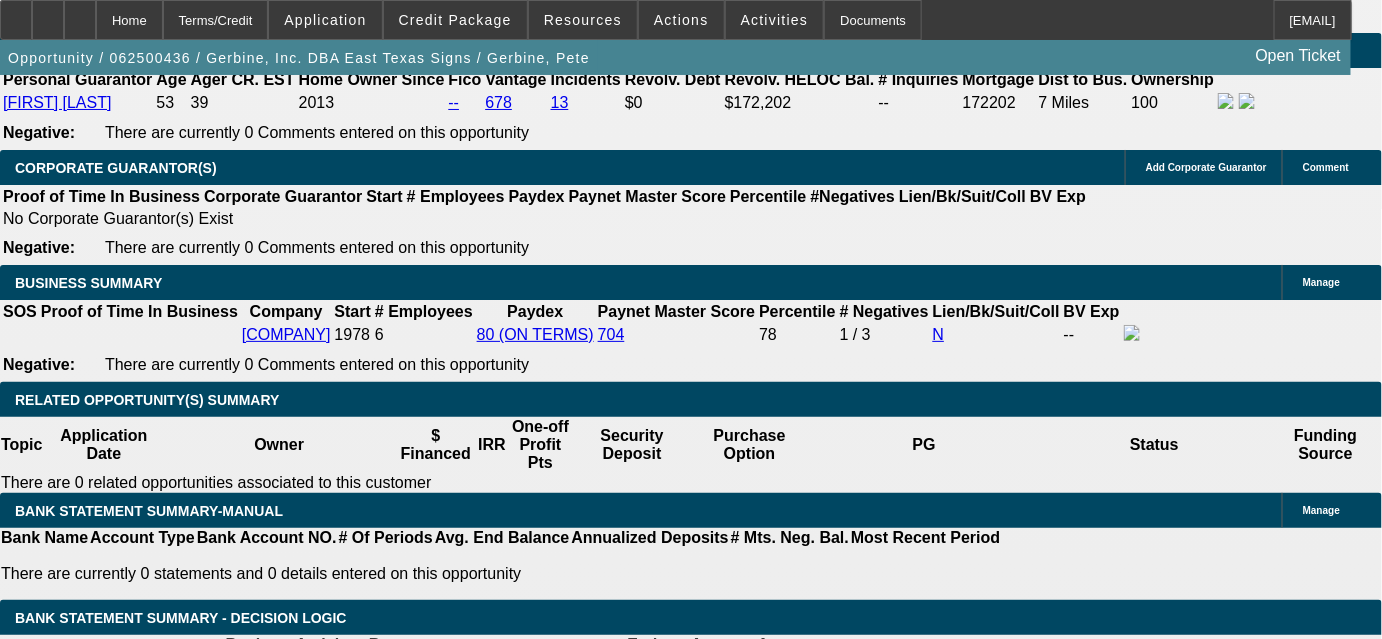 click at bounding box center (294, 1746) 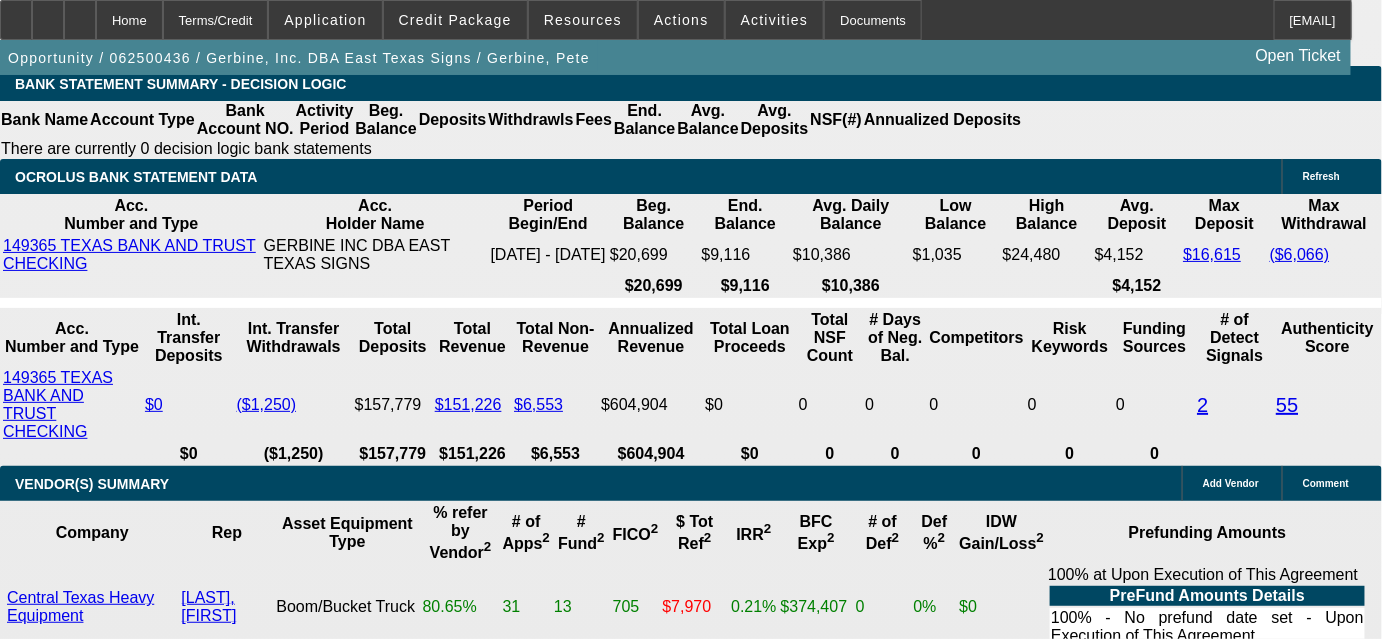 scroll, scrollTop: 3623, scrollLeft: 0, axis: vertical 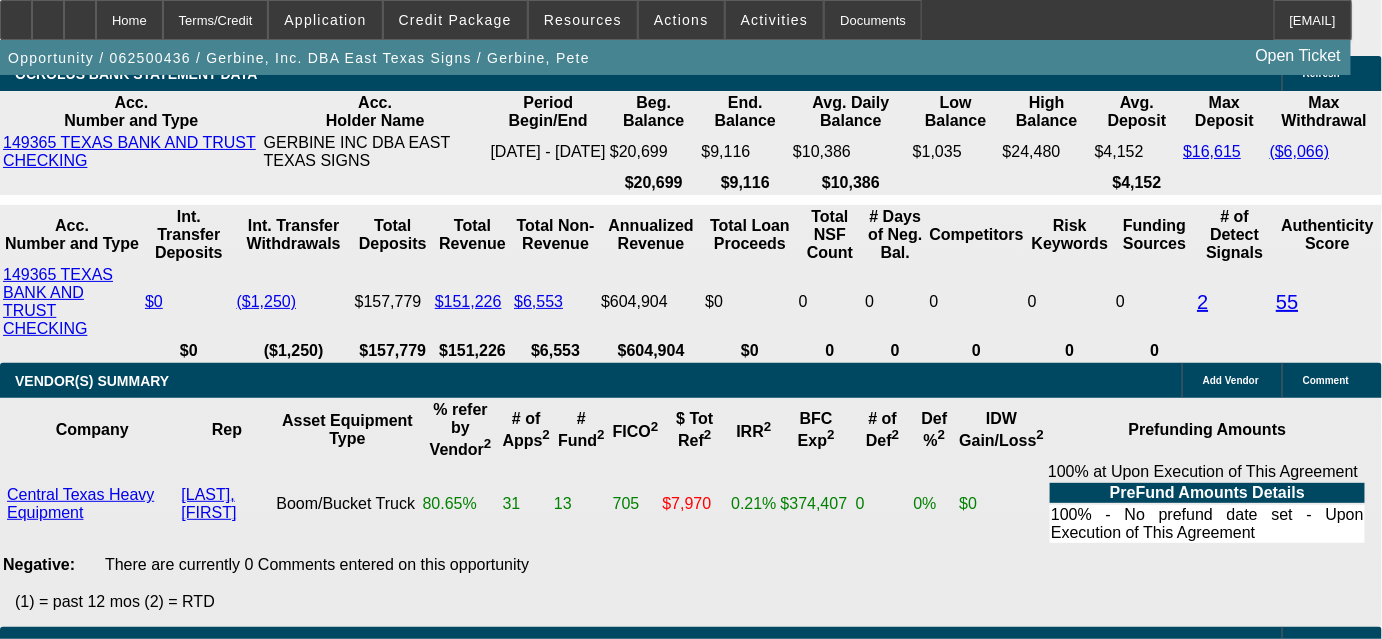 drag, startPoint x: 383, startPoint y: 197, endPoint x: 452, endPoint y: 185, distance: 70.035706 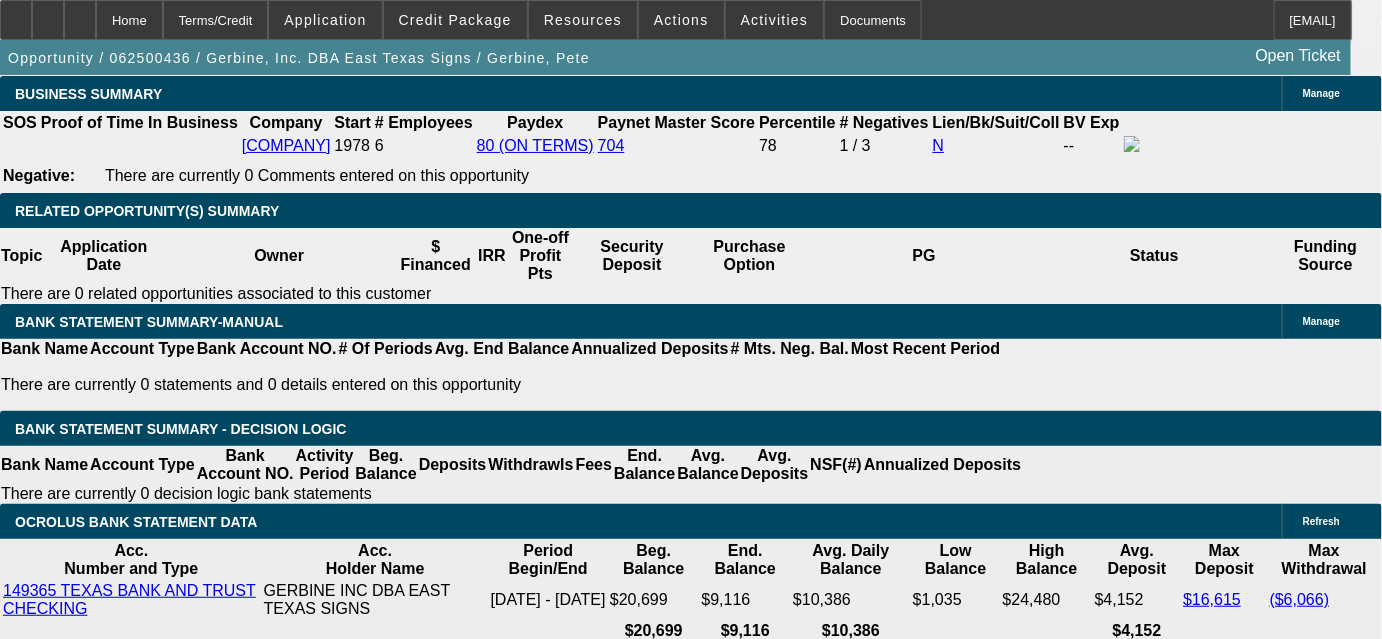 scroll, scrollTop: 3077, scrollLeft: 0, axis: vertical 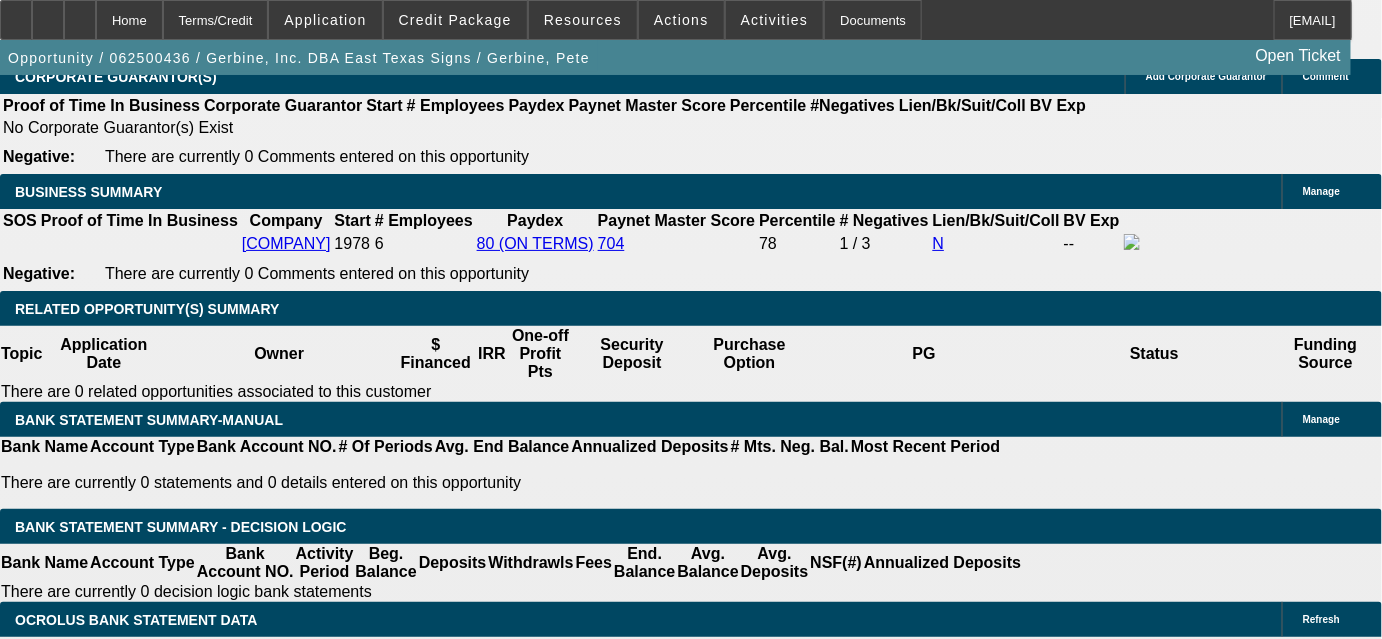click at bounding box center (294, 1655) 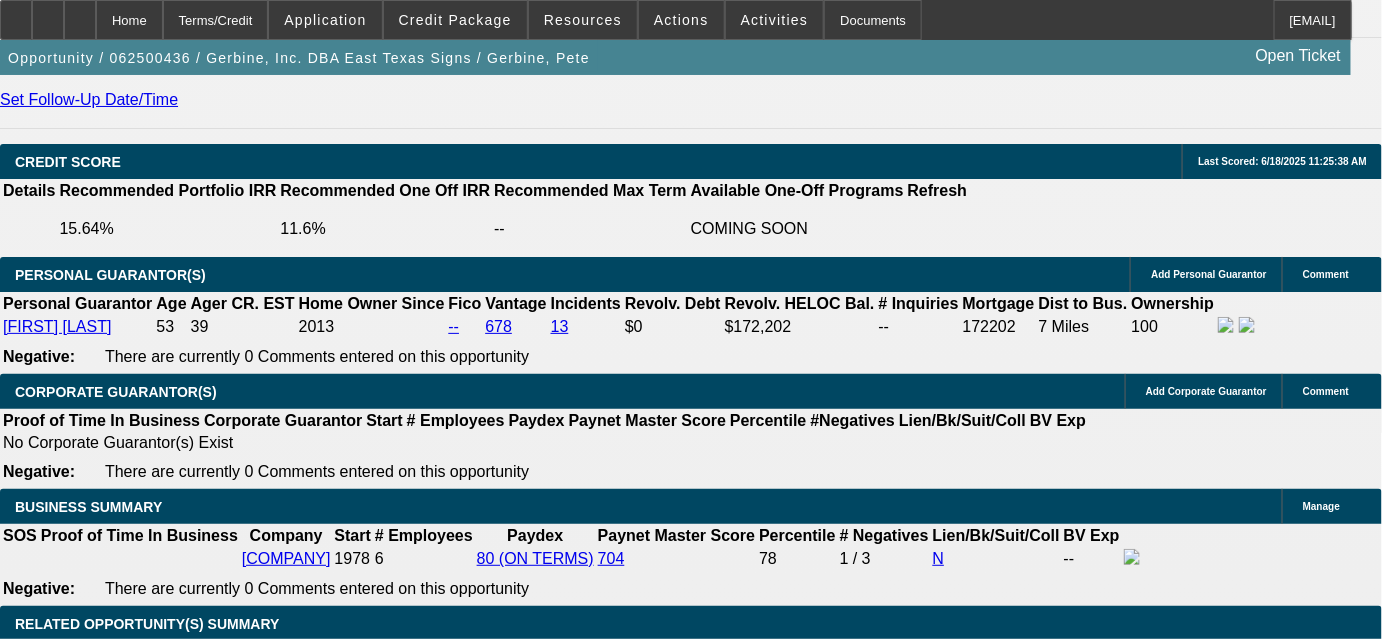 scroll, scrollTop: 2714, scrollLeft: 0, axis: vertical 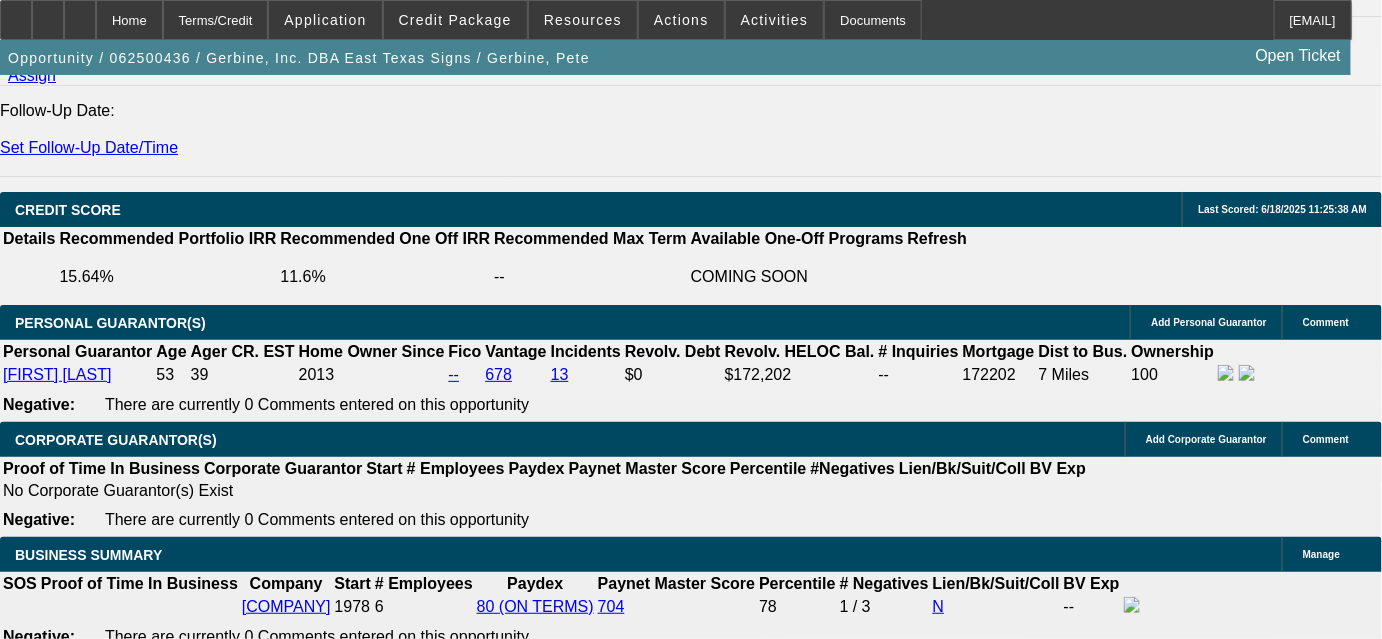 click on "Manage" at bounding box center (1321, 1712) 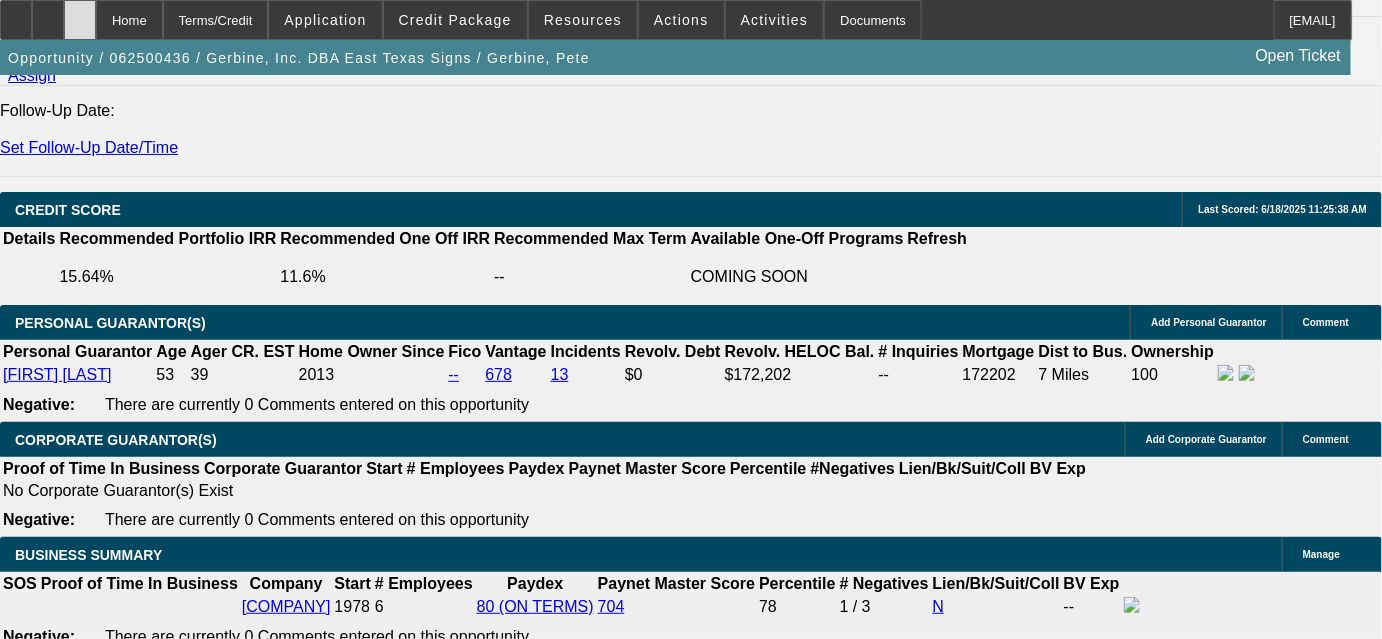click at bounding box center [80, 13] 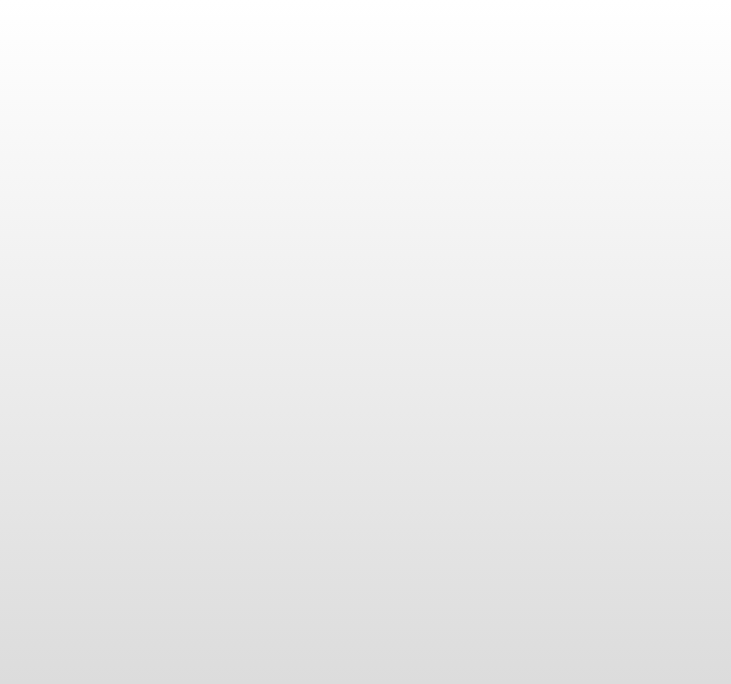 scroll, scrollTop: 0, scrollLeft: 0, axis: both 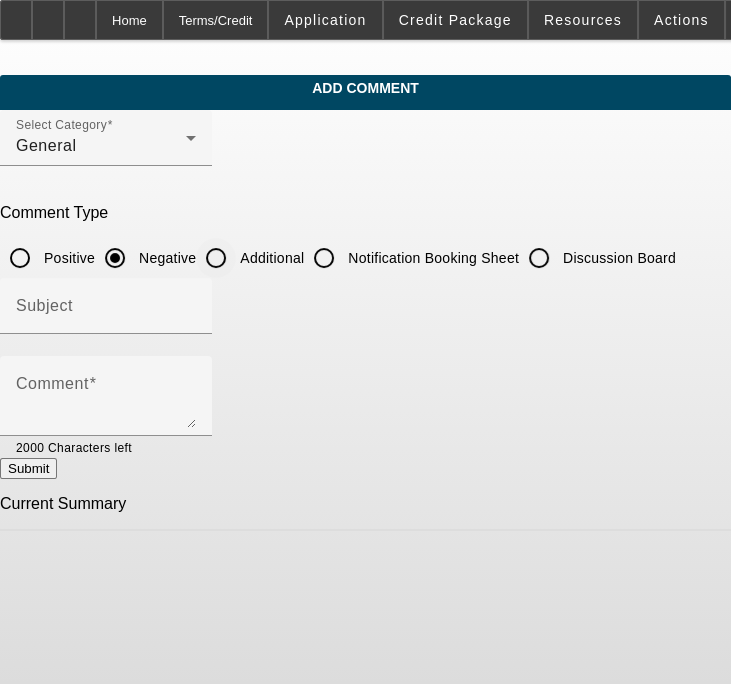 click on "Additional" at bounding box center (216, 258) 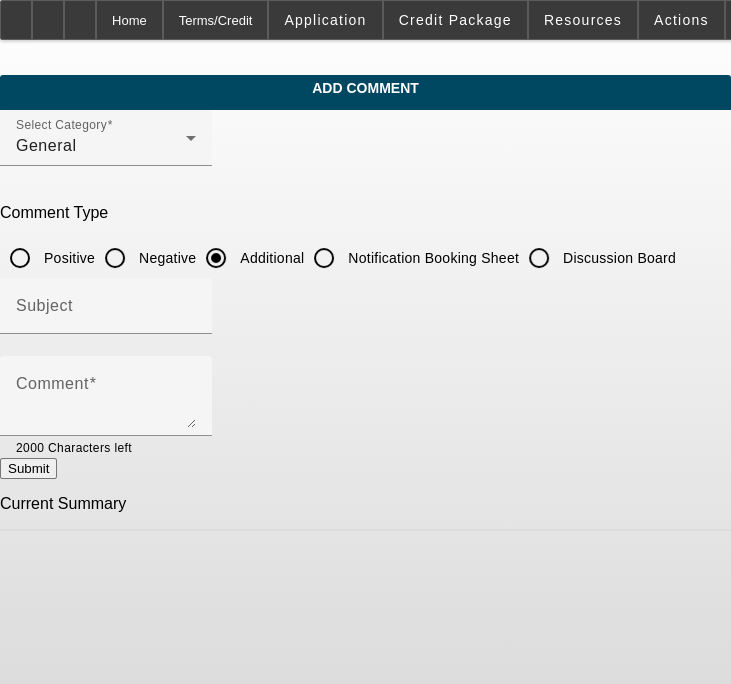 click at bounding box center [106, 345] 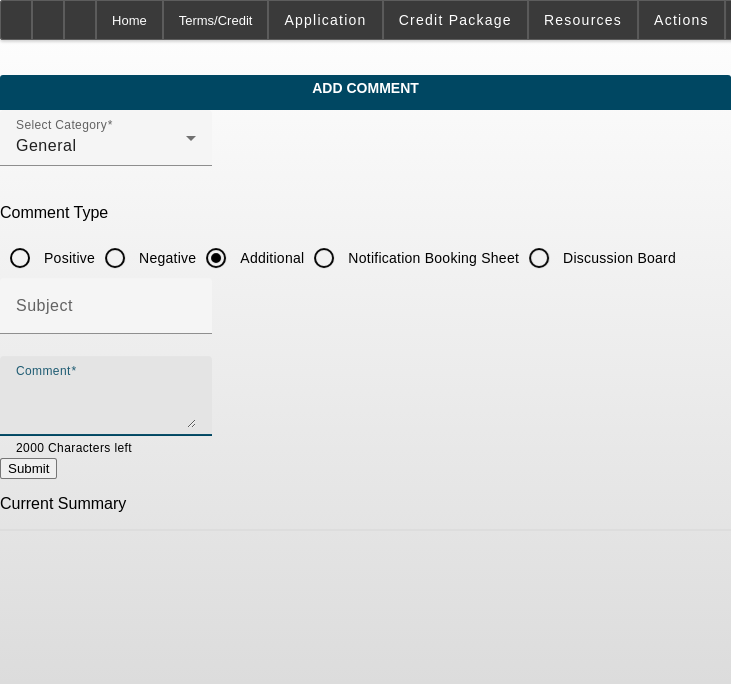 click on "Comment" at bounding box center (106, 404) 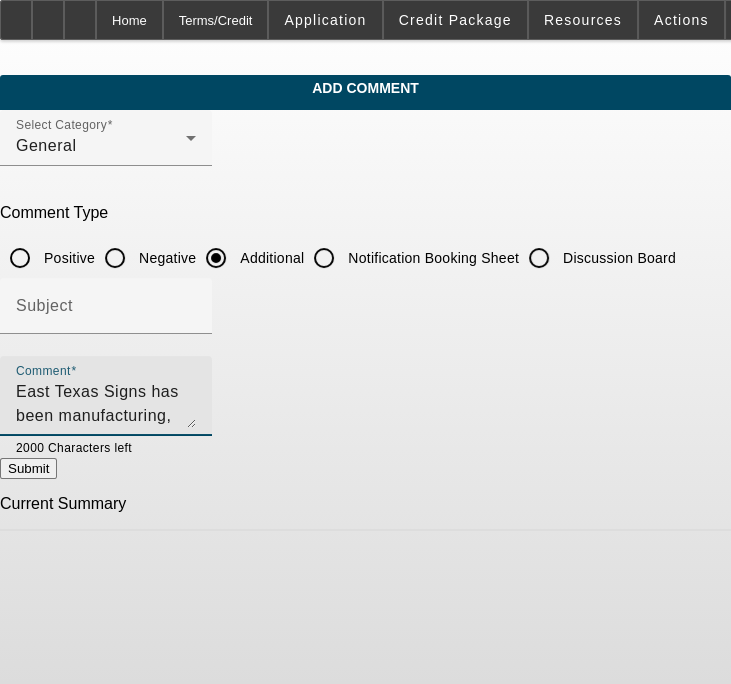 scroll, scrollTop: 115, scrollLeft: 0, axis: vertical 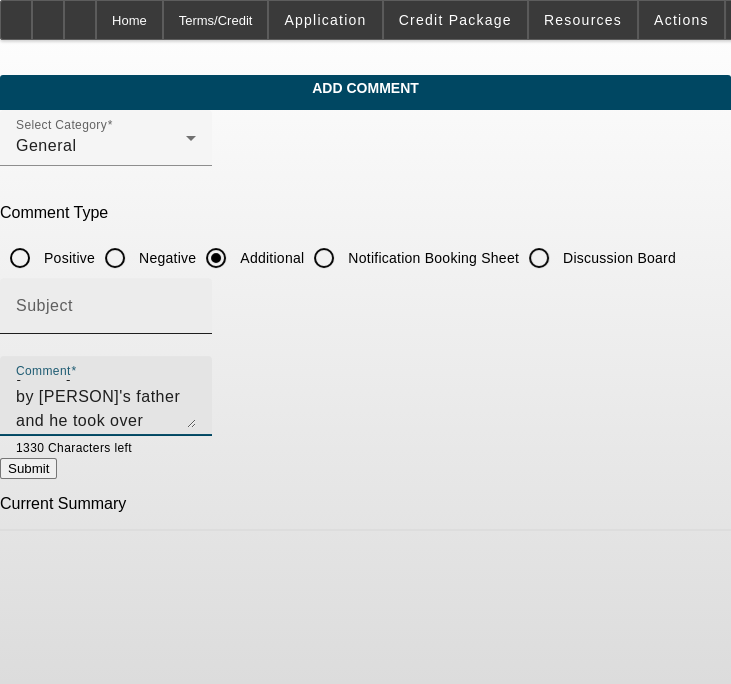 type on "East Texas Signs has been manufacturing, installing and servicing sign customers since 1978. It was started by Pete's father and he took over ownership around 1995. Pete currently owns 3 Sign Boom Trucks and is replacing one that is beyond its useful life. He financed his last Sign Boom Truck purchase with his local bank that is not reporting on PayNet or DNB but the business does have an 80 Paydex and a 704 PayNet Master Score. Pete has excellent personal credit history including a paid in full $192K mortgage dating back to 2013 and a current $200K HELOC since 2022. He is may put some money down, especially if required, in order to get the best financing terms." 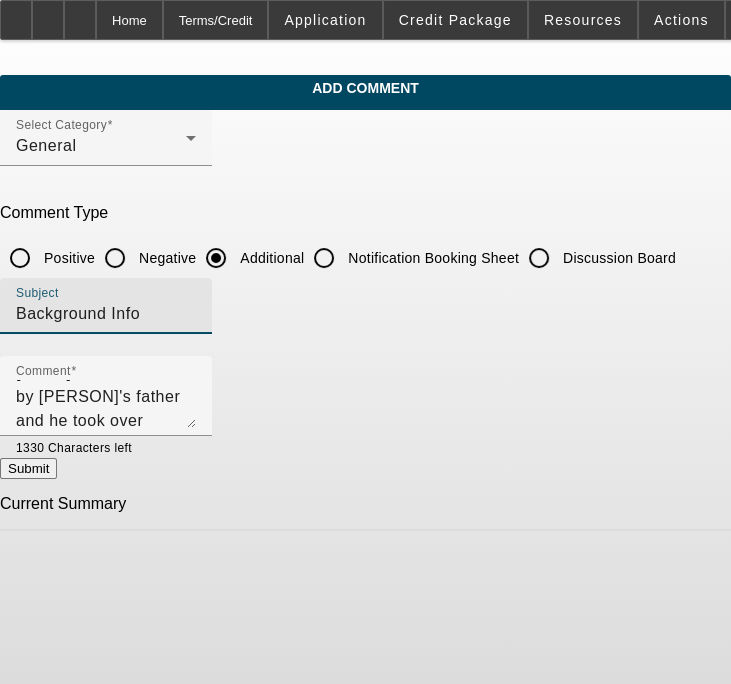 type on "Background Info" 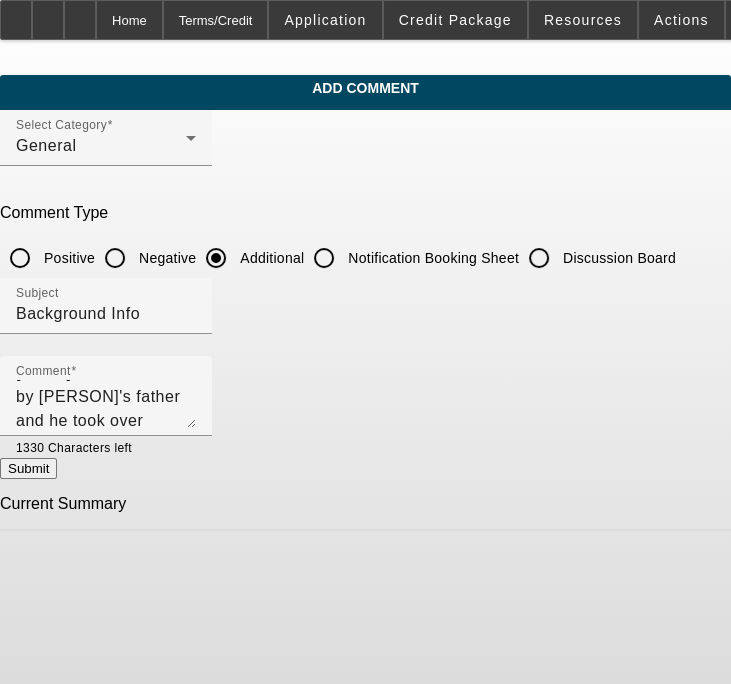 click on "Submit" at bounding box center (28, 468) 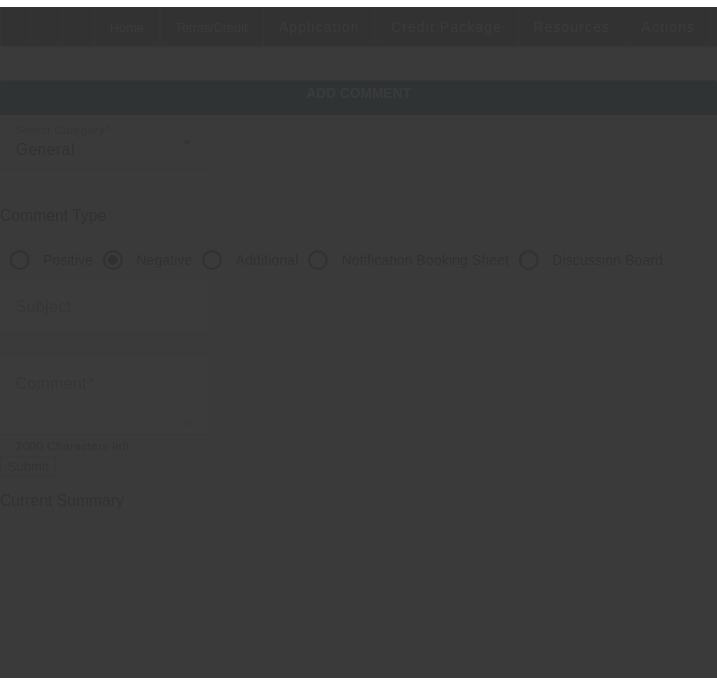 scroll, scrollTop: 0, scrollLeft: 0, axis: both 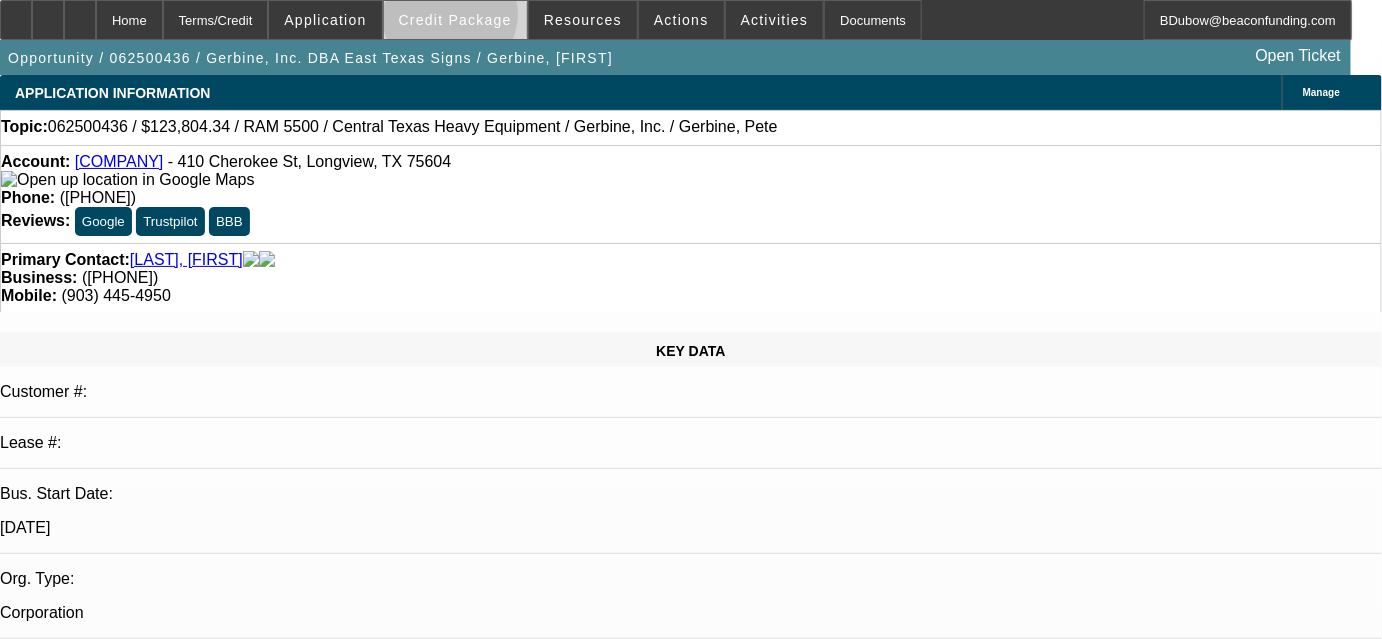 click on "Credit Package" at bounding box center [455, 20] 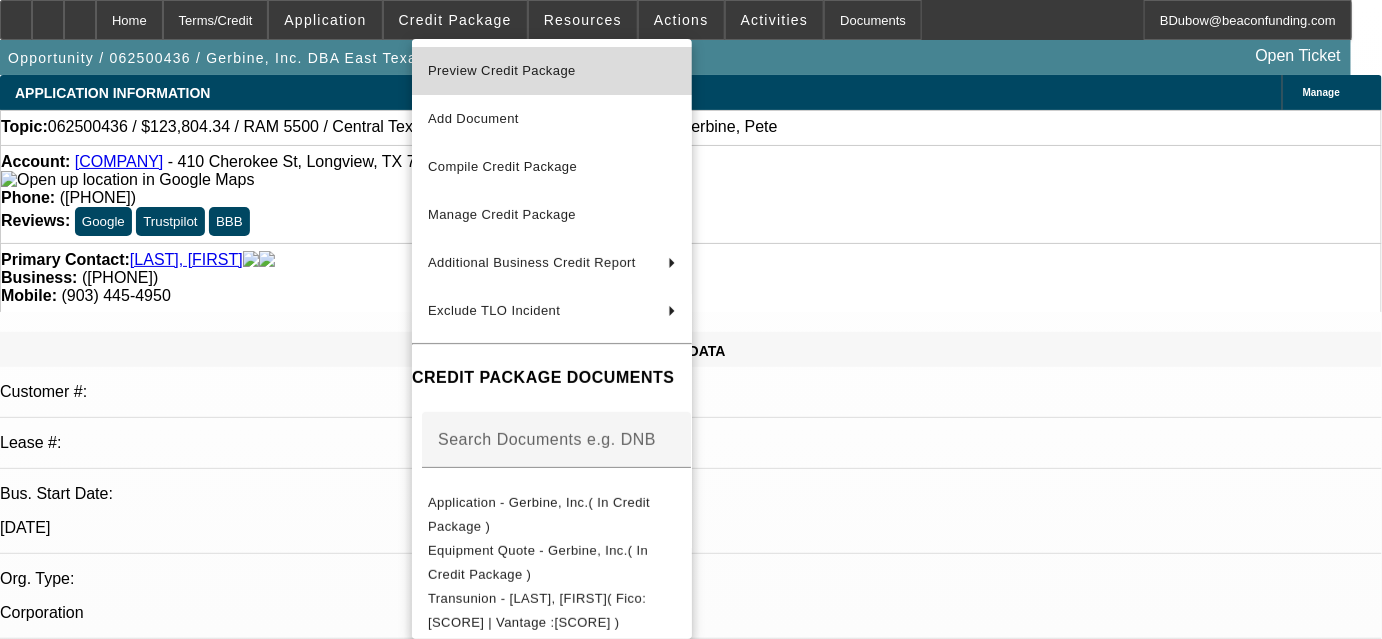click on "Preview Credit Package" at bounding box center [552, 71] 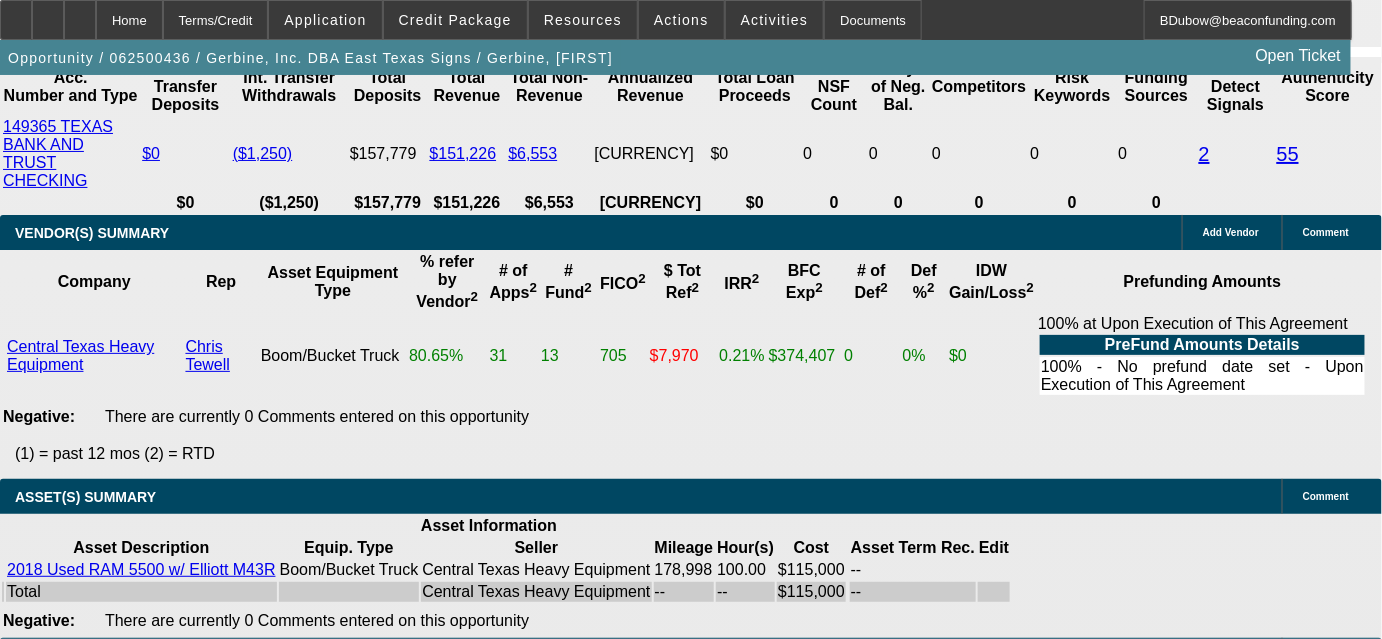 scroll, scrollTop: 3818, scrollLeft: 0, axis: vertical 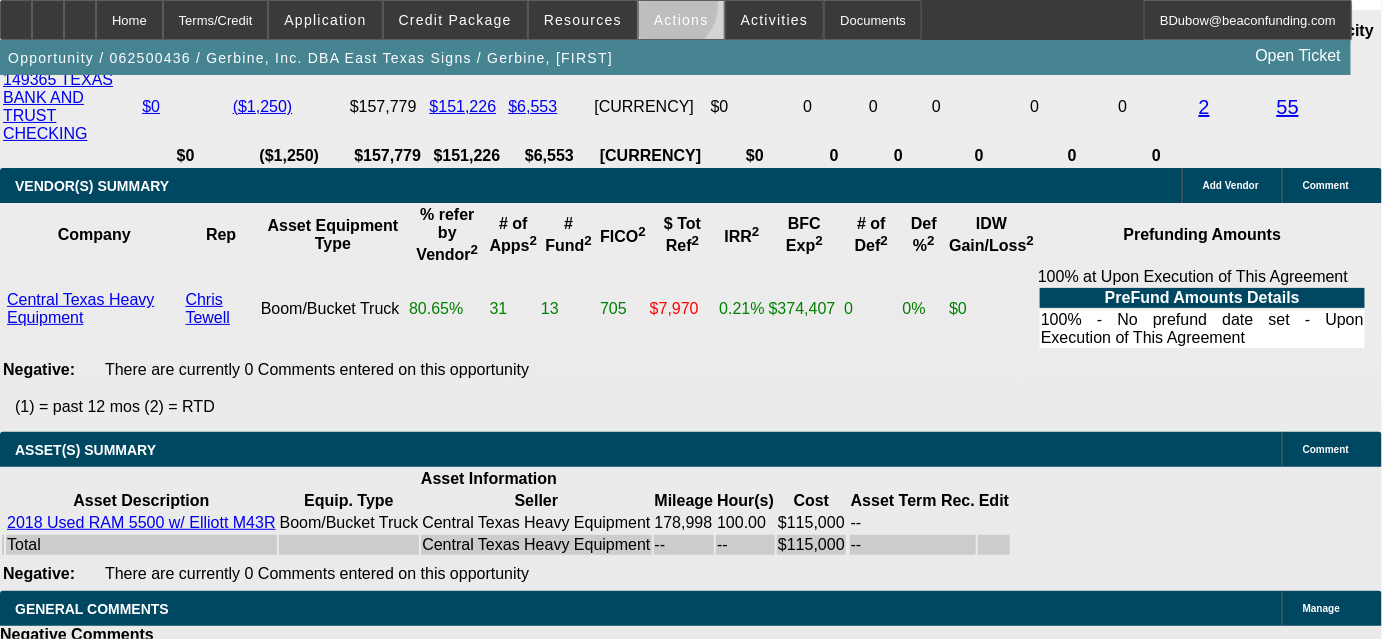 click at bounding box center [681, 20] 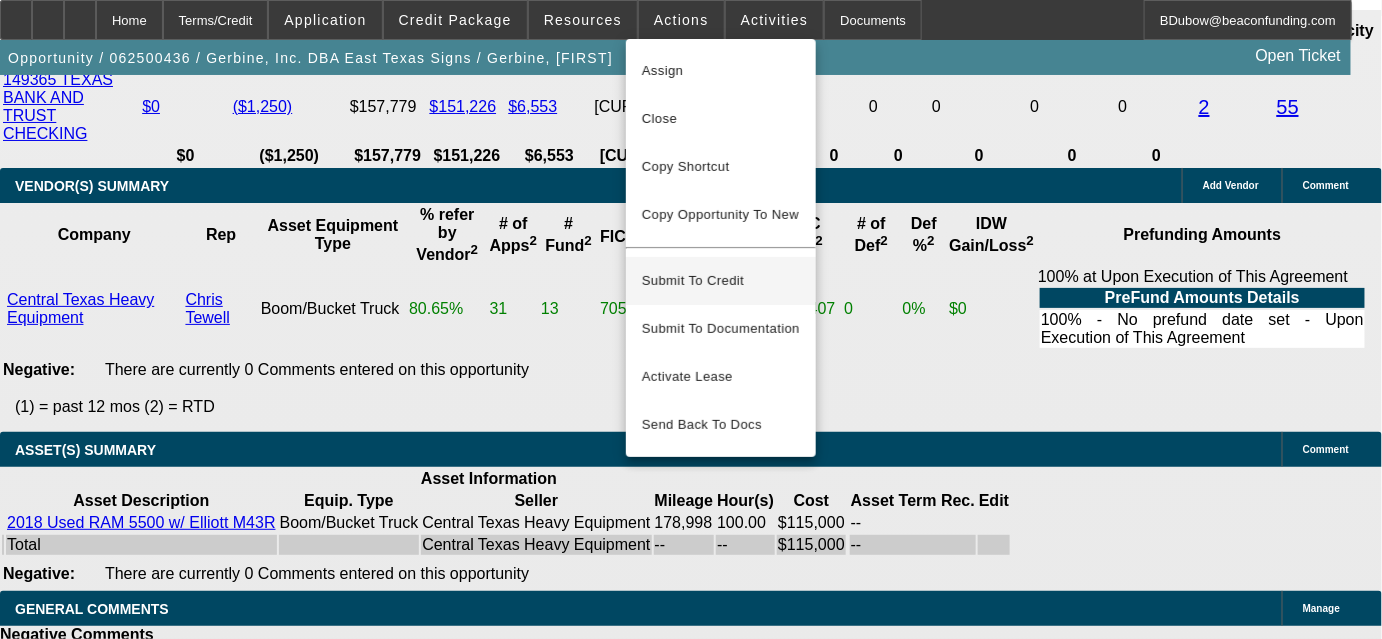 click on "Submit To Credit" at bounding box center (721, 281) 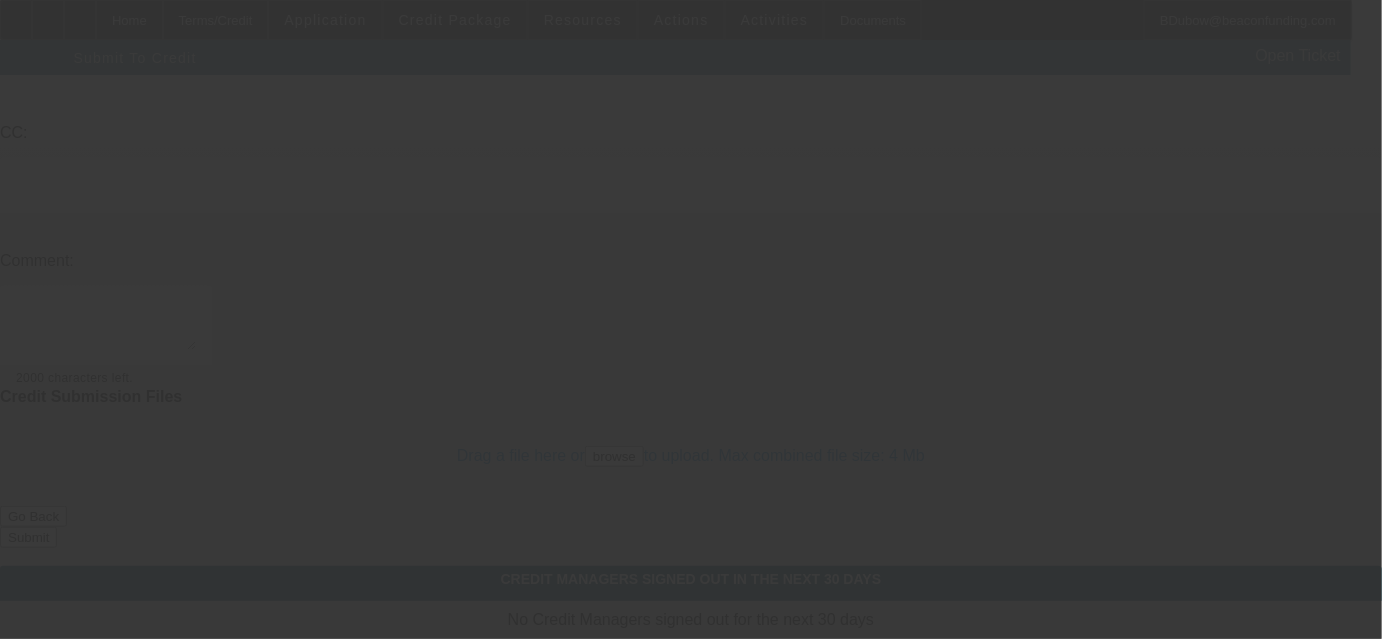 scroll, scrollTop: 0, scrollLeft: 0, axis: both 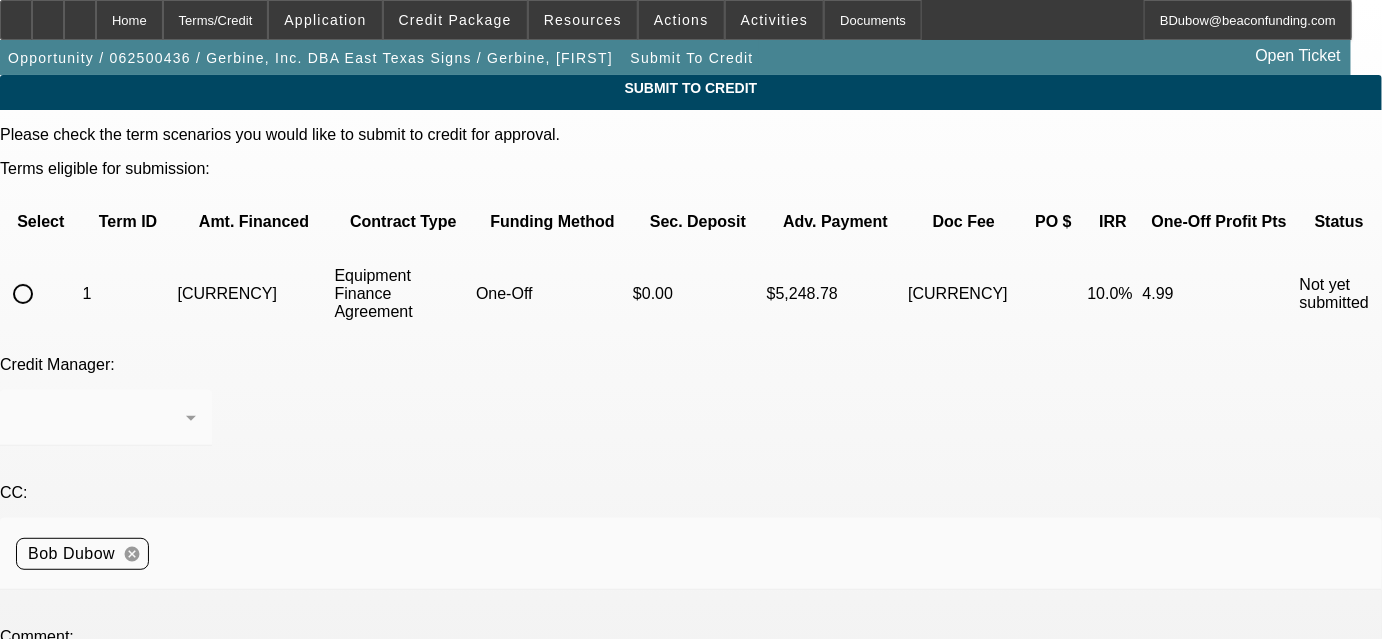 click at bounding box center (23, 294) 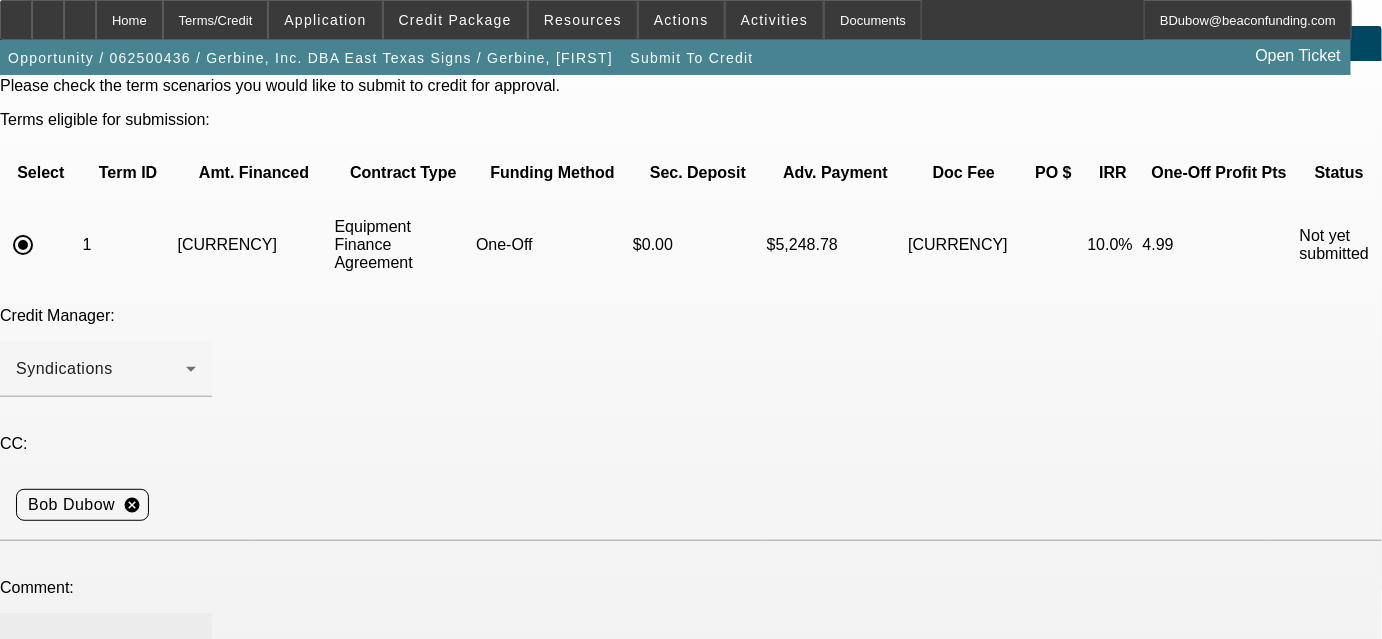 scroll, scrollTop: 90, scrollLeft: 0, axis: vertical 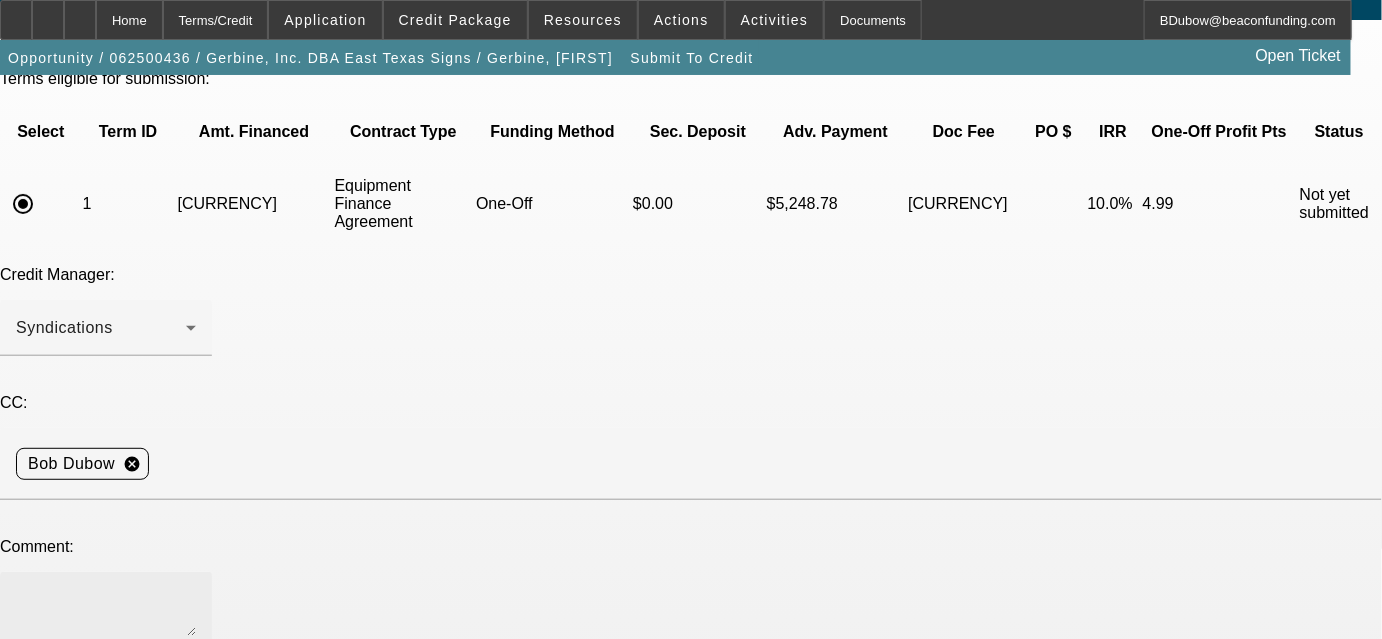 click at bounding box center (106, 612) 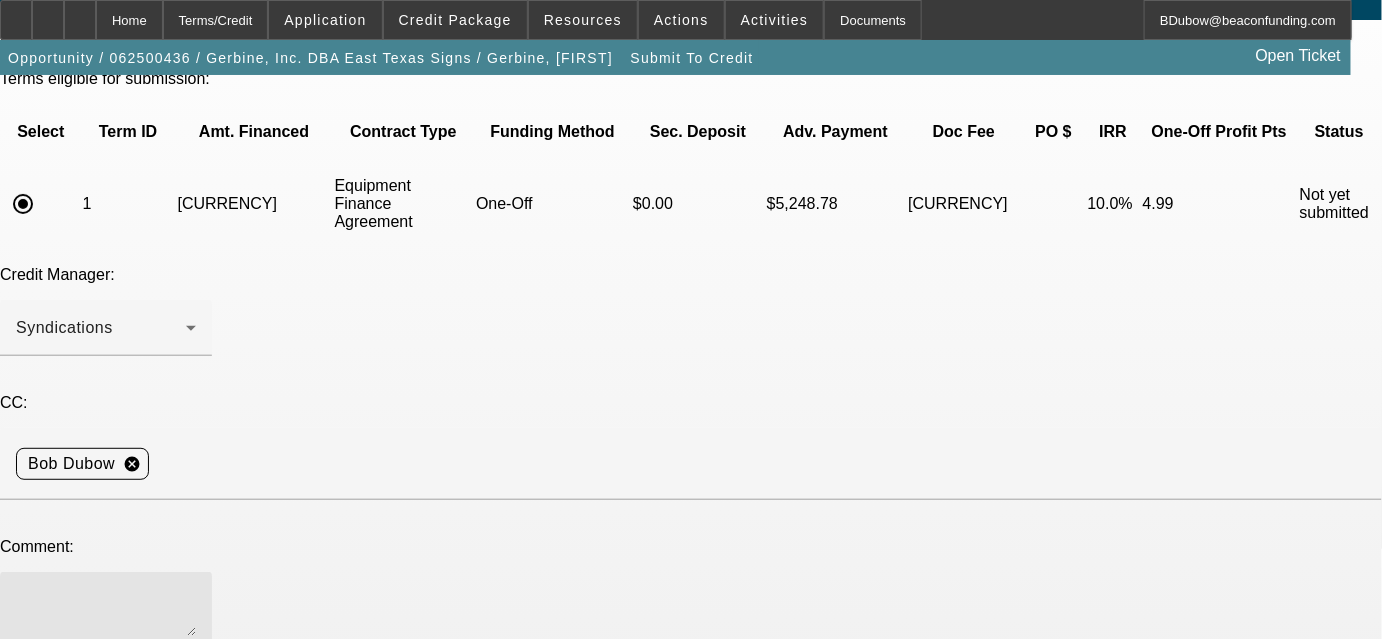 paste on "East Texas Signs has been manufacturing, installing and servicing sign customers since 1978. It was started by [FIRST]'s father and he took over ownership around 1995. [FIRST] currently owns 3 Sign Boom Trucks and is replacing one that is beyond its useful life. He financed his last Sign Boom Truck purchase with his local bank that is not reporting on PayNet or DNB but the business does have an 80 Paydex and a 704 PayNet Master Score. [FIRST] has excellent personal credit history including a paid in full $192K mortgage dating back to 2013 and a current $200K HELOC since 2022. He is may put some money down, especially if required, in order to get the best financing terms." 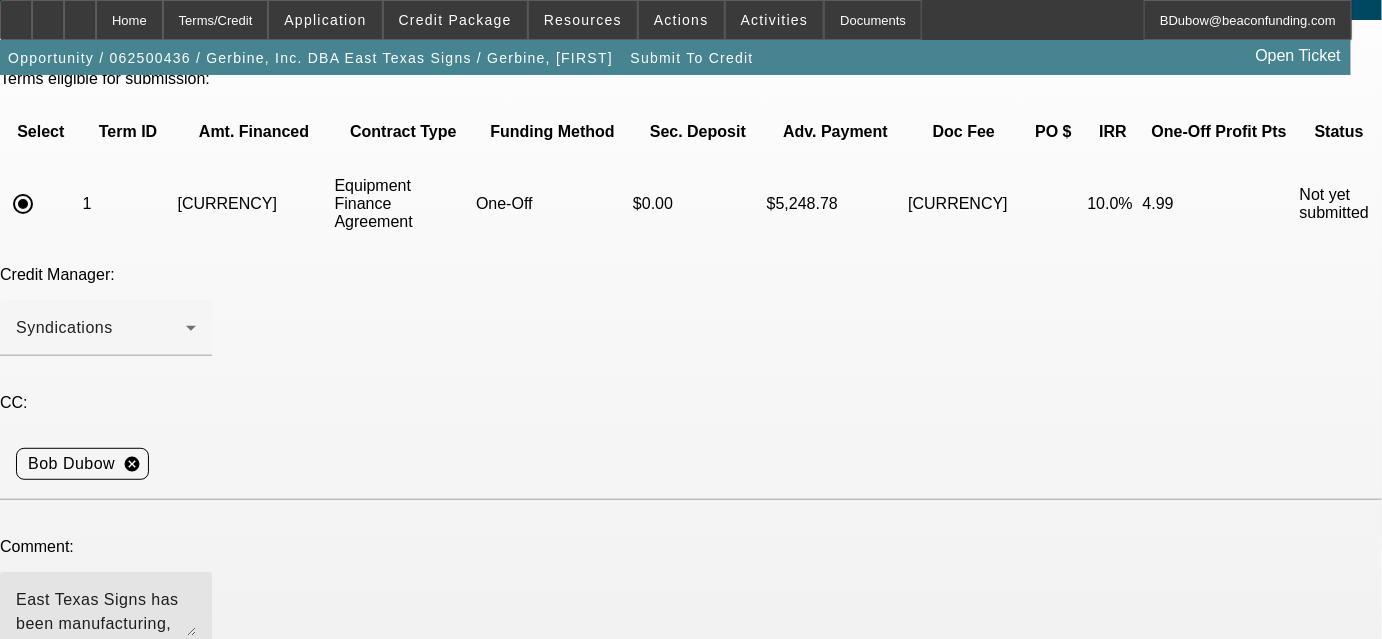 scroll, scrollTop: 115, scrollLeft: 0, axis: vertical 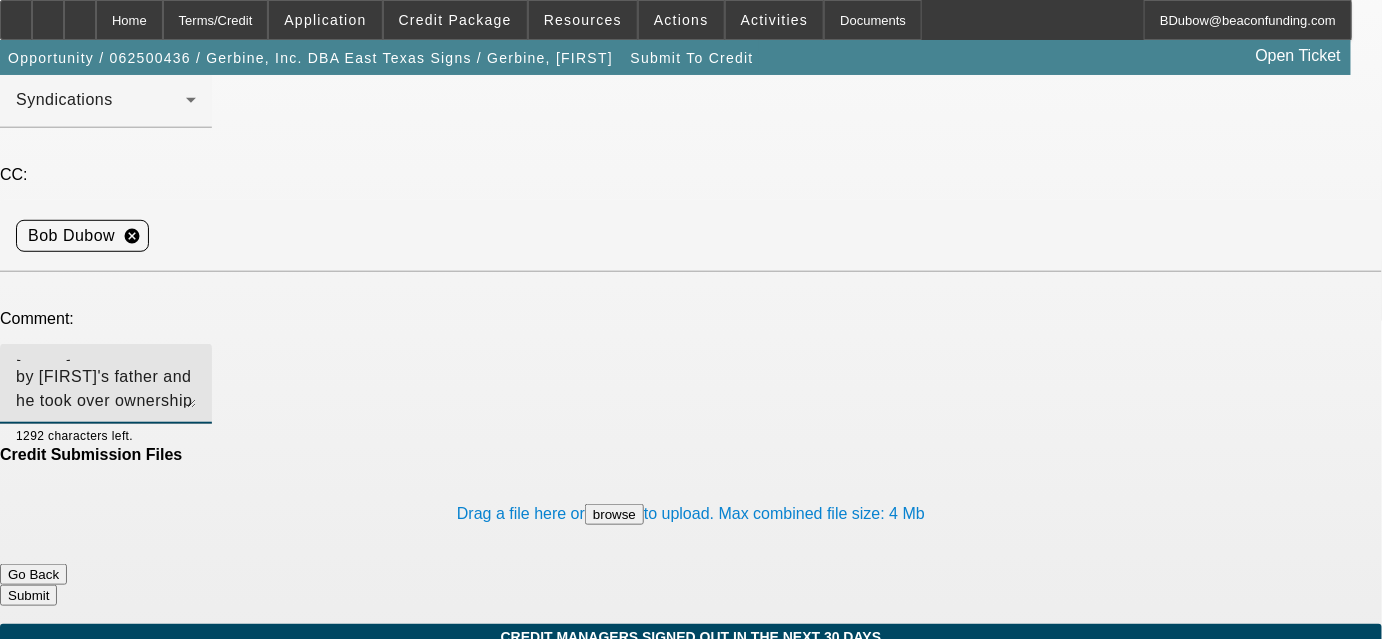type on "[COMPANY] has been manufacturing, installing and servicing sign customers since [YEAR]. It was started by [FIRST]'s father and he took over ownership around [YEAR]. [FIRST] currently owns 3 Sign Boom Trucks and is replacing one that is beyond its useful life. He financed his last Sign Boom Truck purchase with his local bank that is not reporting on PayNet or DNB but the business does have an [SCORE] Paydex and a [SCORE] PayNet Master Score. [FIRST] has excellent personal credit history including a paid in full [CURRENCY] mortgage dating back to [YEAR] and a current [CURRENCY] HELOC since [YEAR]. He is may put some money down, especially if required, in order to get the best financing terms. Please submit to FinWise, thanks. [FIRST]" 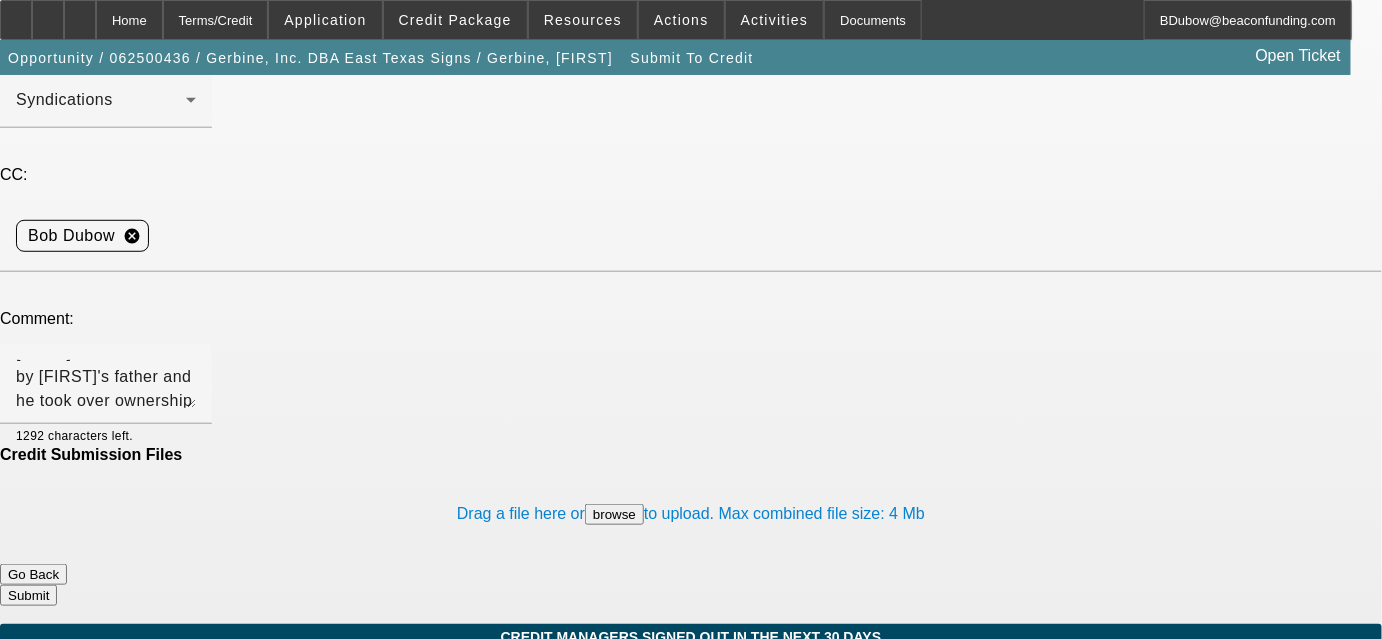 click on "Submit" at bounding box center (28, 595) 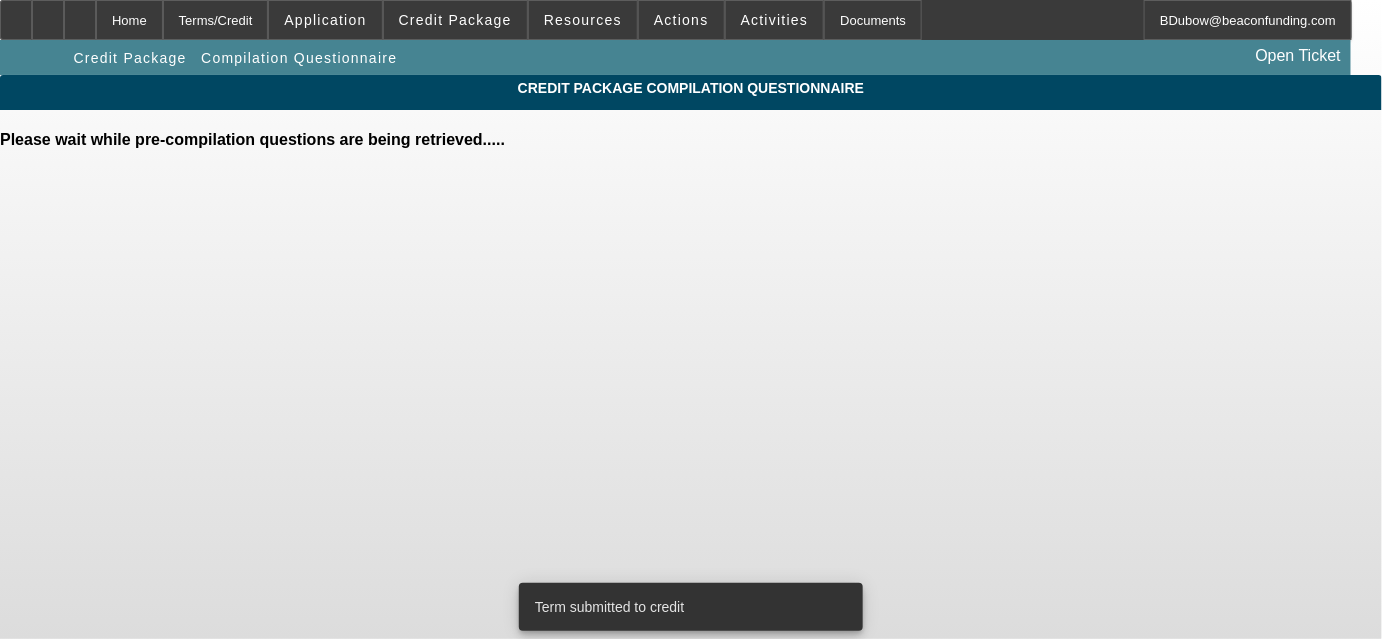 scroll, scrollTop: 0, scrollLeft: 0, axis: both 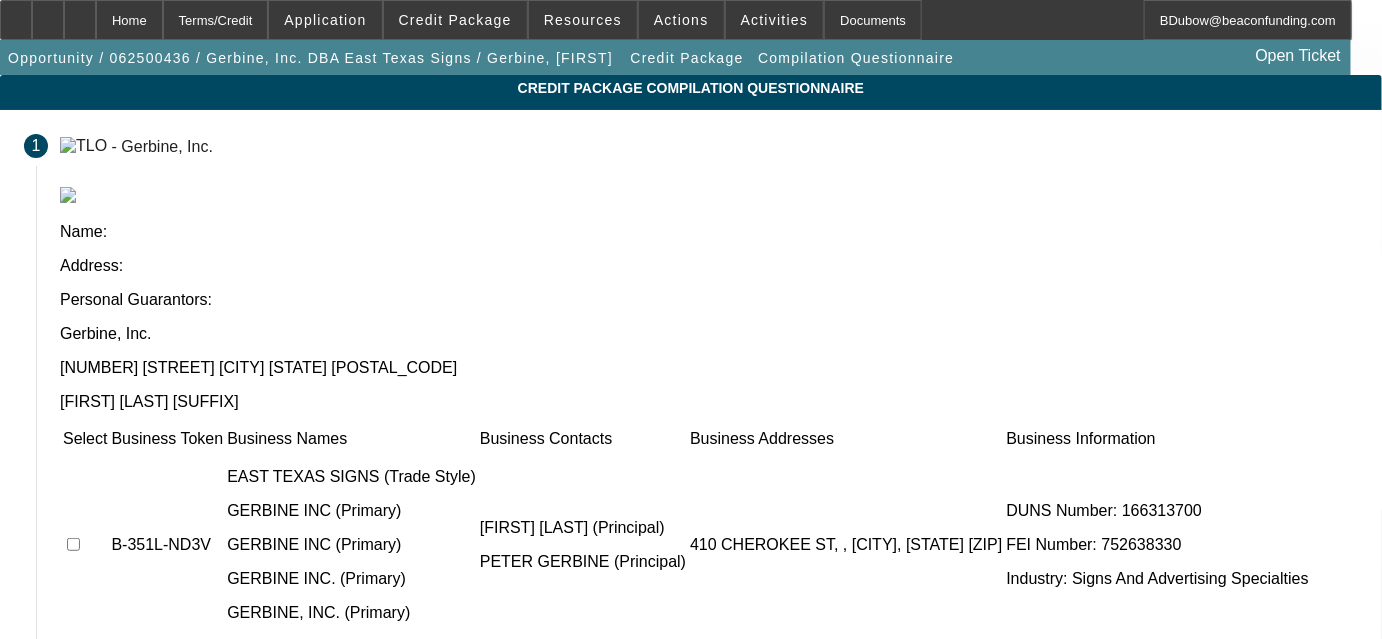 click at bounding box center (73, 544) 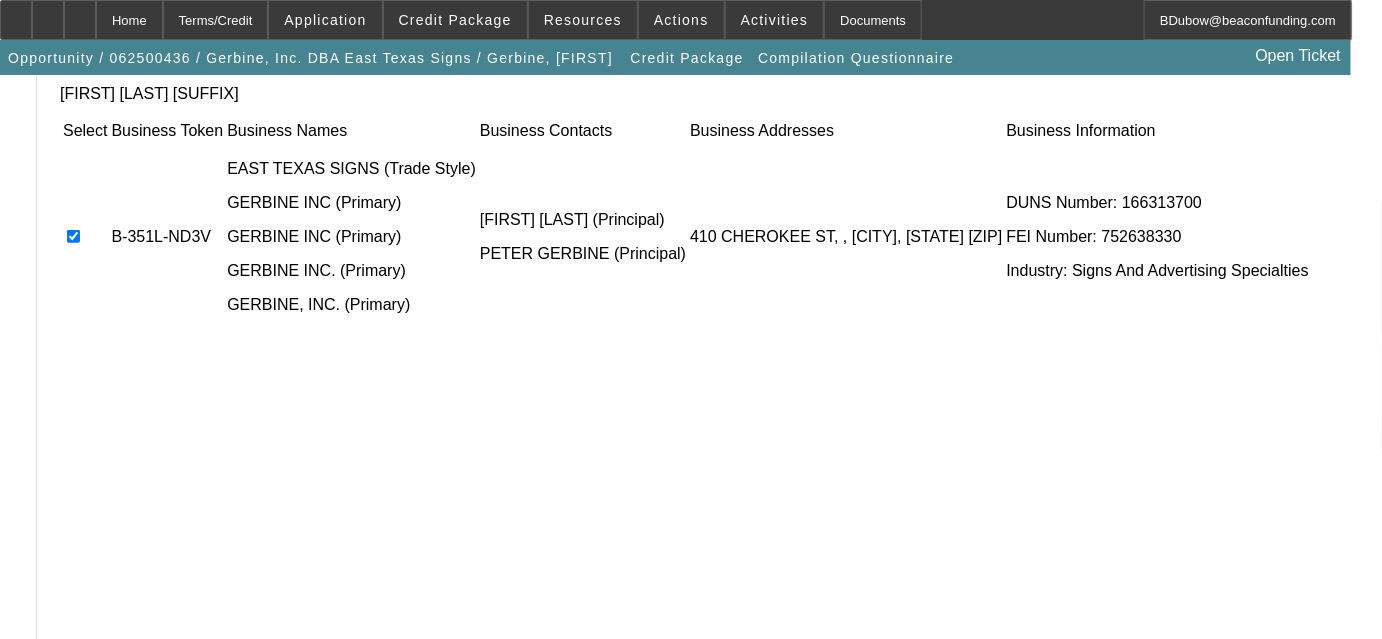 scroll, scrollTop: 312, scrollLeft: 0, axis: vertical 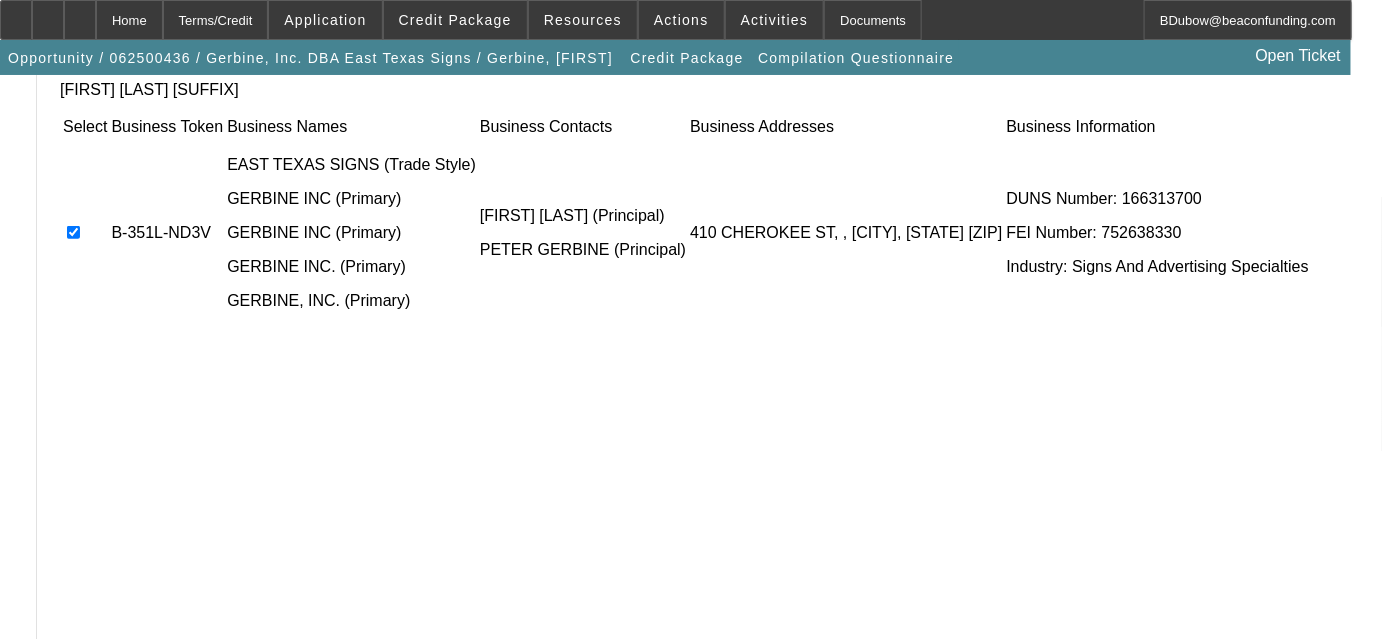 click on "Submit" at bounding box center (93, 683) 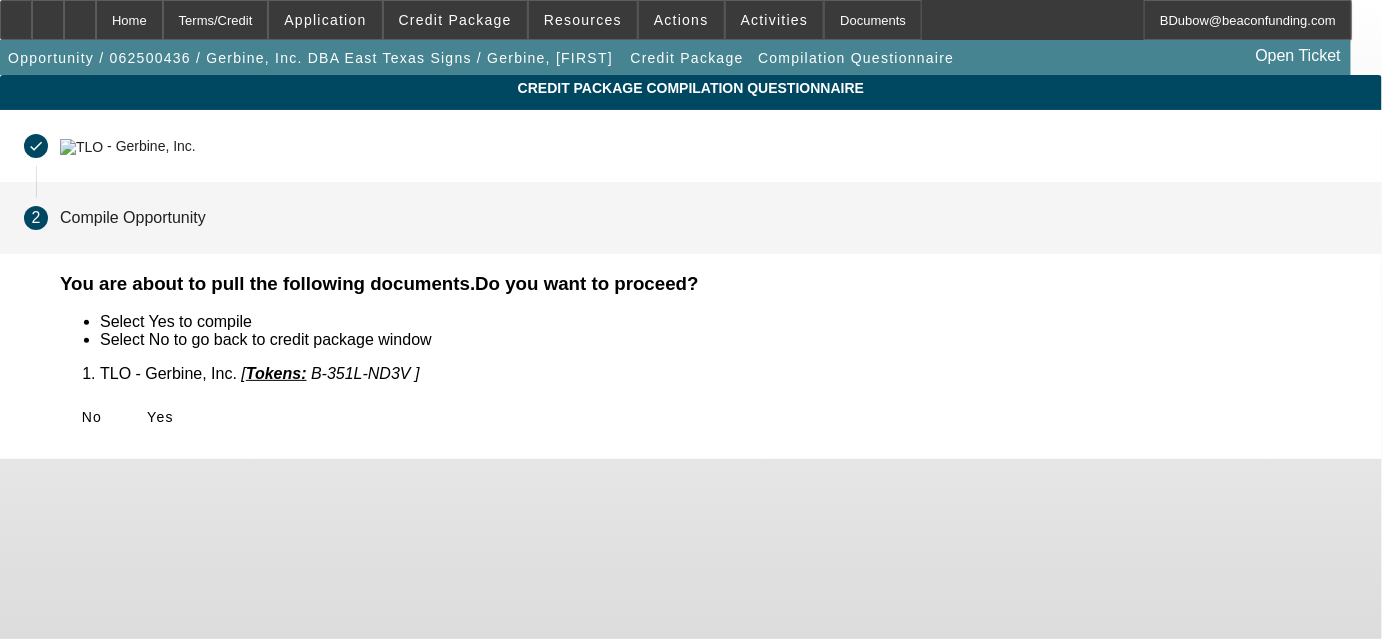 scroll, scrollTop: 0, scrollLeft: 0, axis: both 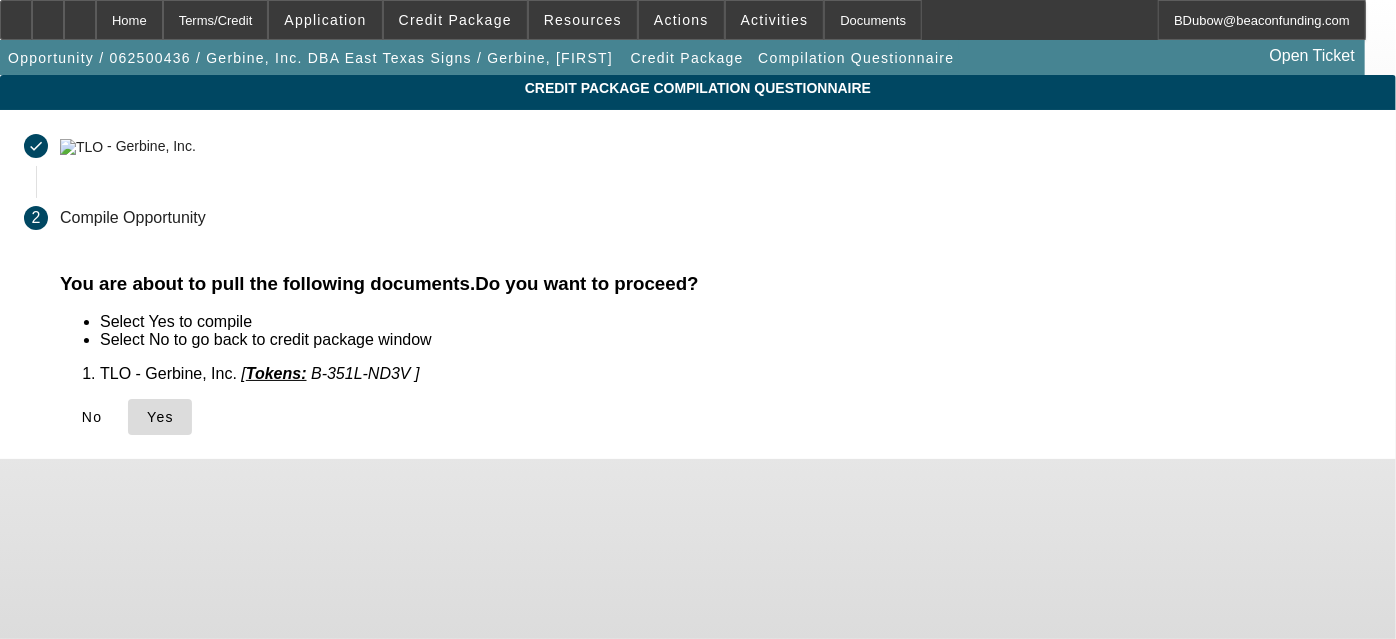 click on "Yes" at bounding box center [160, 417] 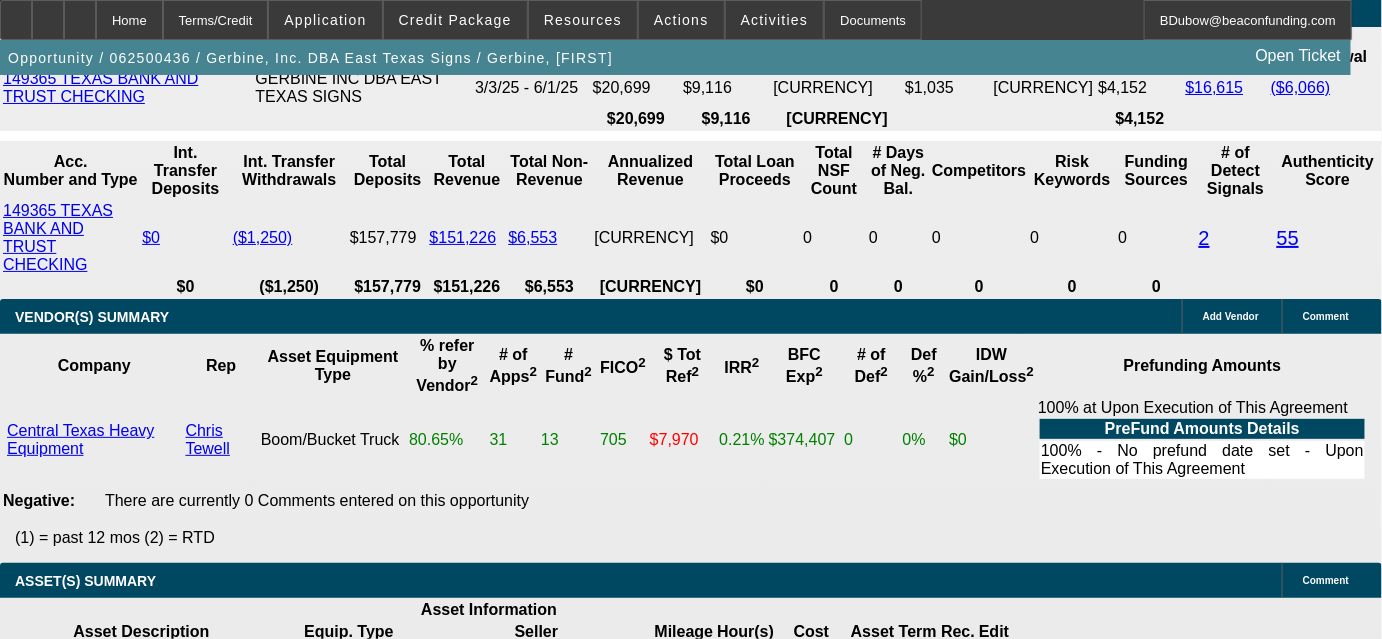 scroll, scrollTop: 3727, scrollLeft: 0, axis: vertical 